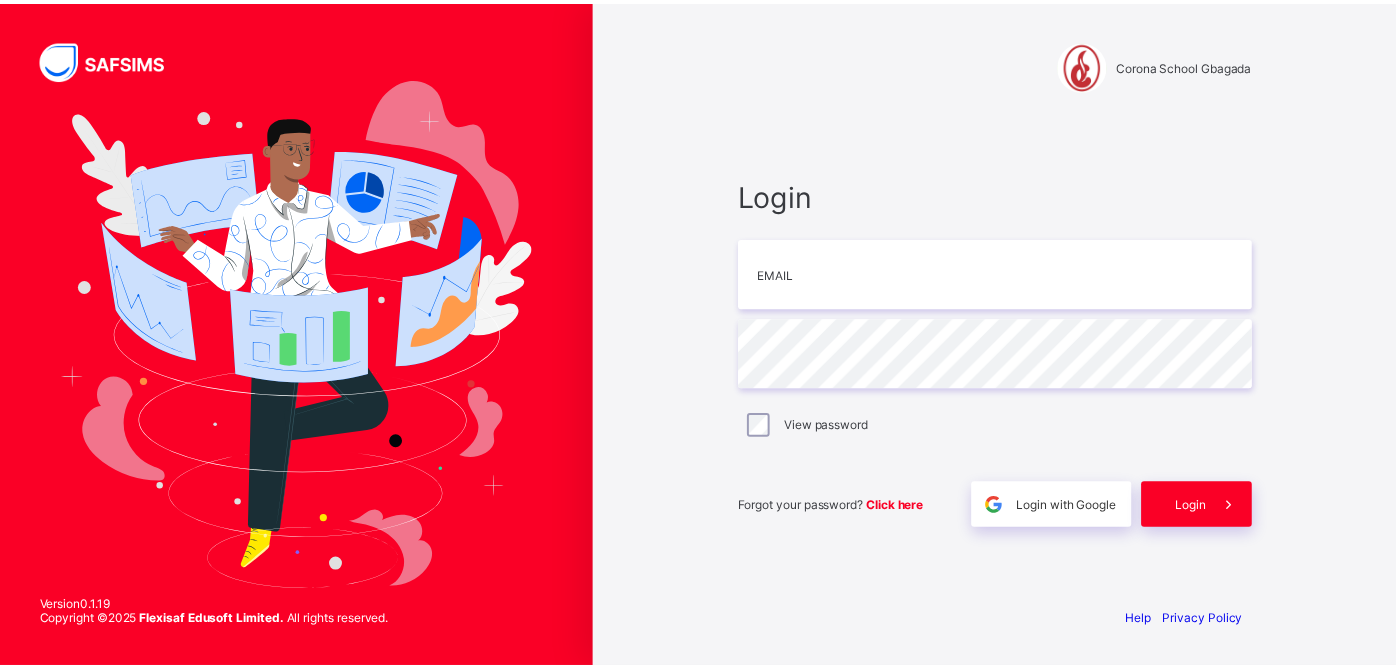 scroll, scrollTop: 0, scrollLeft: 0, axis: both 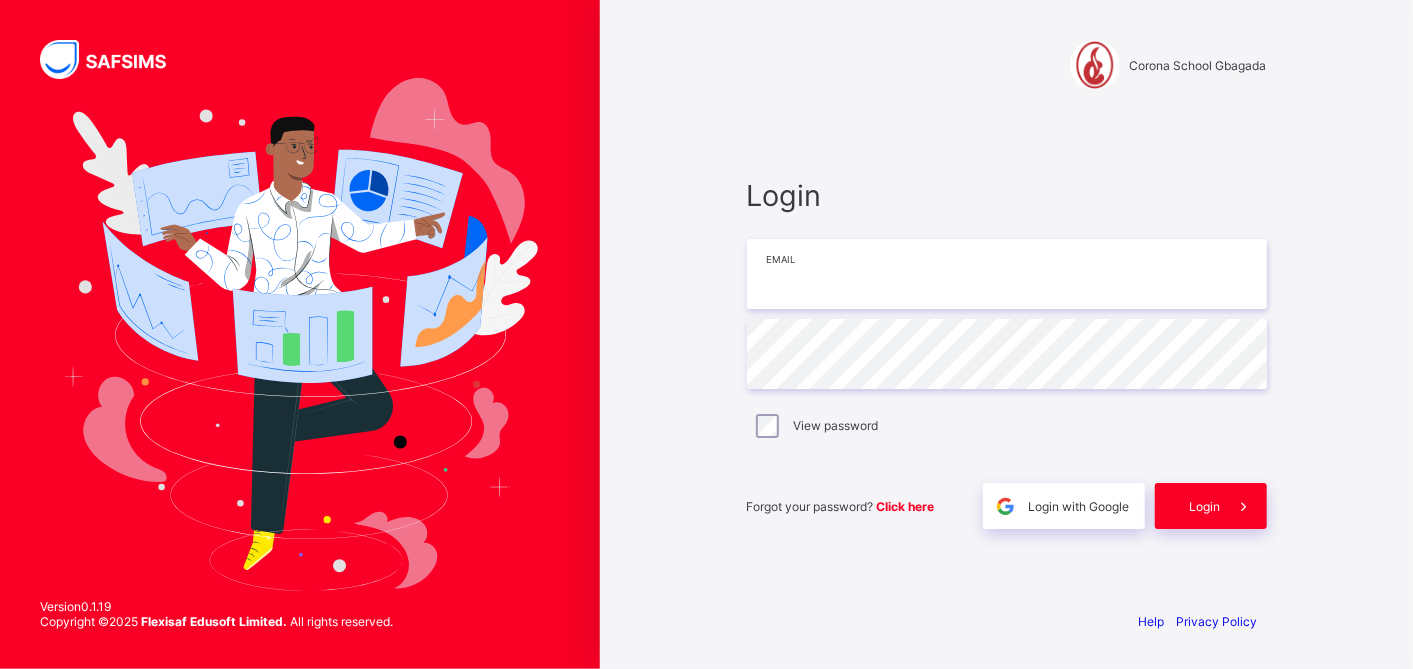 click at bounding box center (1007, 274) 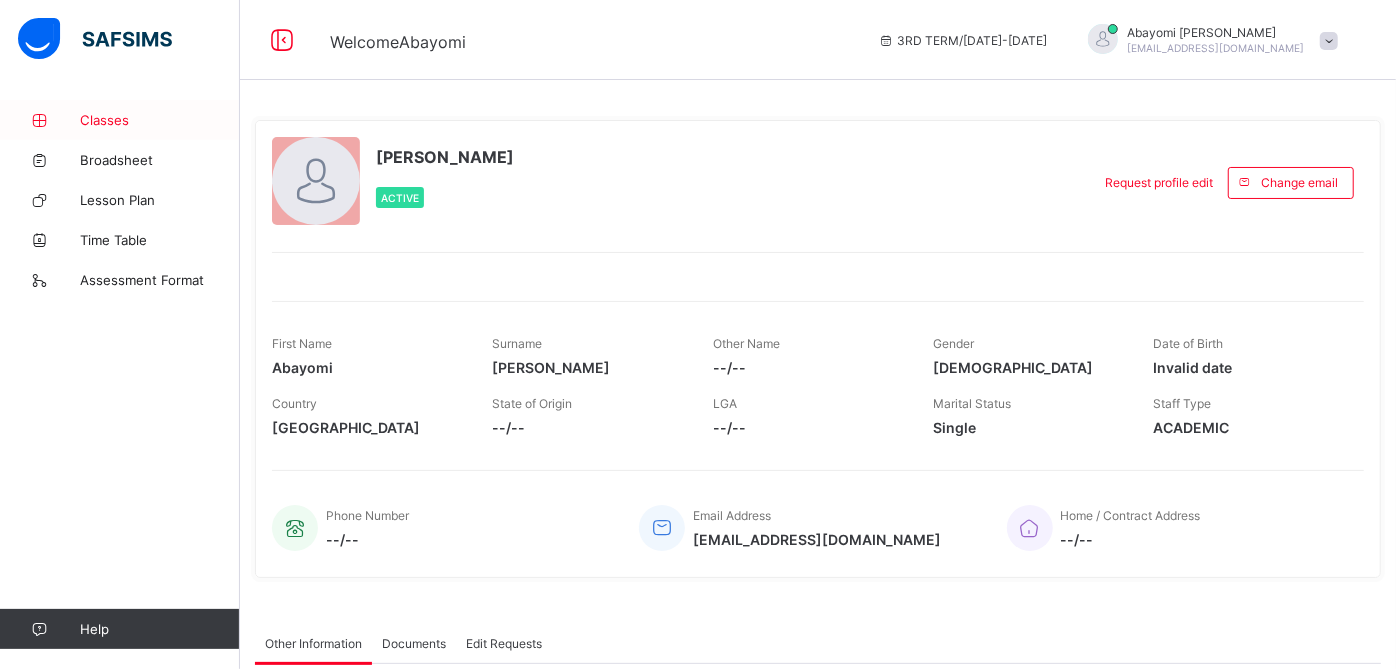 click on "Classes" at bounding box center (160, 120) 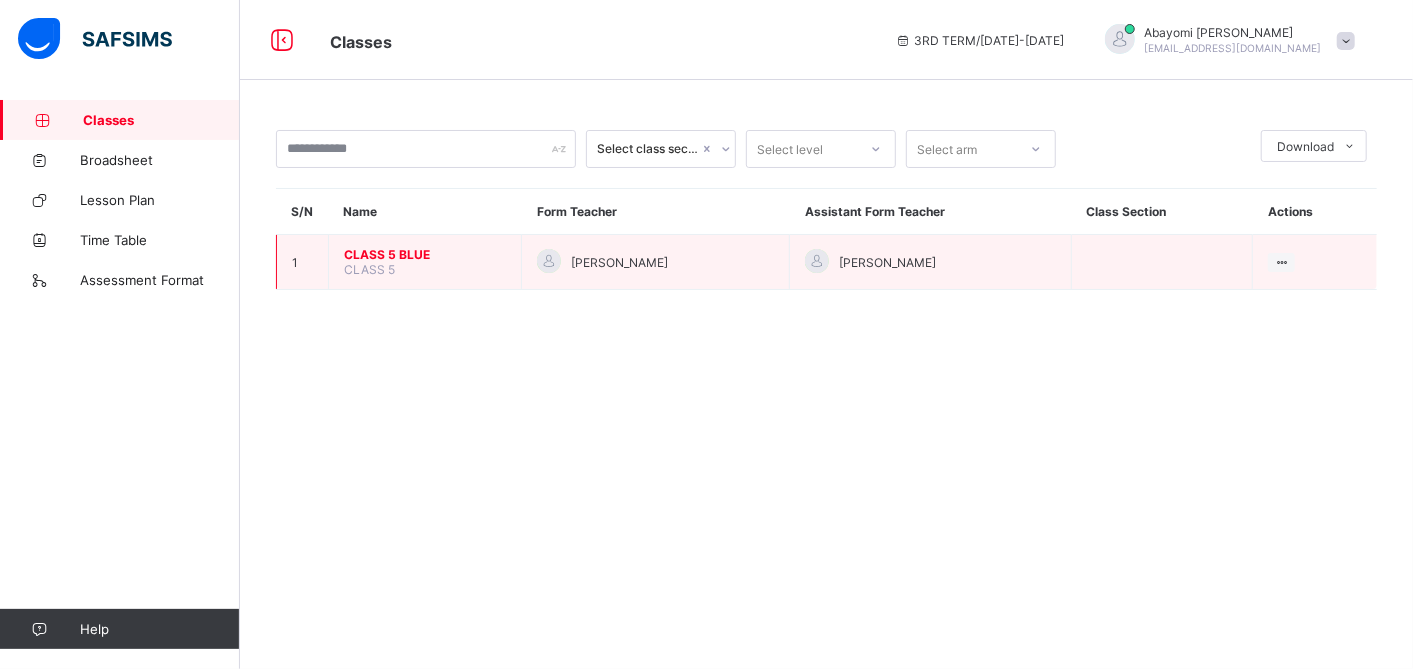 click on "CLASS 5   BLUE   CLASS 5" at bounding box center [425, 262] 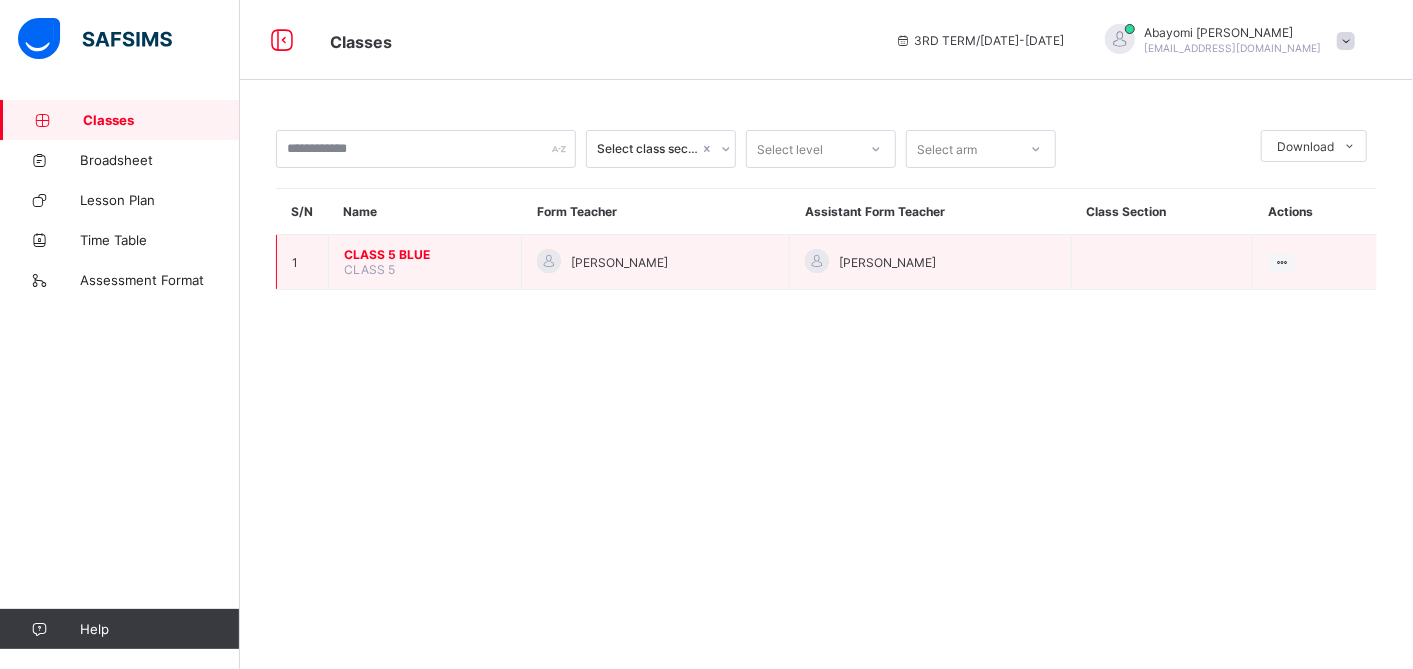 click on "CLASS 5   BLUE" at bounding box center [425, 254] 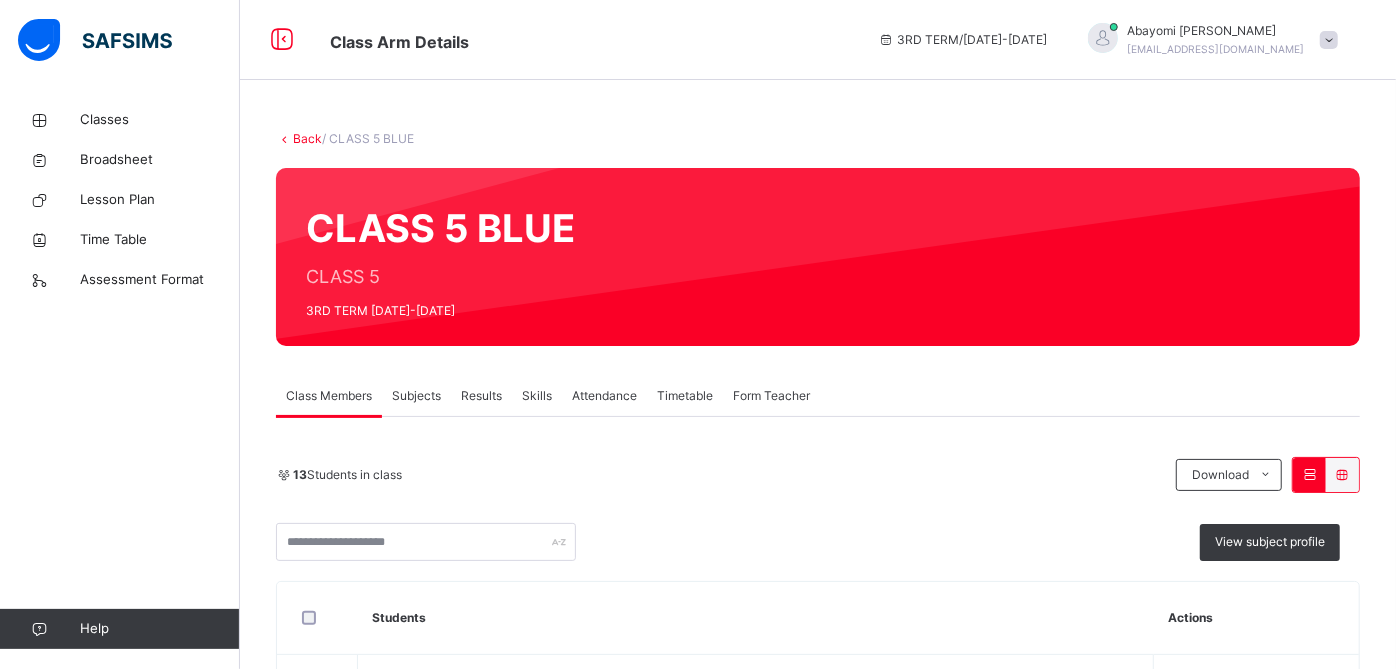 click on "Results" at bounding box center (481, 396) 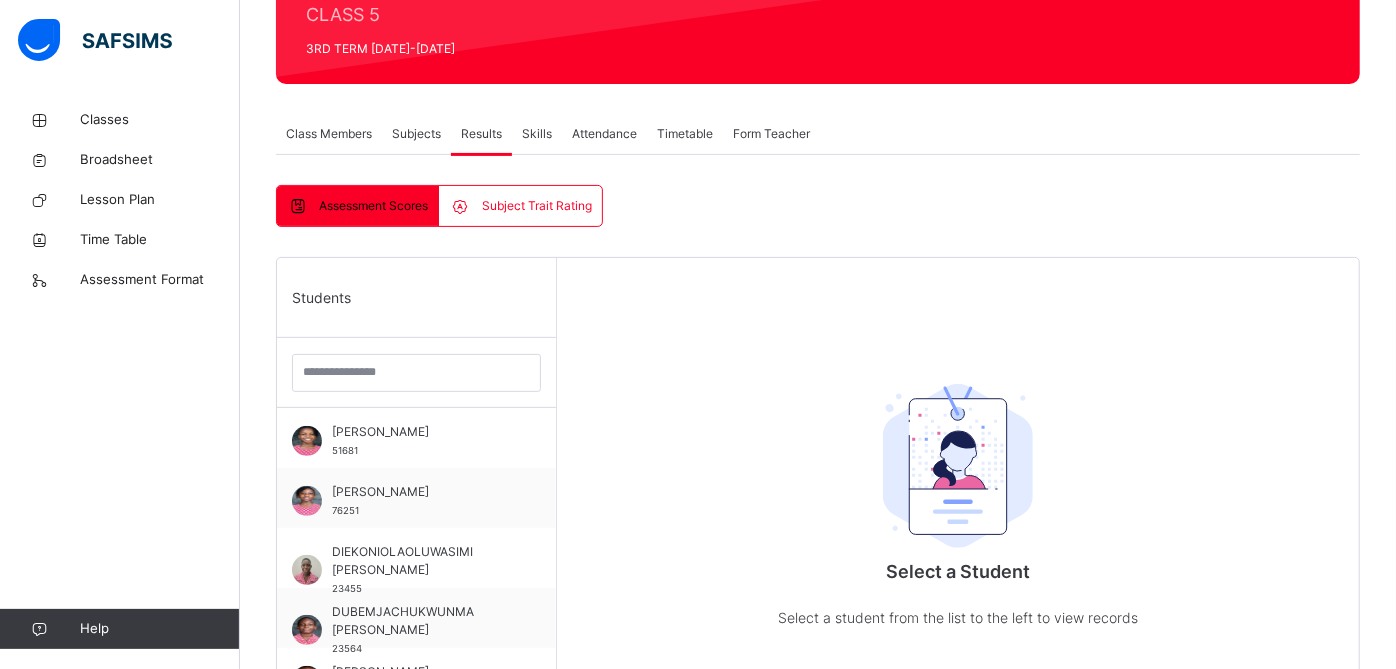 scroll, scrollTop: 271, scrollLeft: 0, axis: vertical 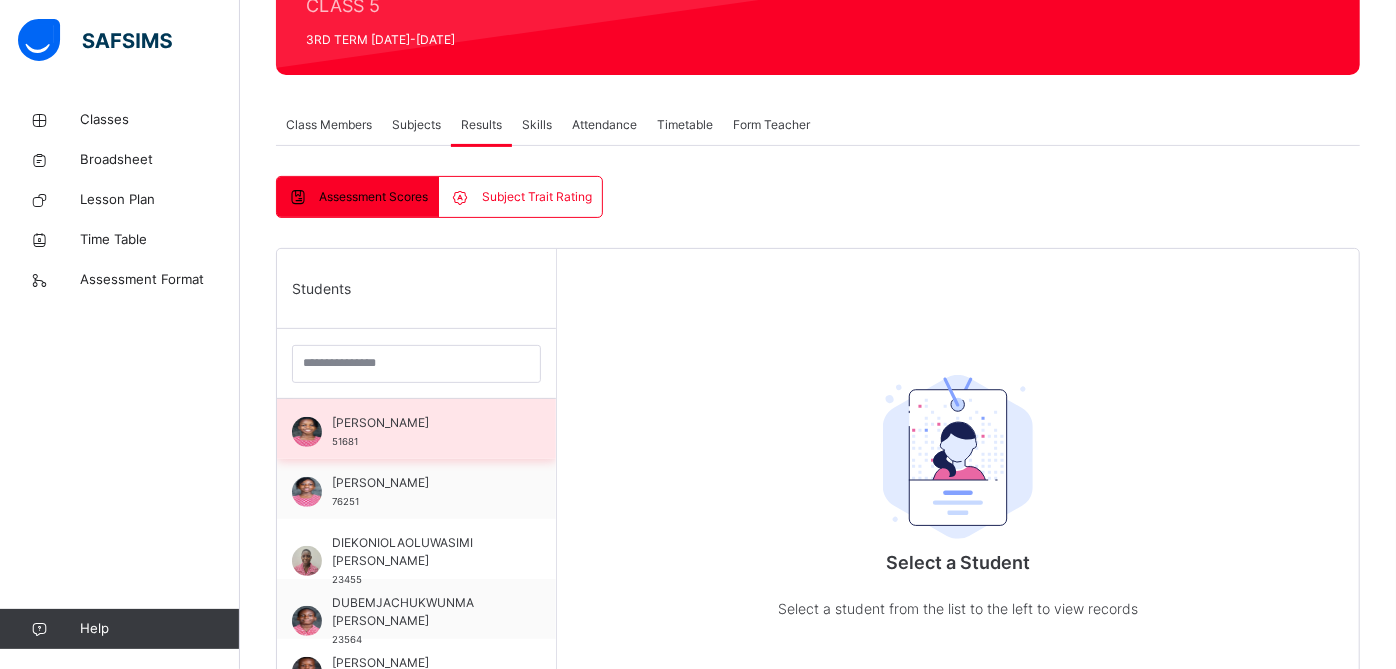 click on "[PERSON_NAME]" at bounding box center [421, 423] 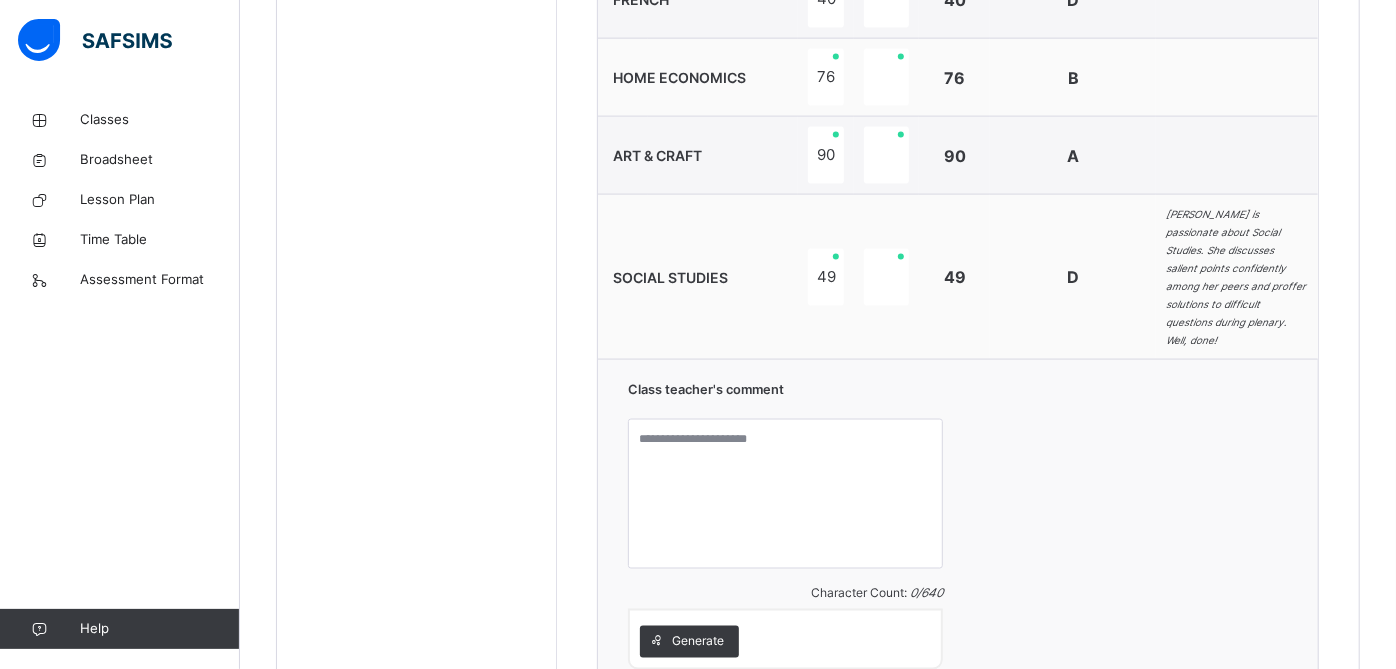 scroll, scrollTop: 1754, scrollLeft: 0, axis: vertical 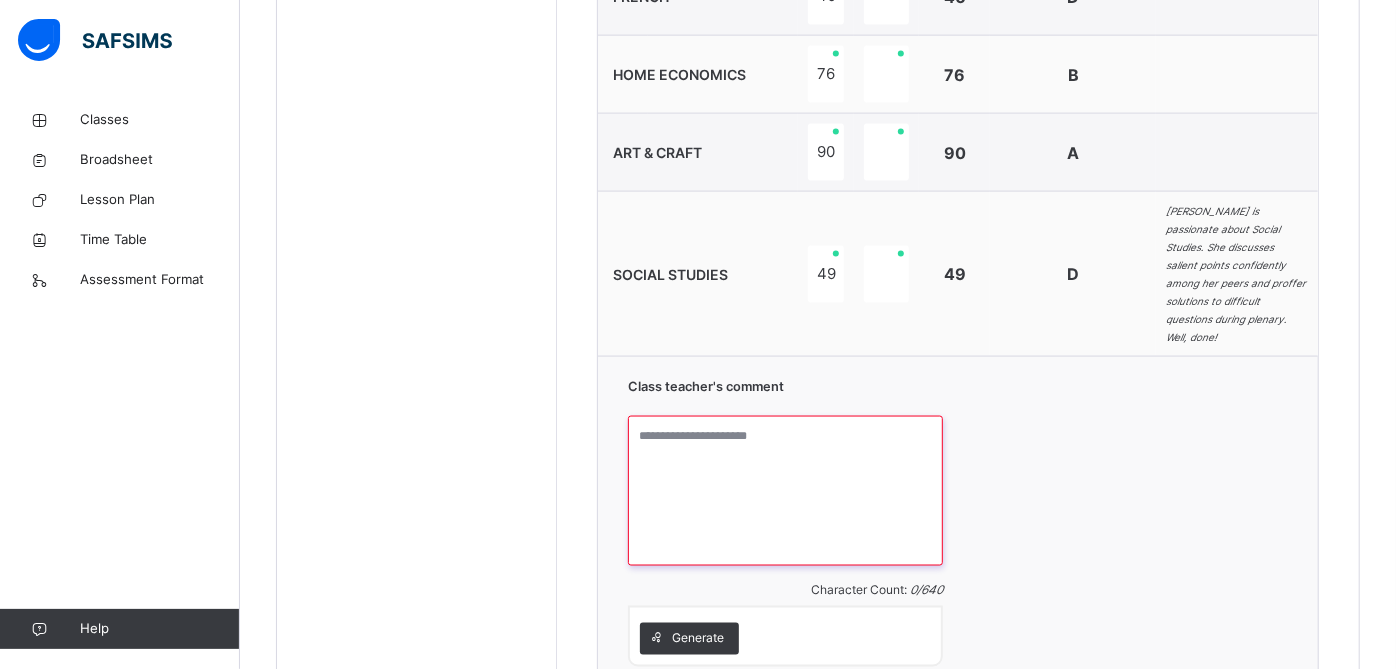 click at bounding box center (785, 491) 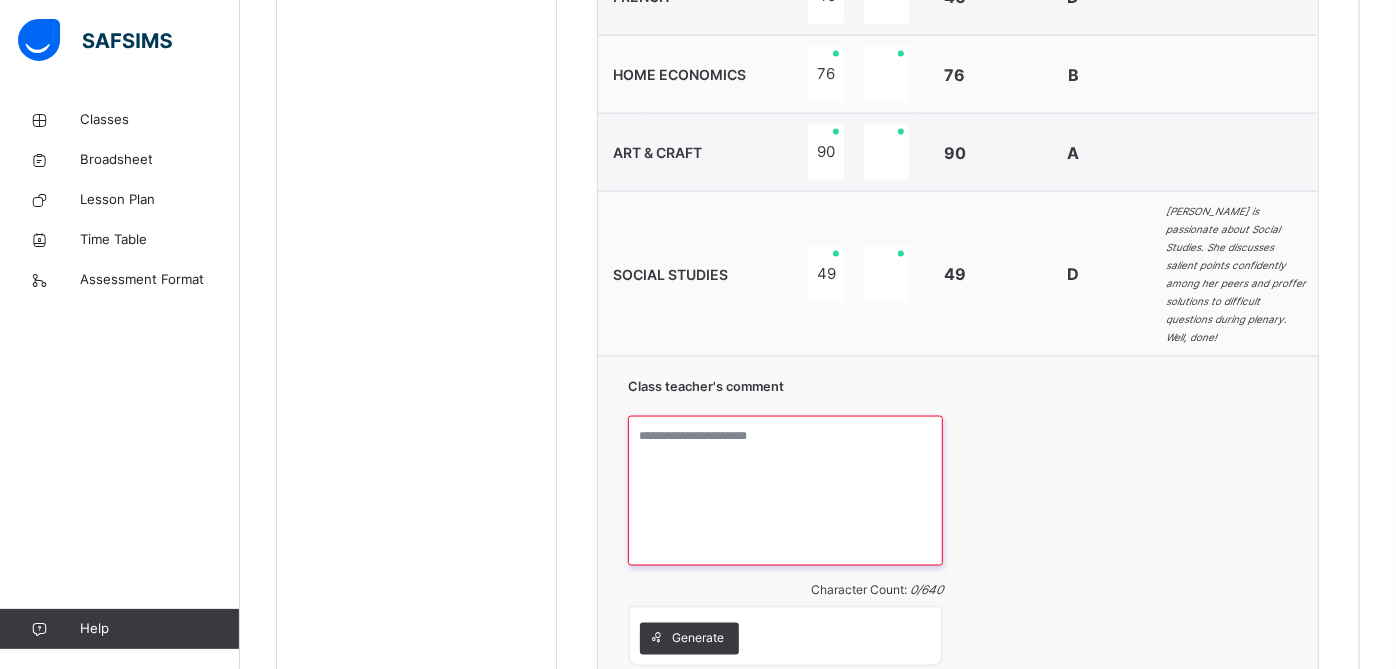 click at bounding box center (785, 491) 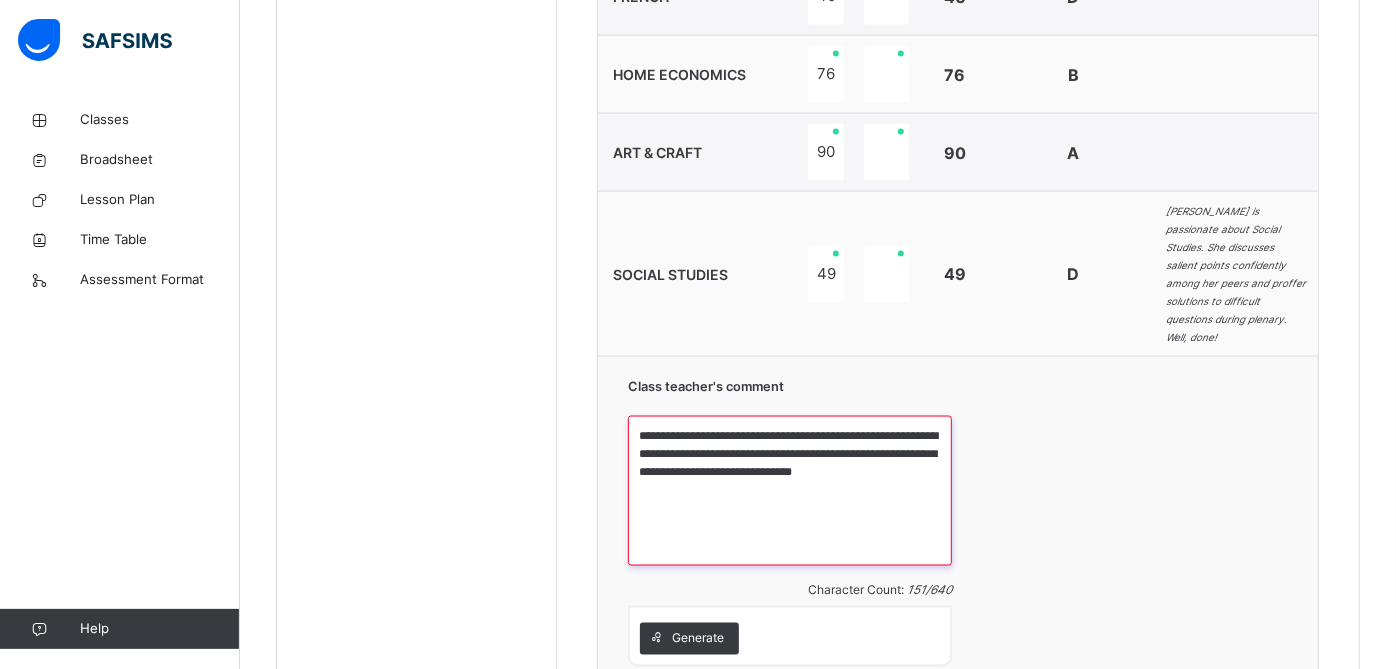 type on "**********" 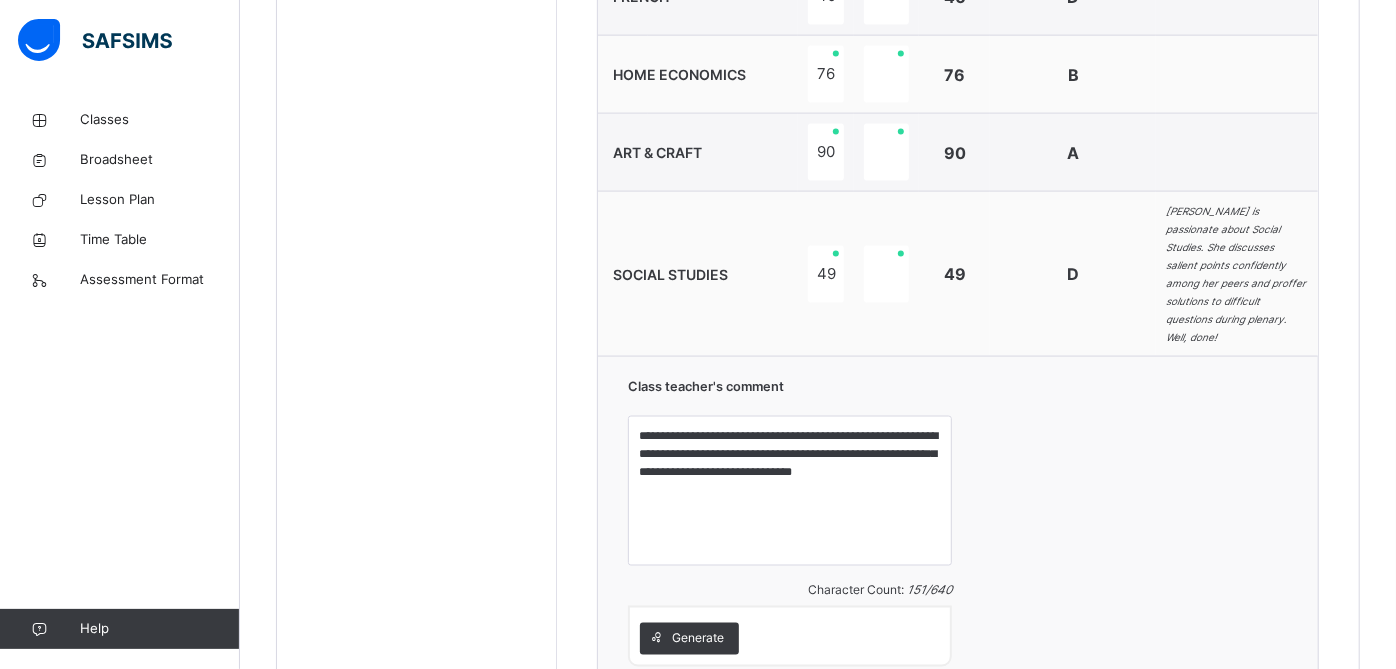 click on "Save Comment" at bounding box center [1230, 724] 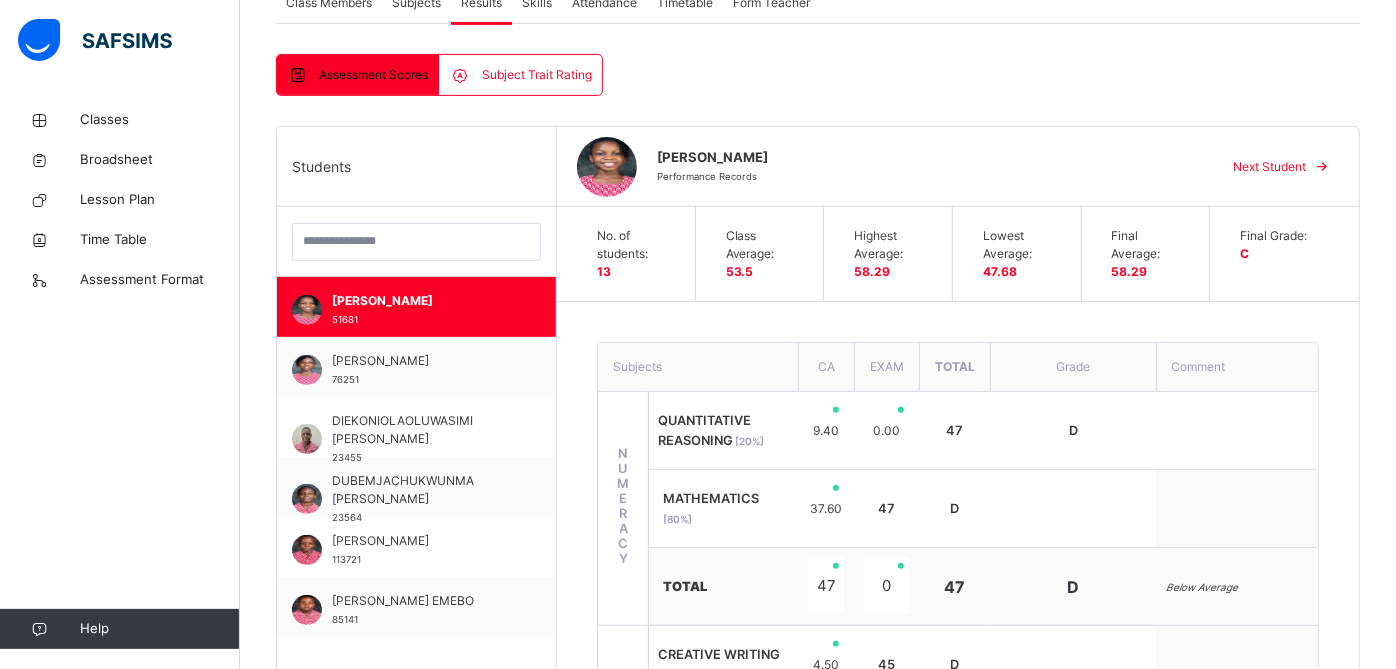 scroll, scrollTop: 414, scrollLeft: 0, axis: vertical 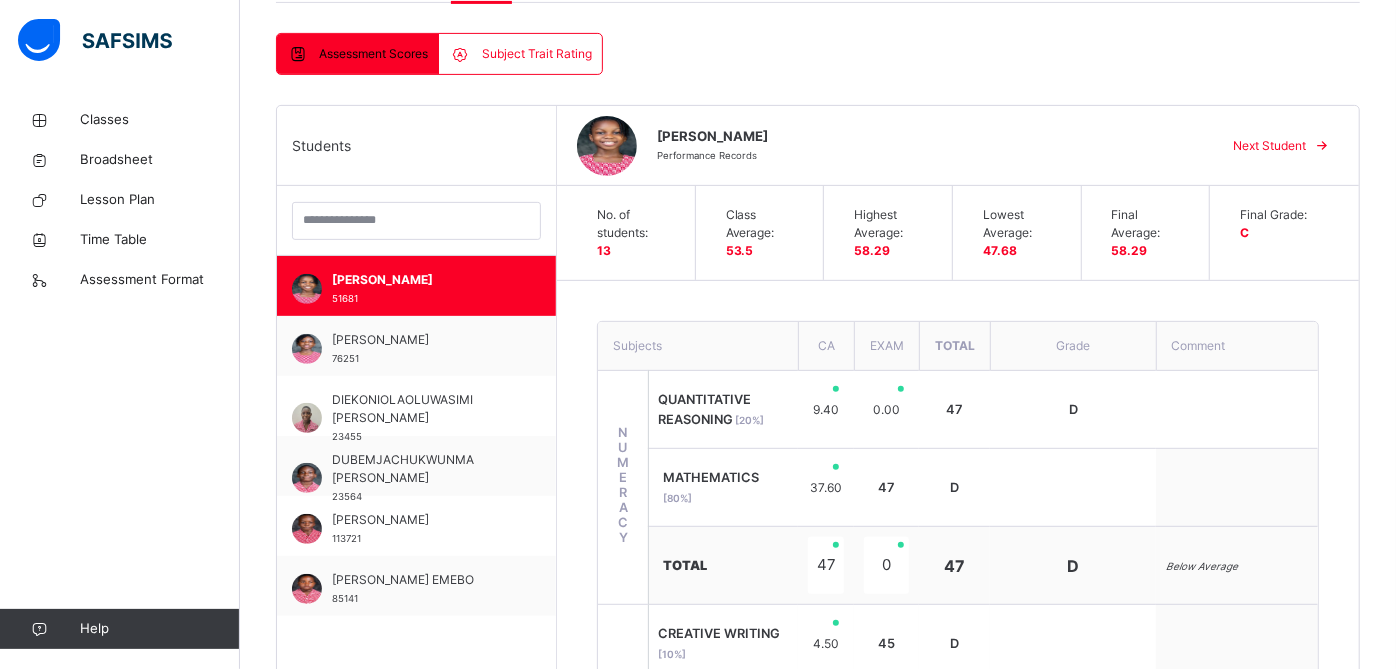 click on "Next Student" at bounding box center [1269, 146] 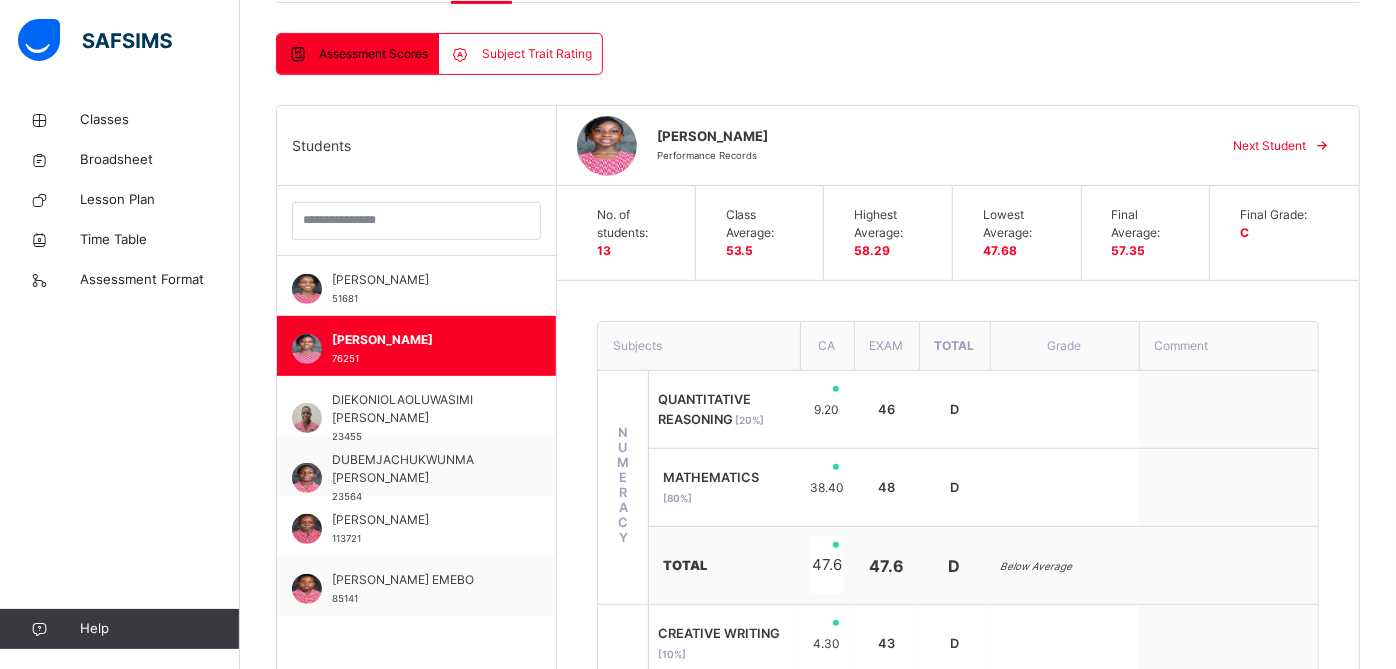 click on "Next Student" at bounding box center [1269, 146] 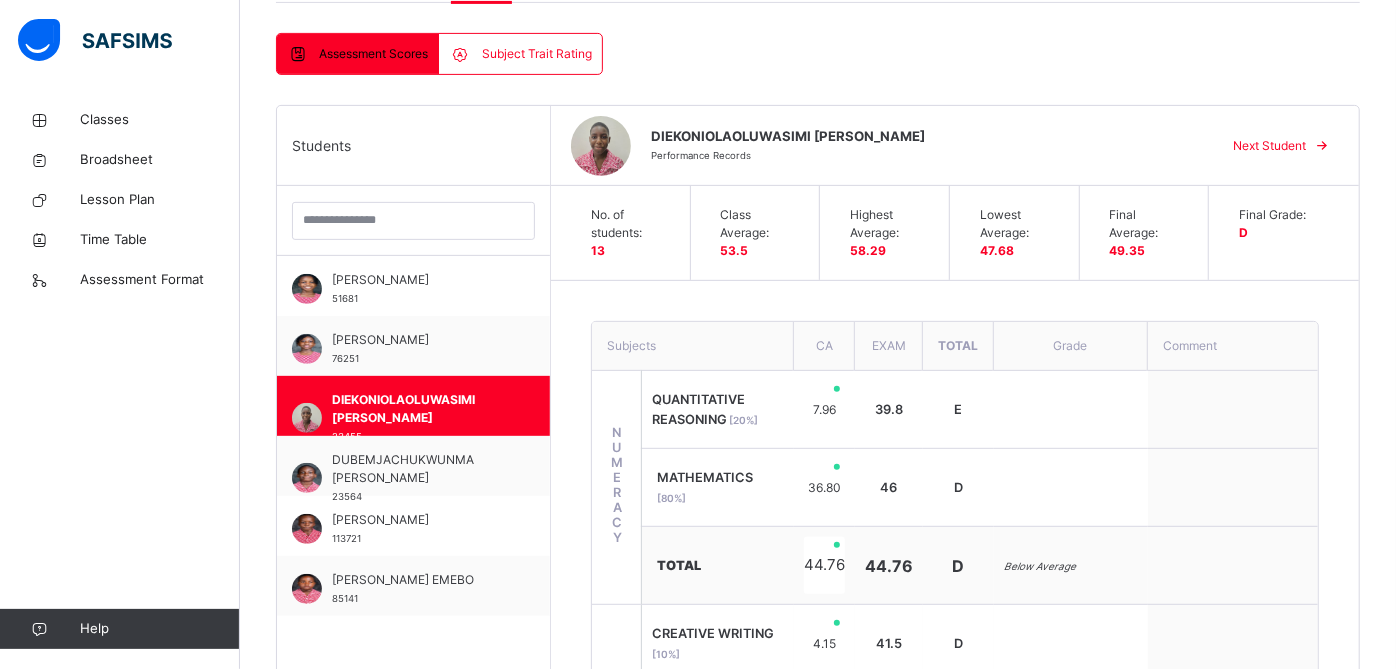 click on "Next Student" at bounding box center (1269, 146) 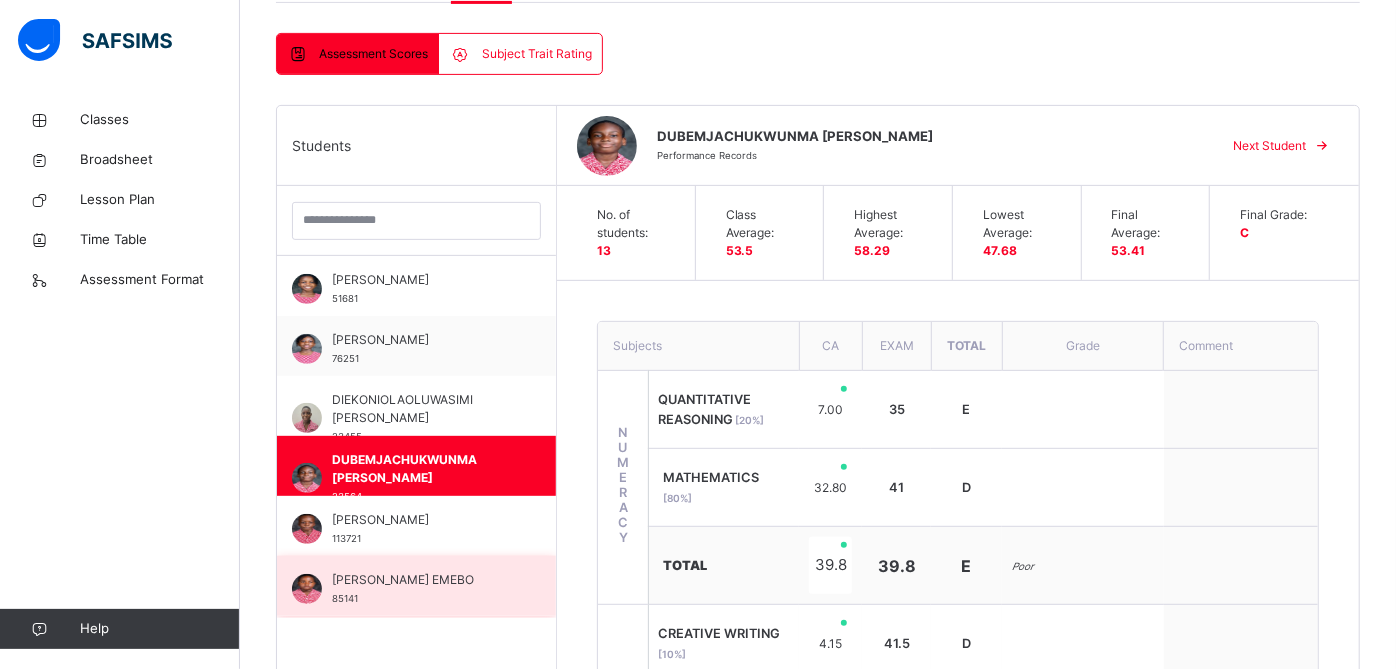 click on "[PERSON_NAME] EMEBO" at bounding box center [421, 580] 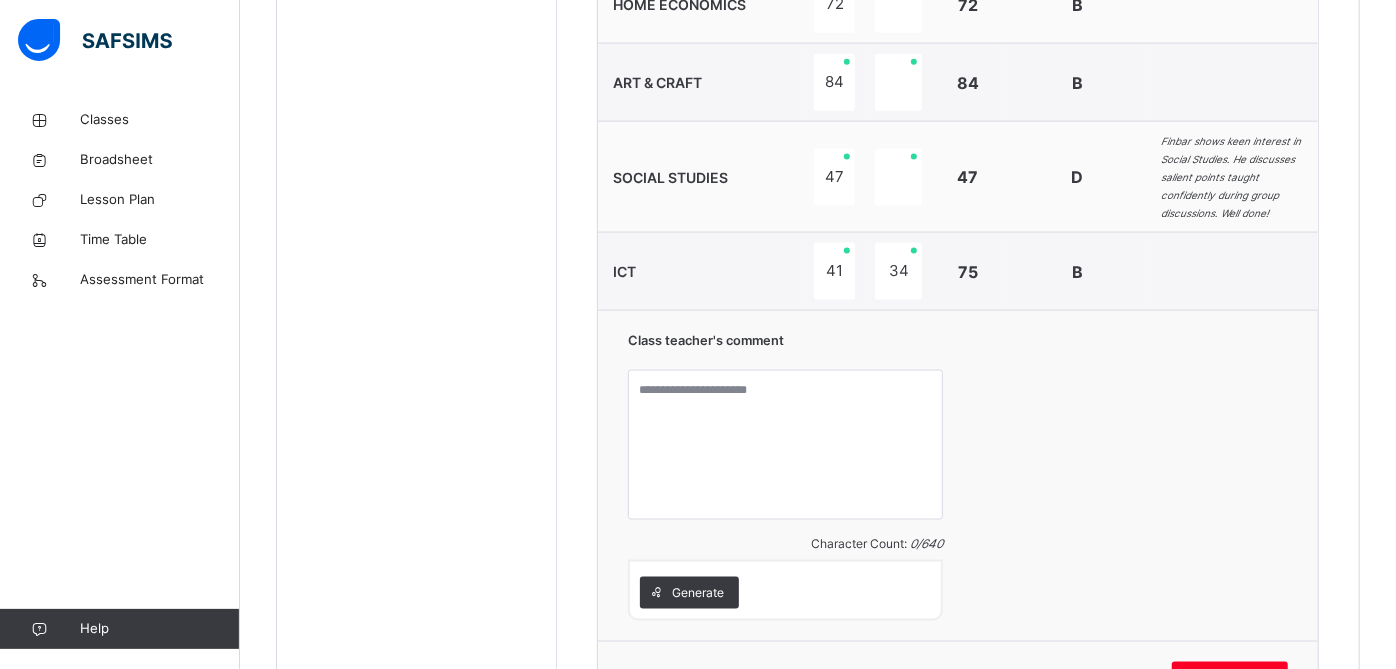 scroll, scrollTop: 1638, scrollLeft: 0, axis: vertical 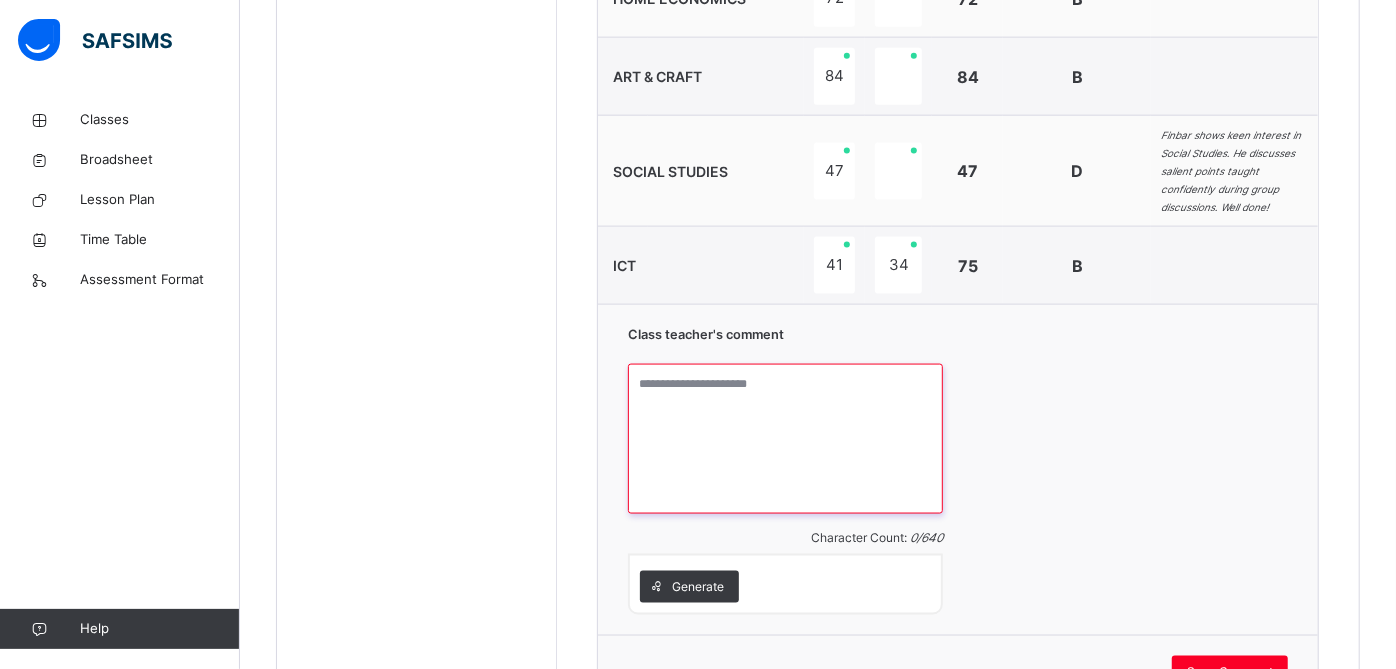 click at bounding box center (785, 439) 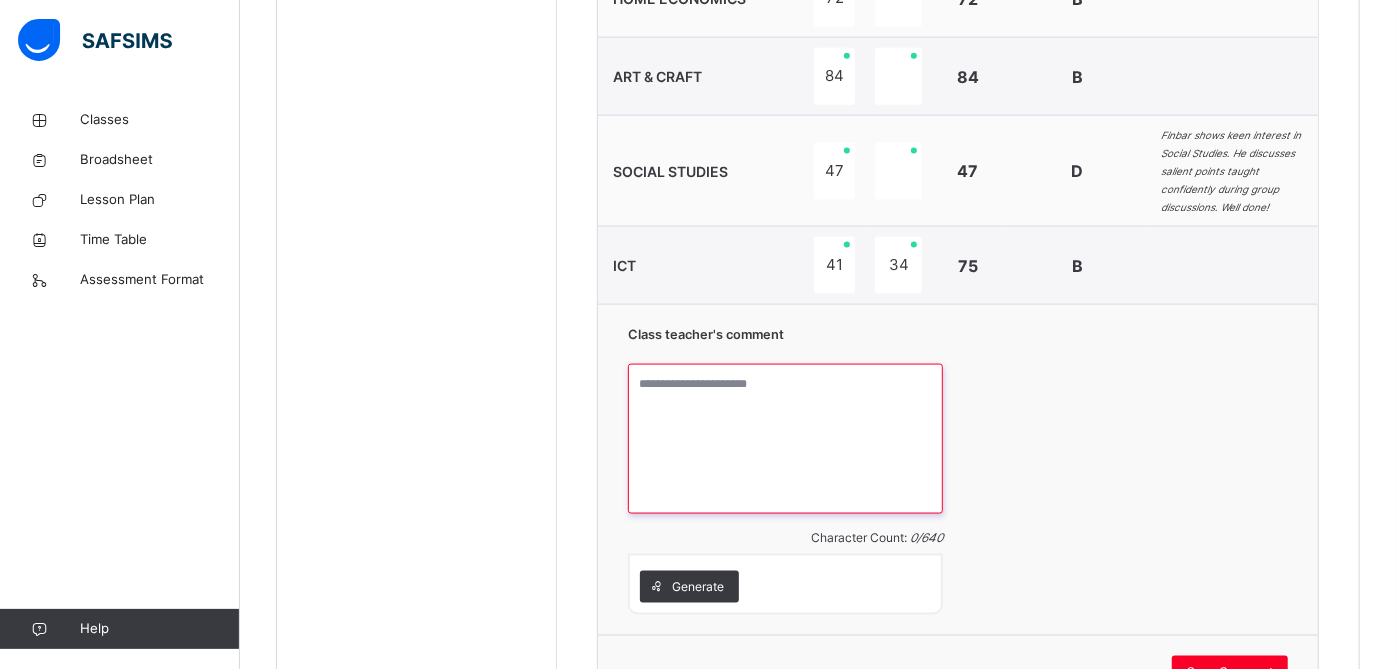 paste on "**********" 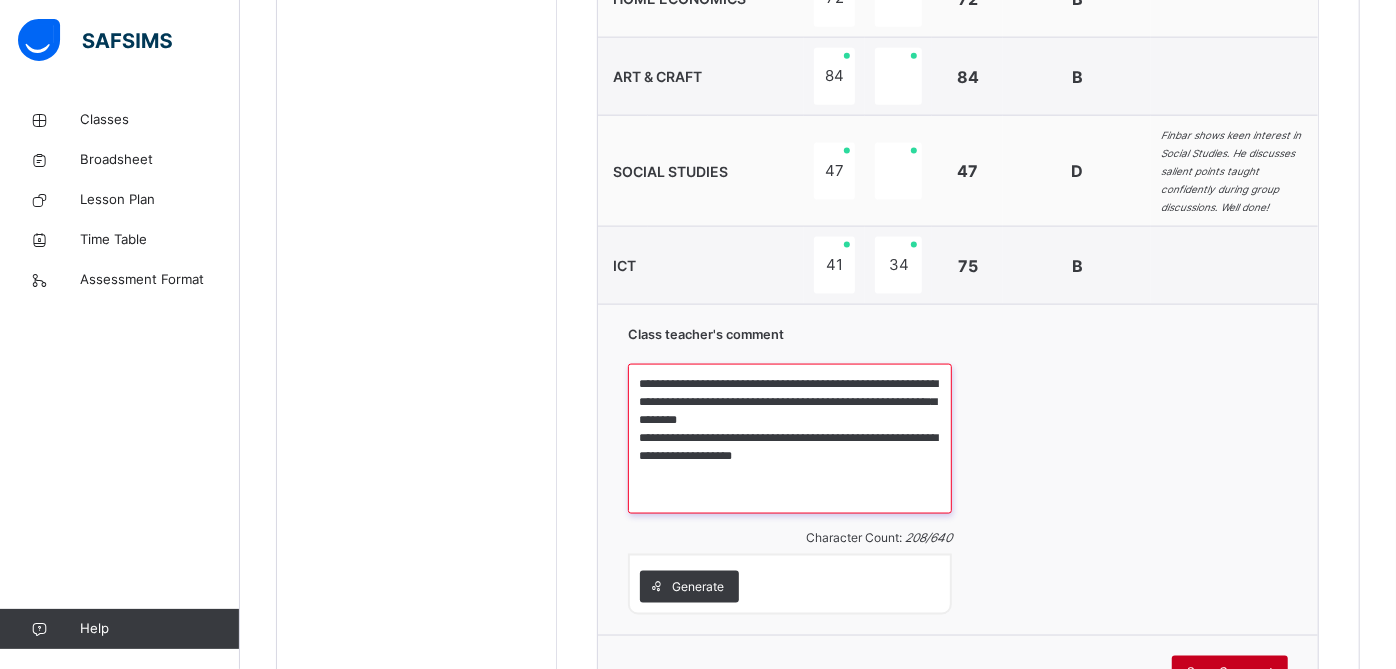 type on "**********" 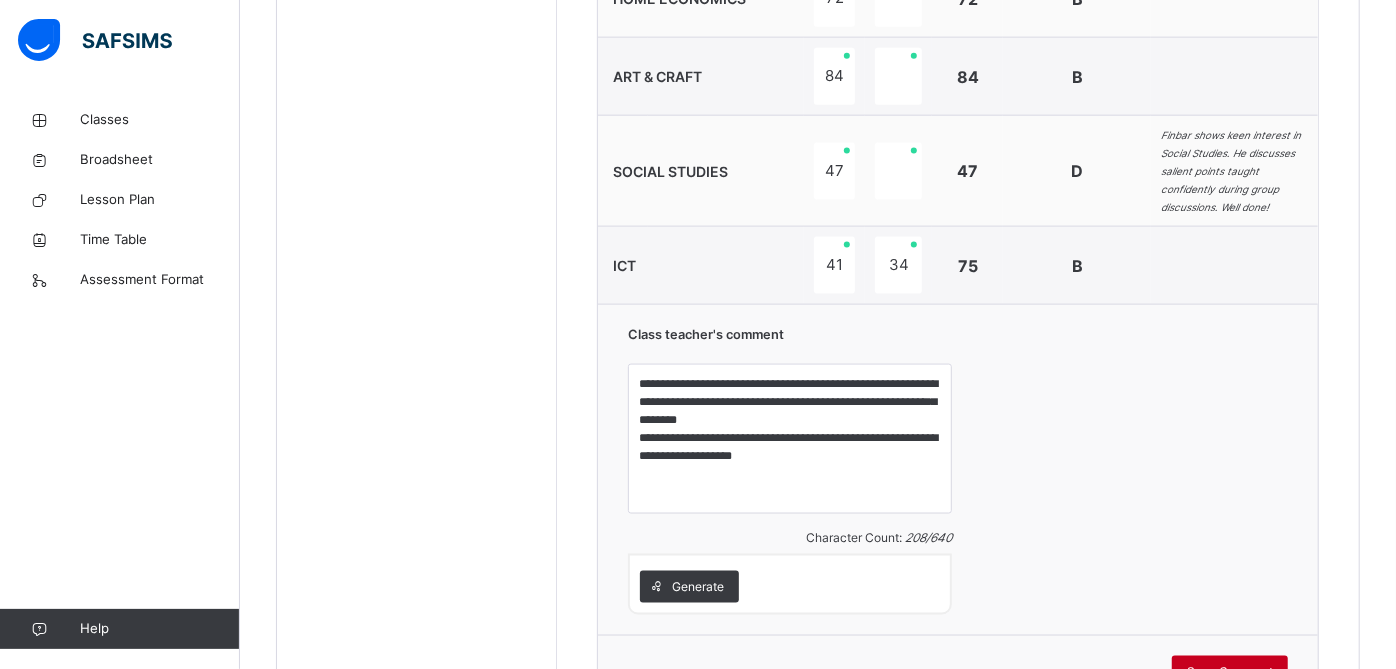 click on "Save Comment" at bounding box center [1230, 672] 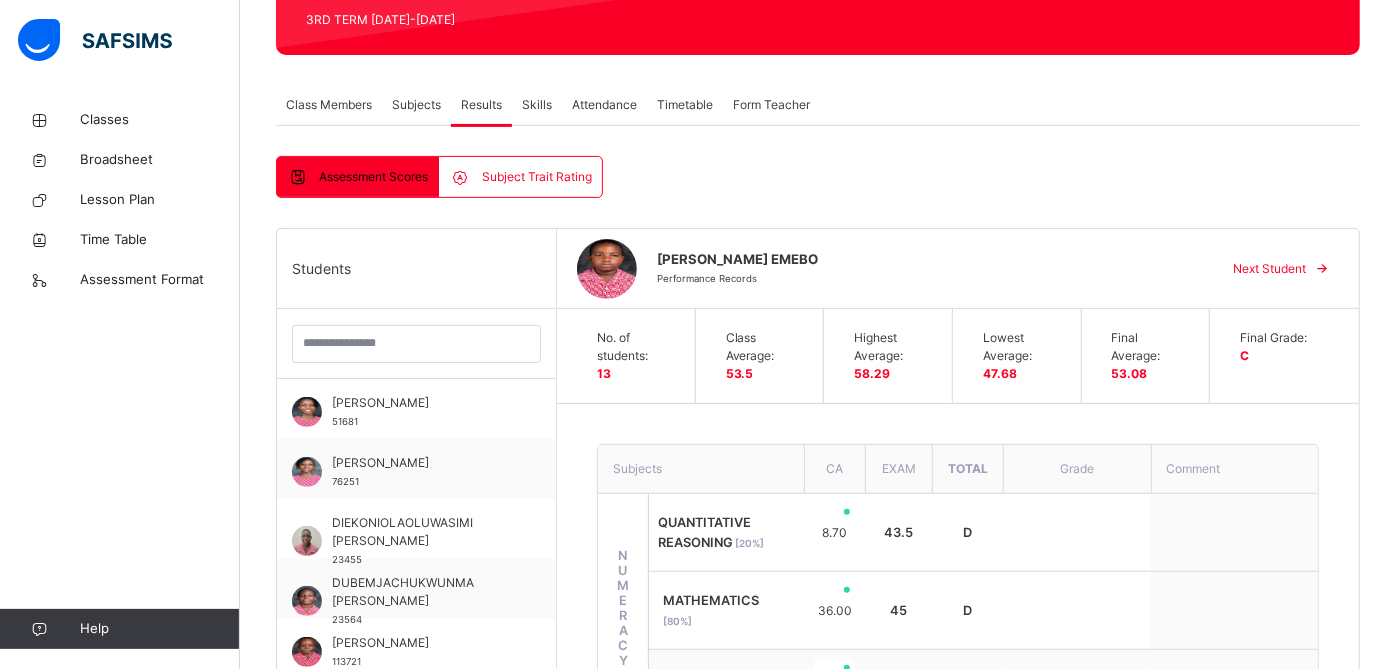 scroll, scrollTop: 294, scrollLeft: 0, axis: vertical 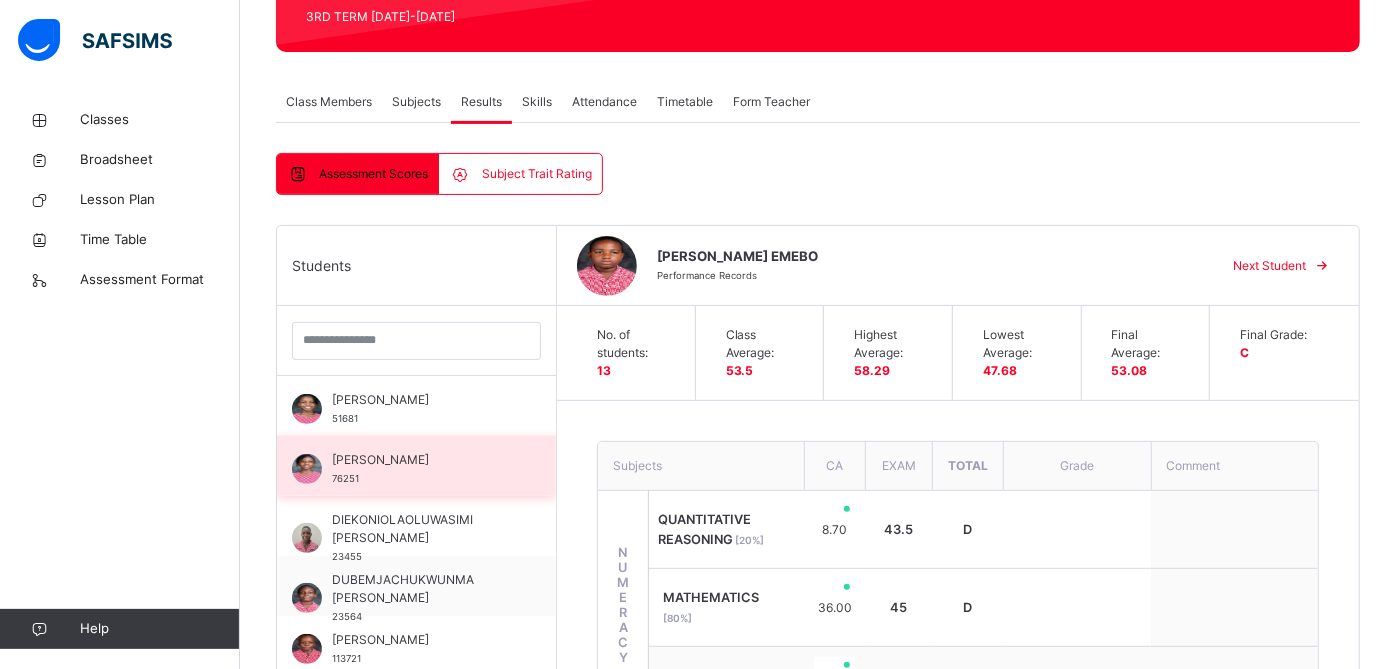 click on "[PERSON_NAME]" at bounding box center [421, 460] 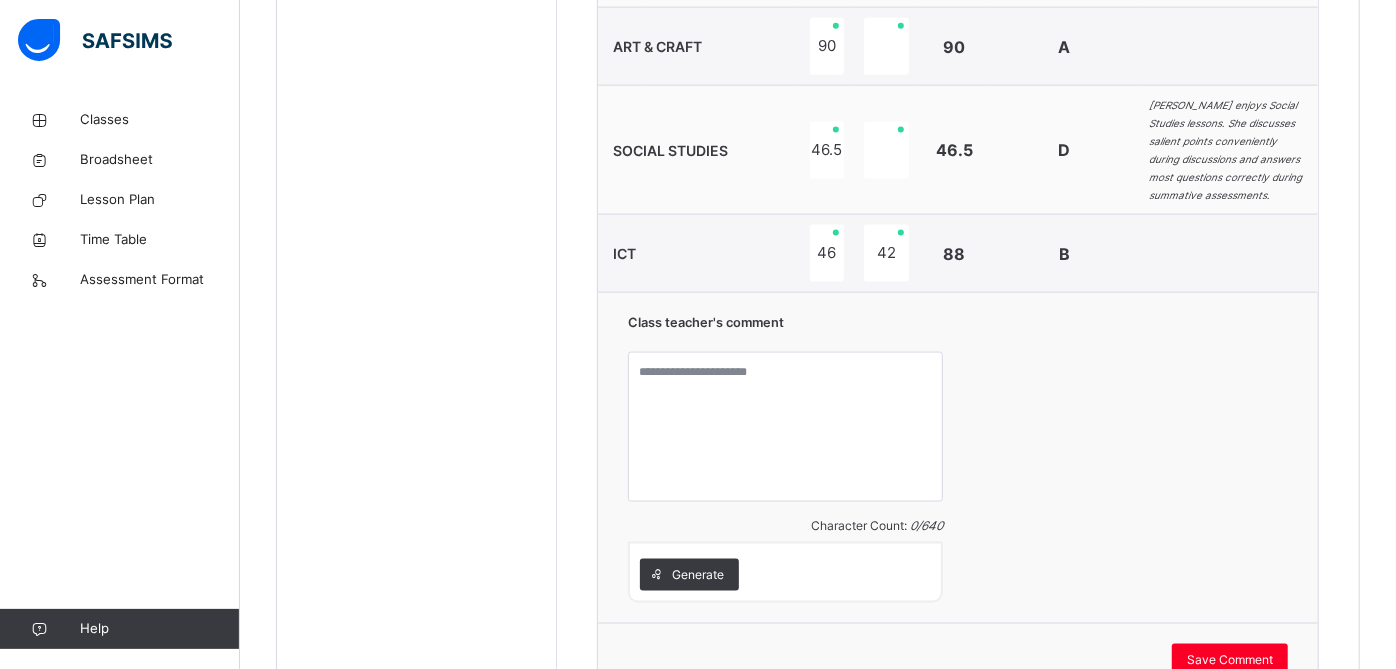 scroll, scrollTop: 1679, scrollLeft: 0, axis: vertical 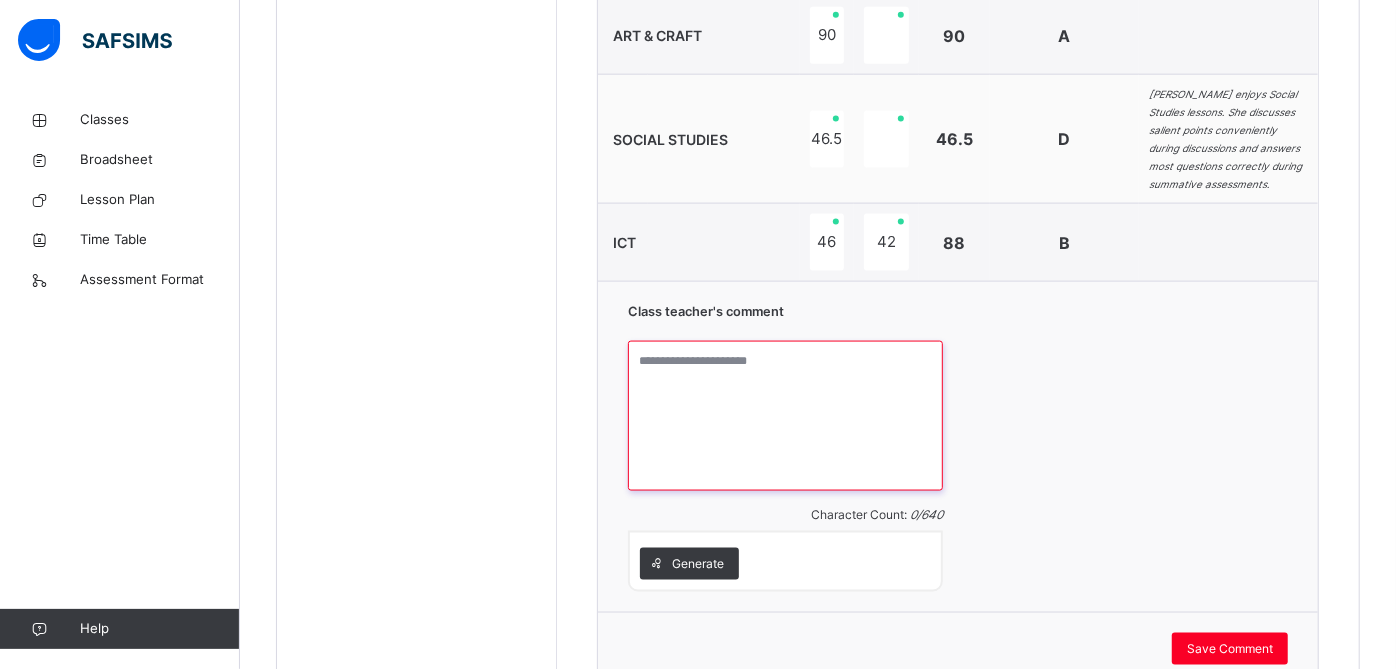 click at bounding box center (785, 416) 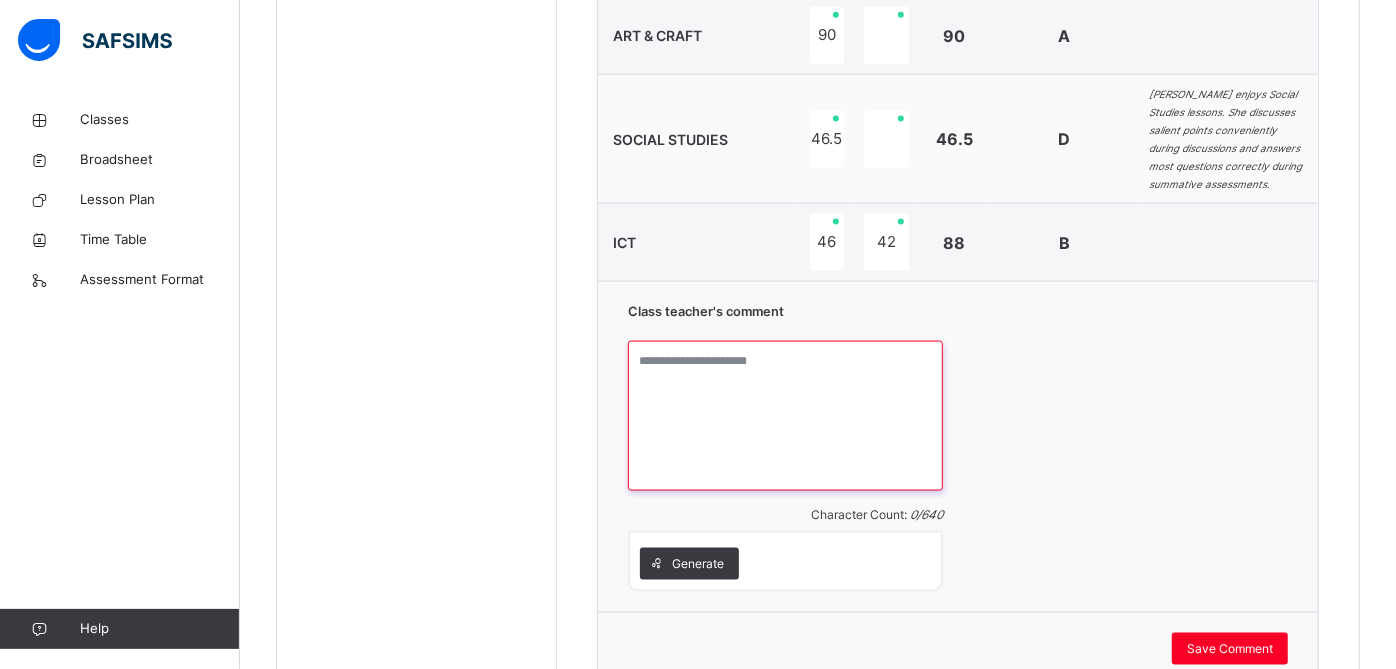 paste on "**********" 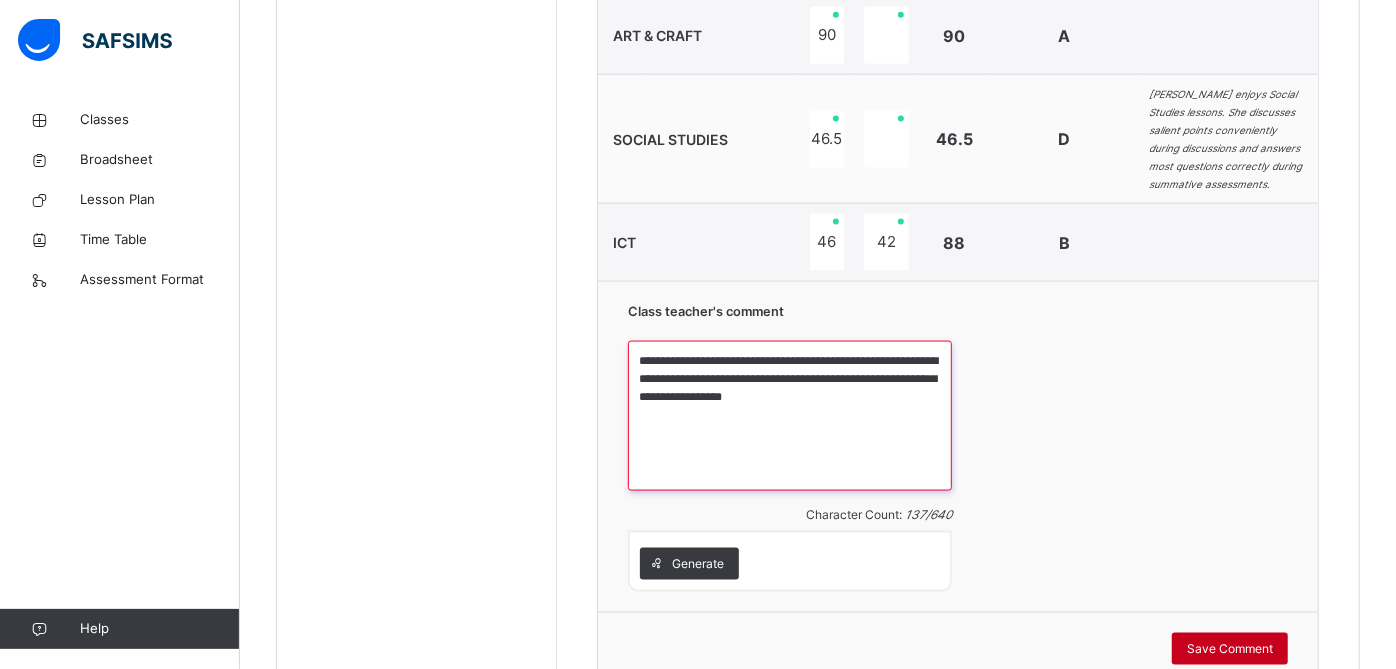 type on "**********" 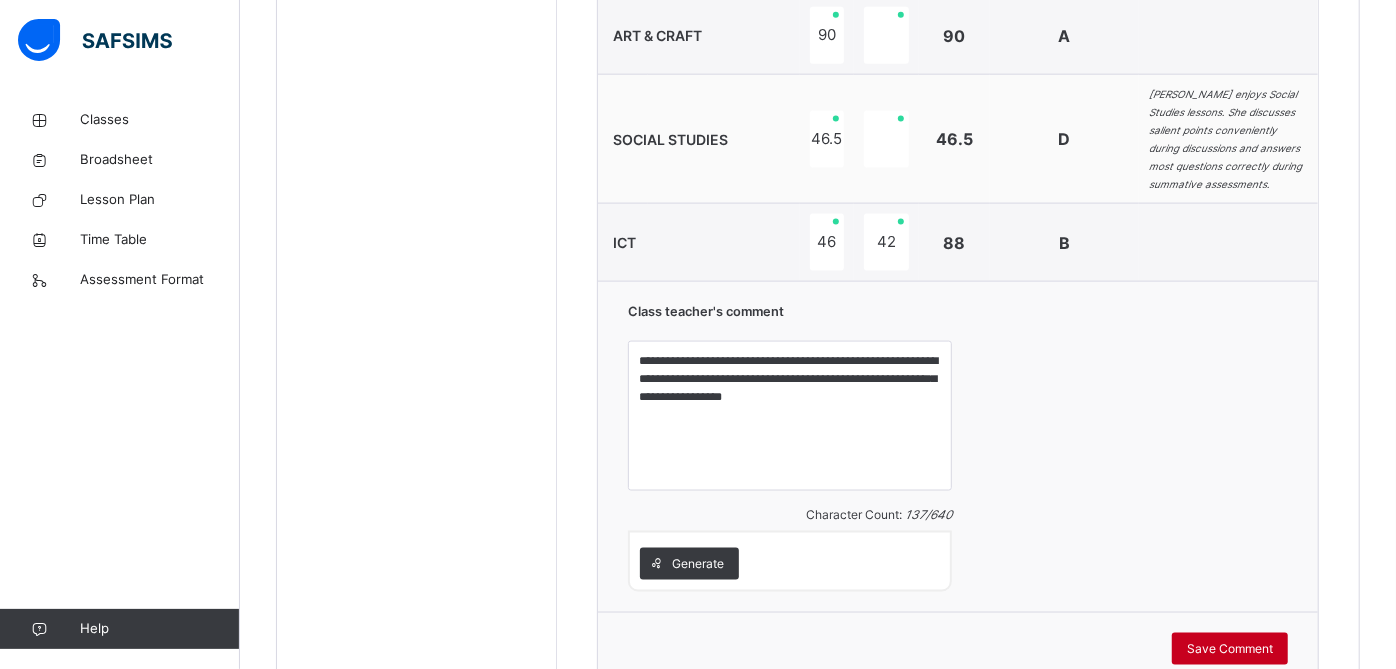 click on "Save Comment" at bounding box center [1230, 649] 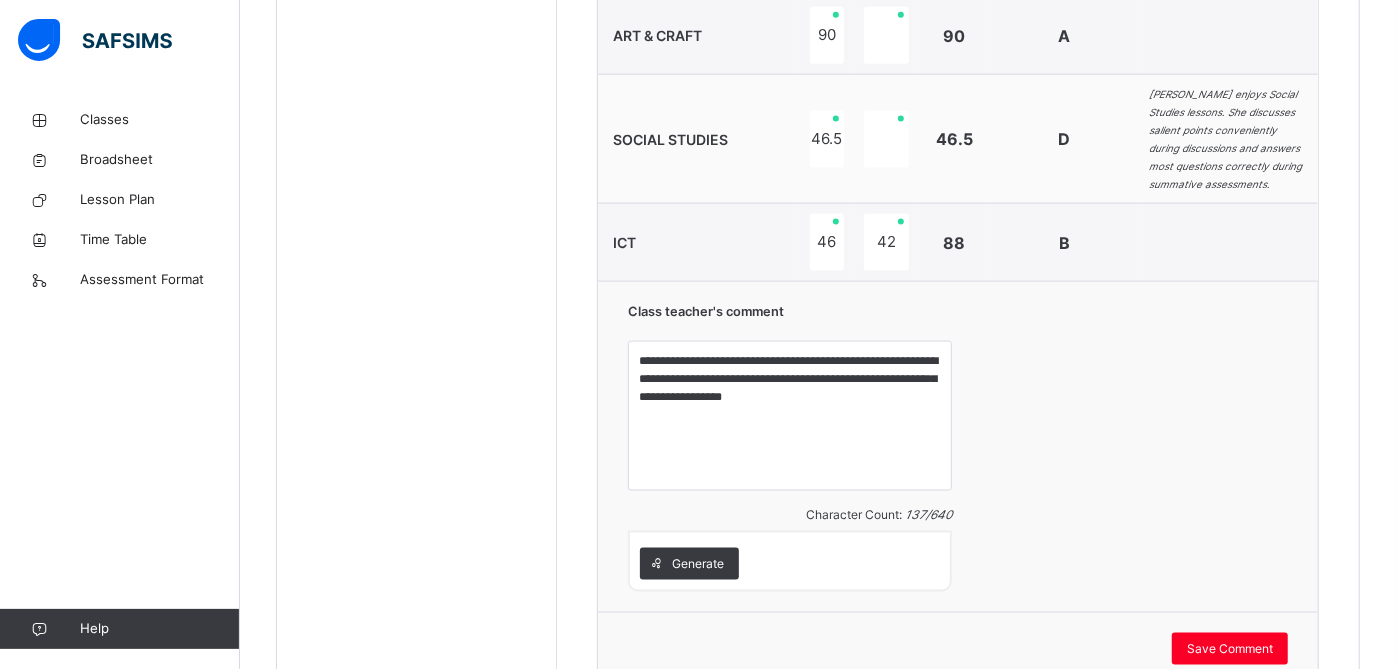 scroll, scrollTop: 570, scrollLeft: 0, axis: vertical 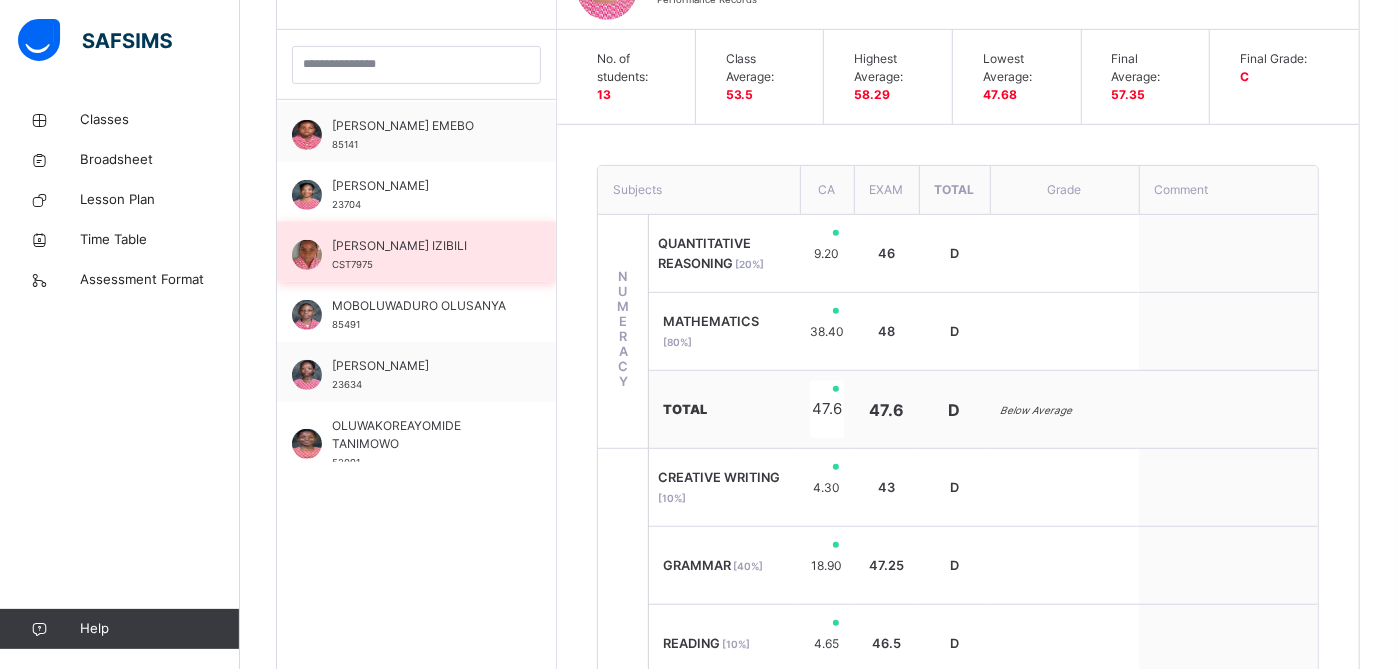 click on "[PERSON_NAME] IZIBILI CST7975" at bounding box center (416, 252) 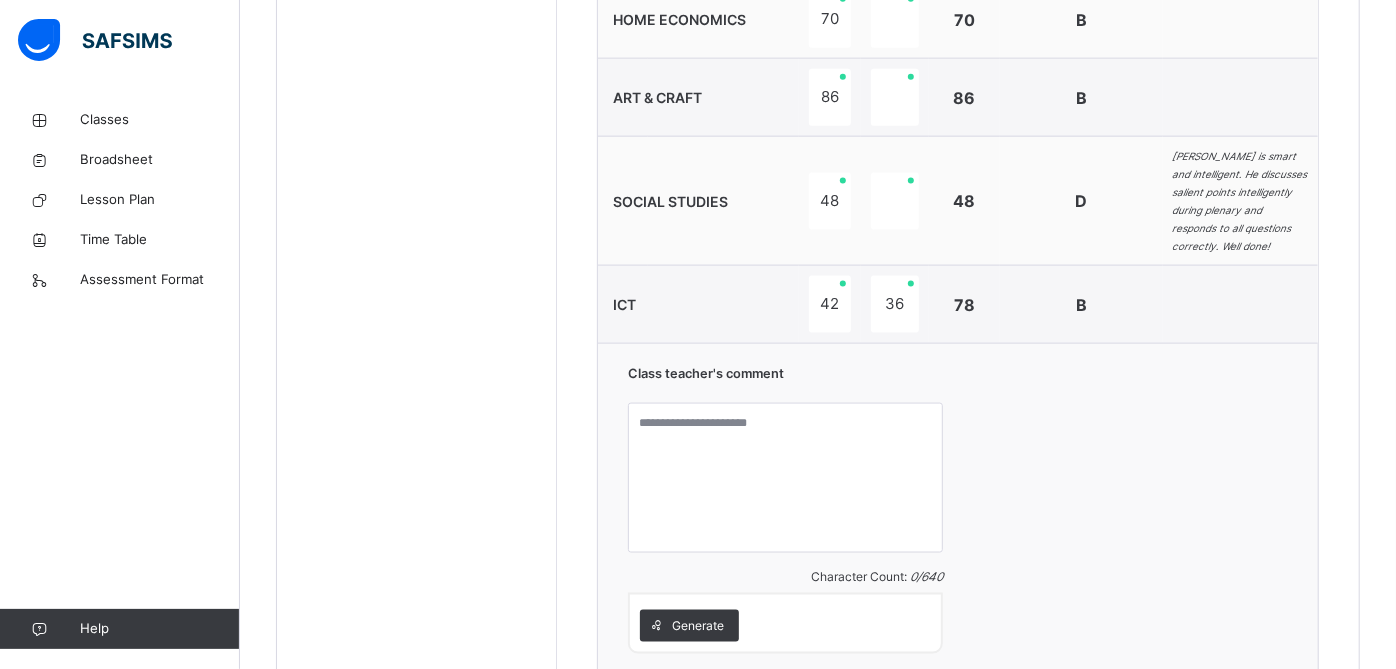 scroll, scrollTop: 1650, scrollLeft: 0, axis: vertical 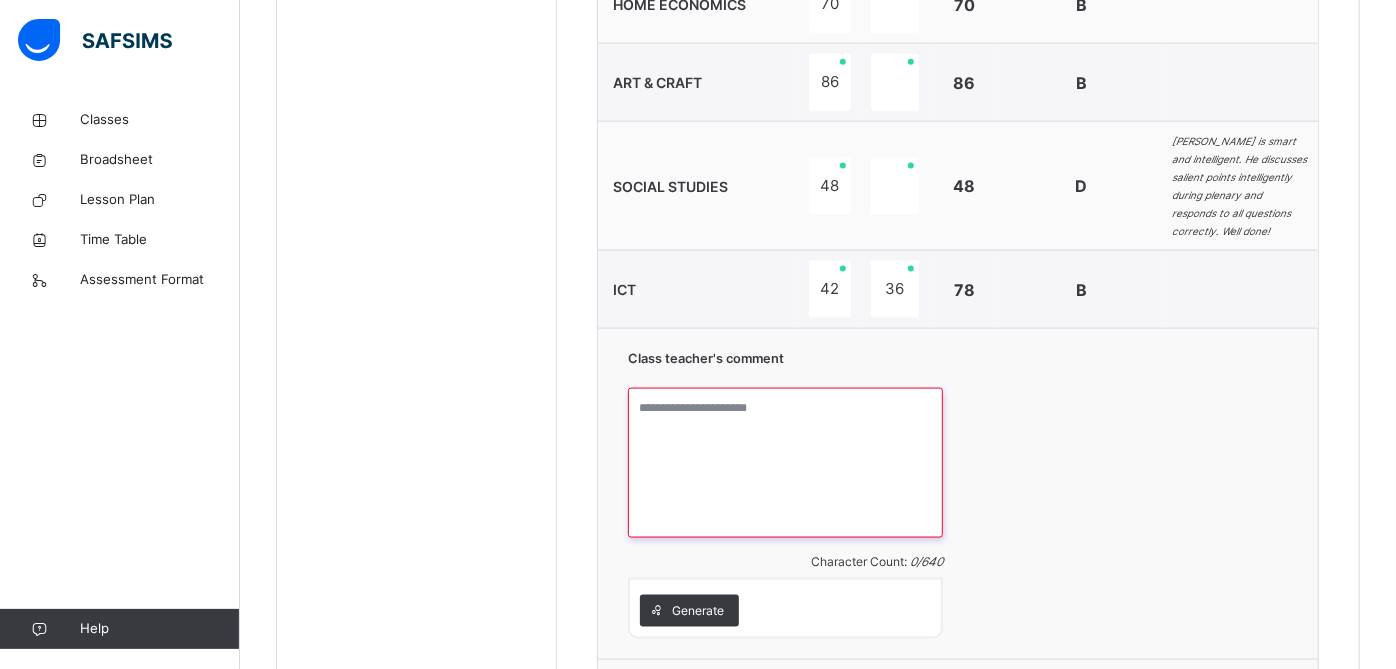 click at bounding box center [785, 463] 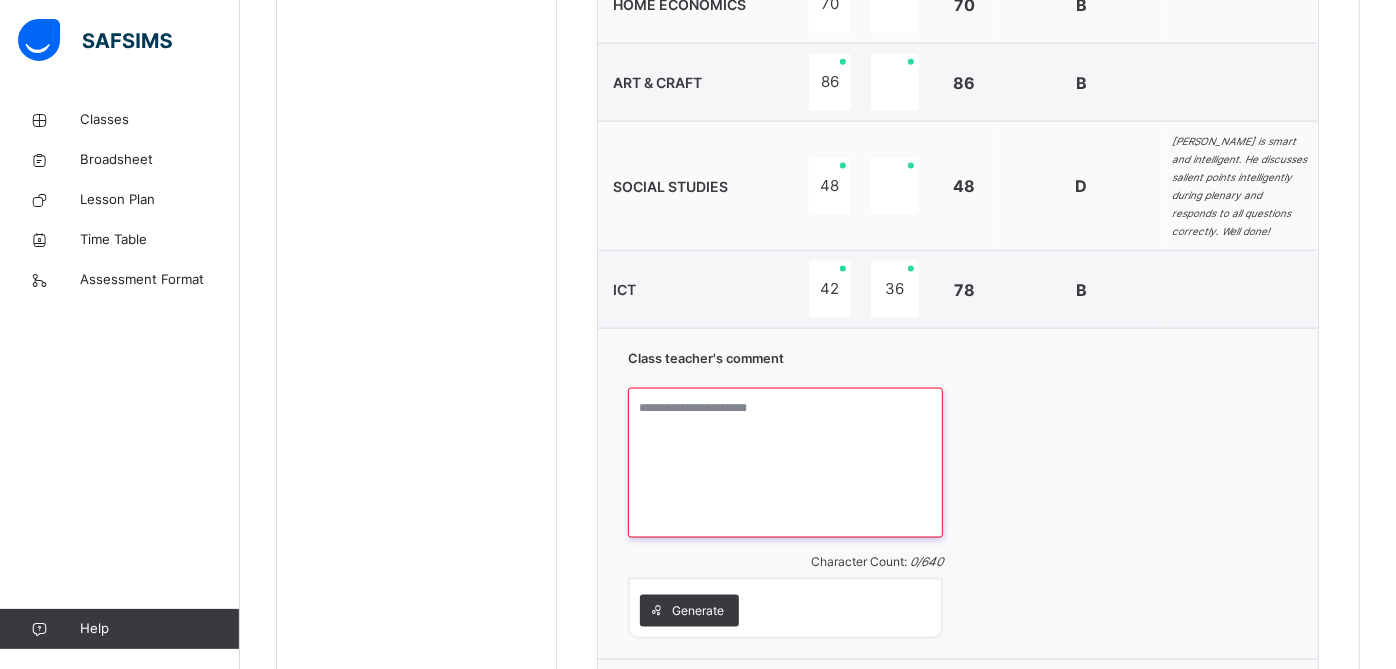 paste on "**********" 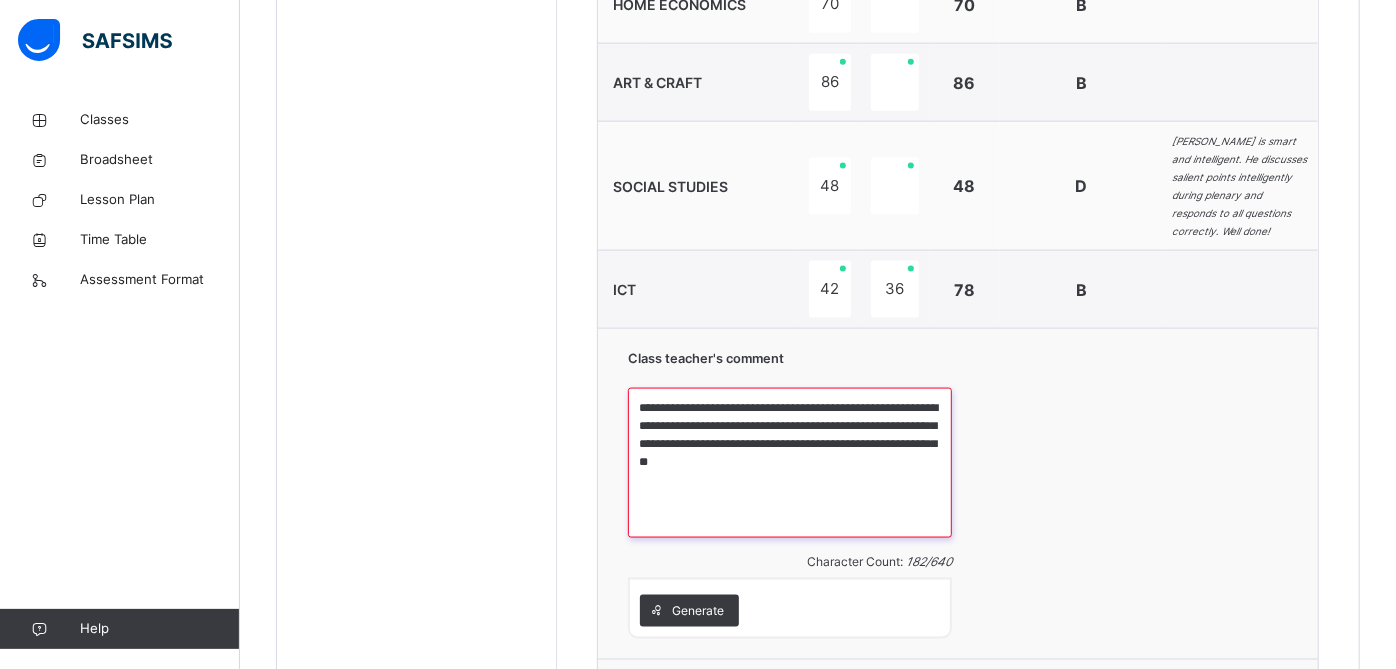 type on "**********" 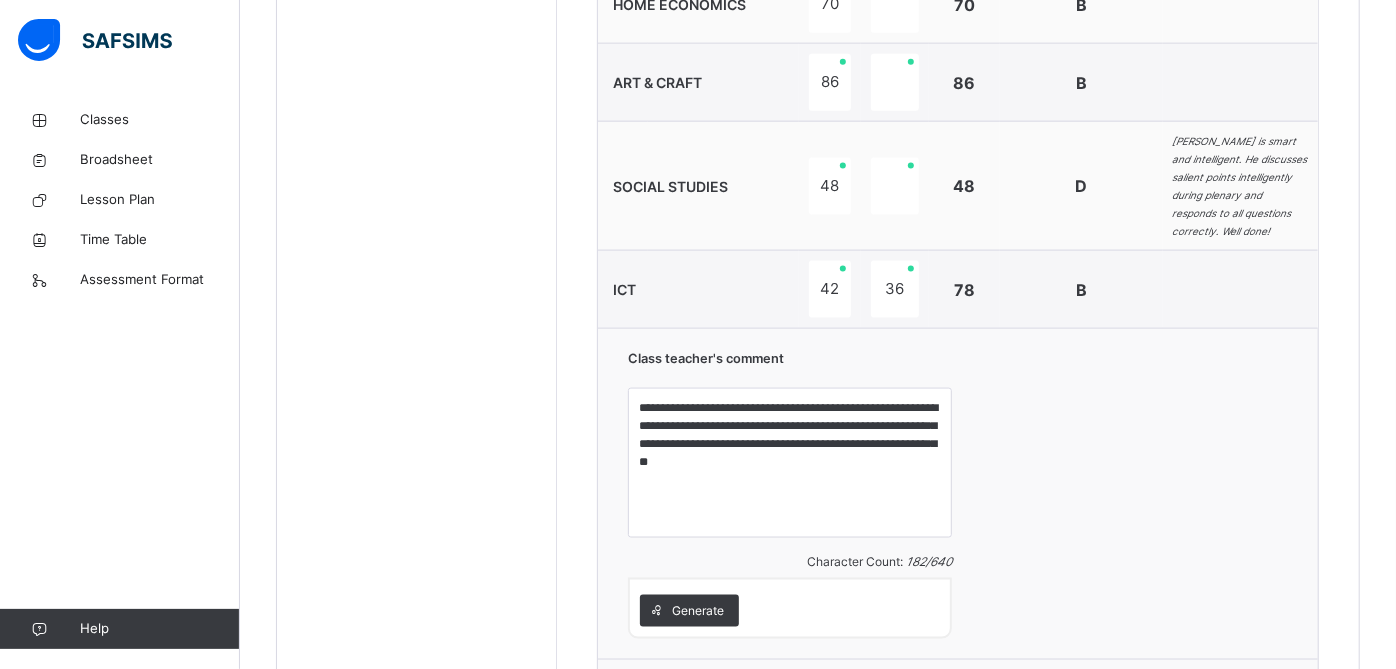 click on "Save Comment" at bounding box center [1230, 696] 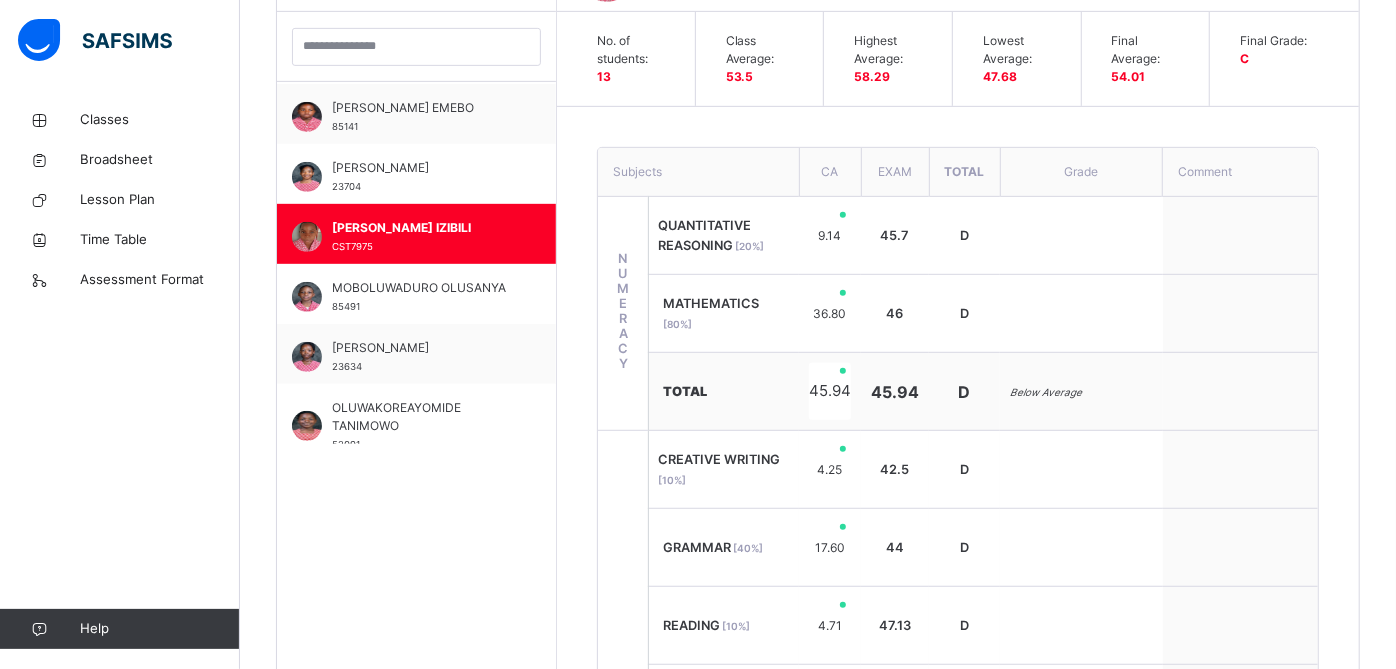 scroll, scrollTop: 582, scrollLeft: 0, axis: vertical 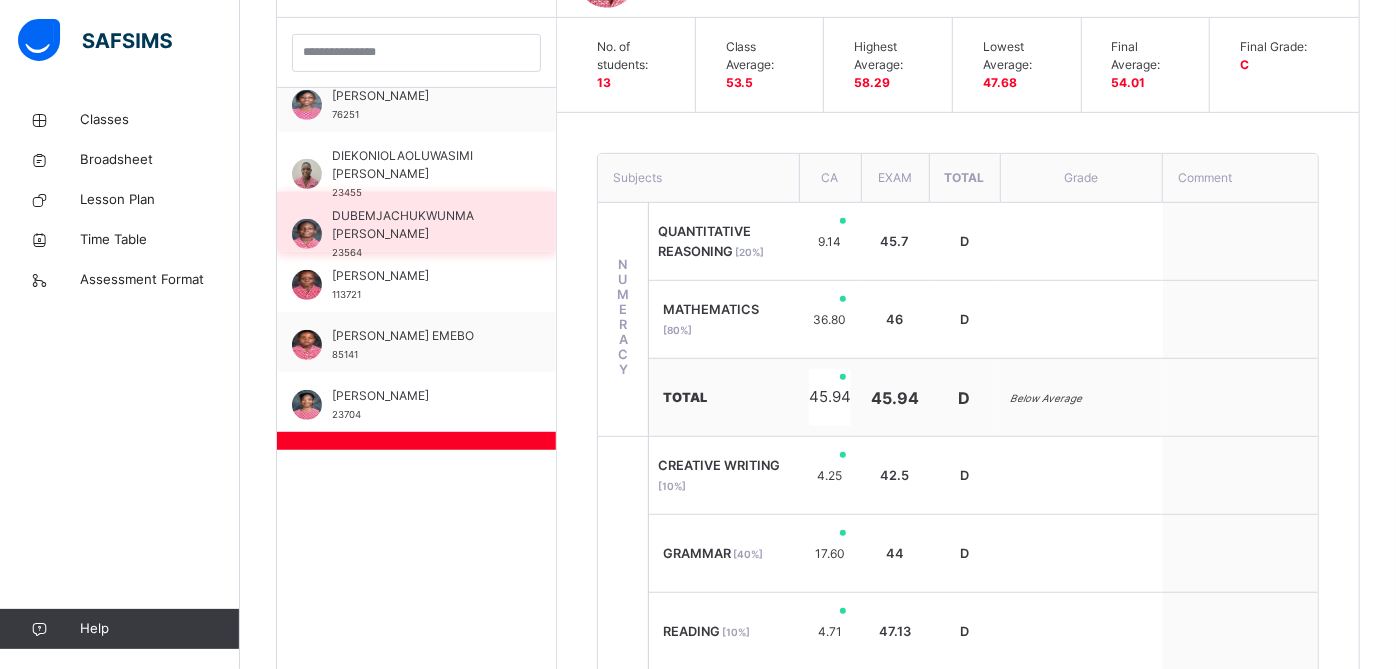 click on "DUBEMJACHUKWUNMA  [PERSON_NAME]" at bounding box center (421, 225) 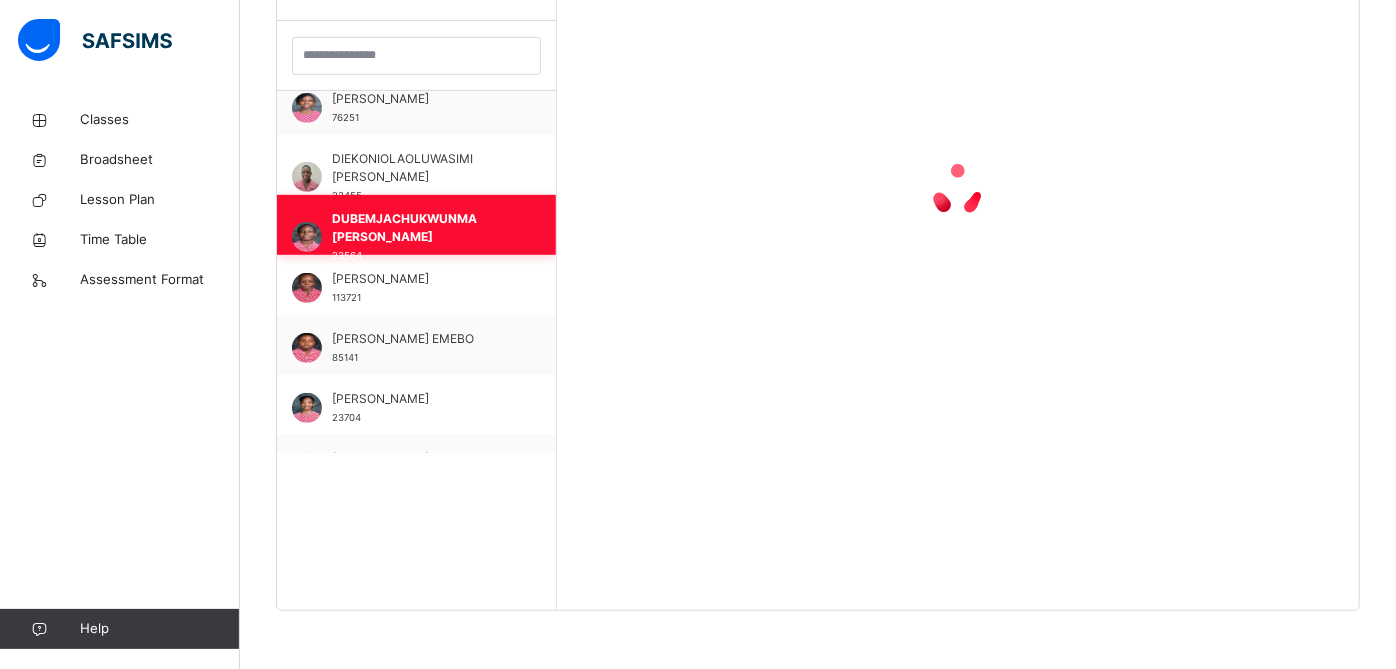 scroll, scrollTop: 582, scrollLeft: 0, axis: vertical 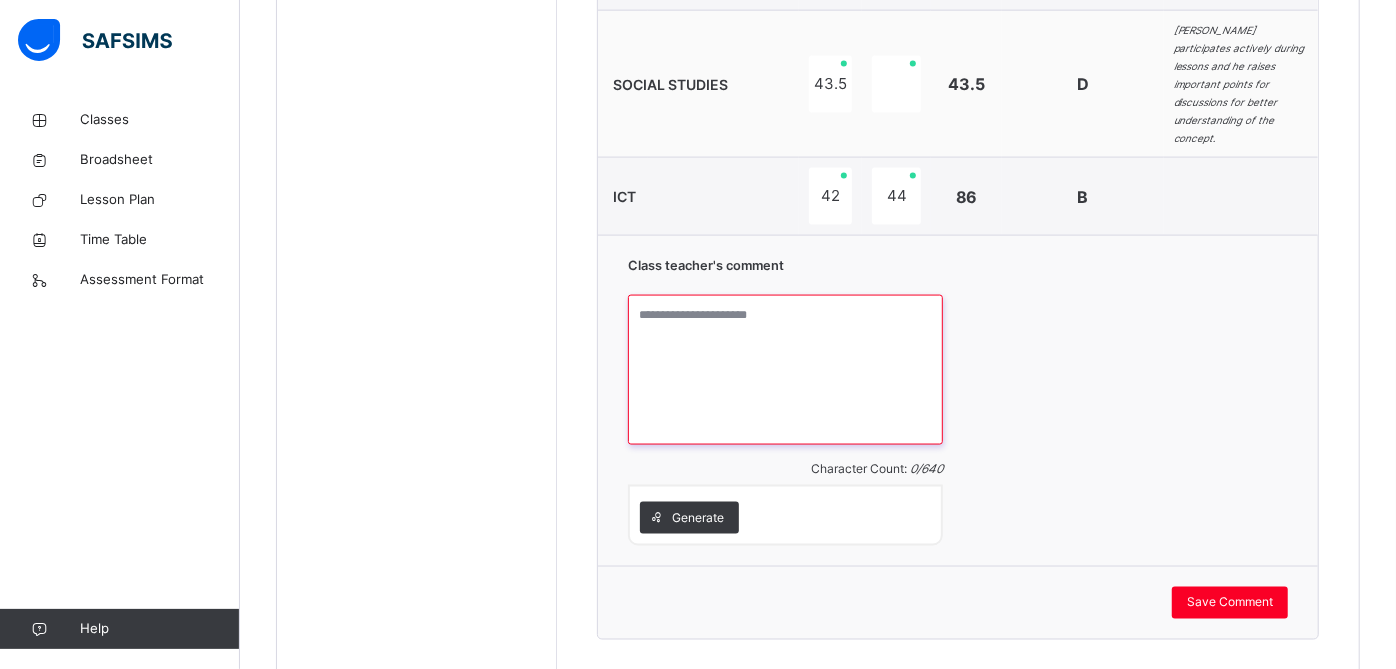 click at bounding box center [785, 370] 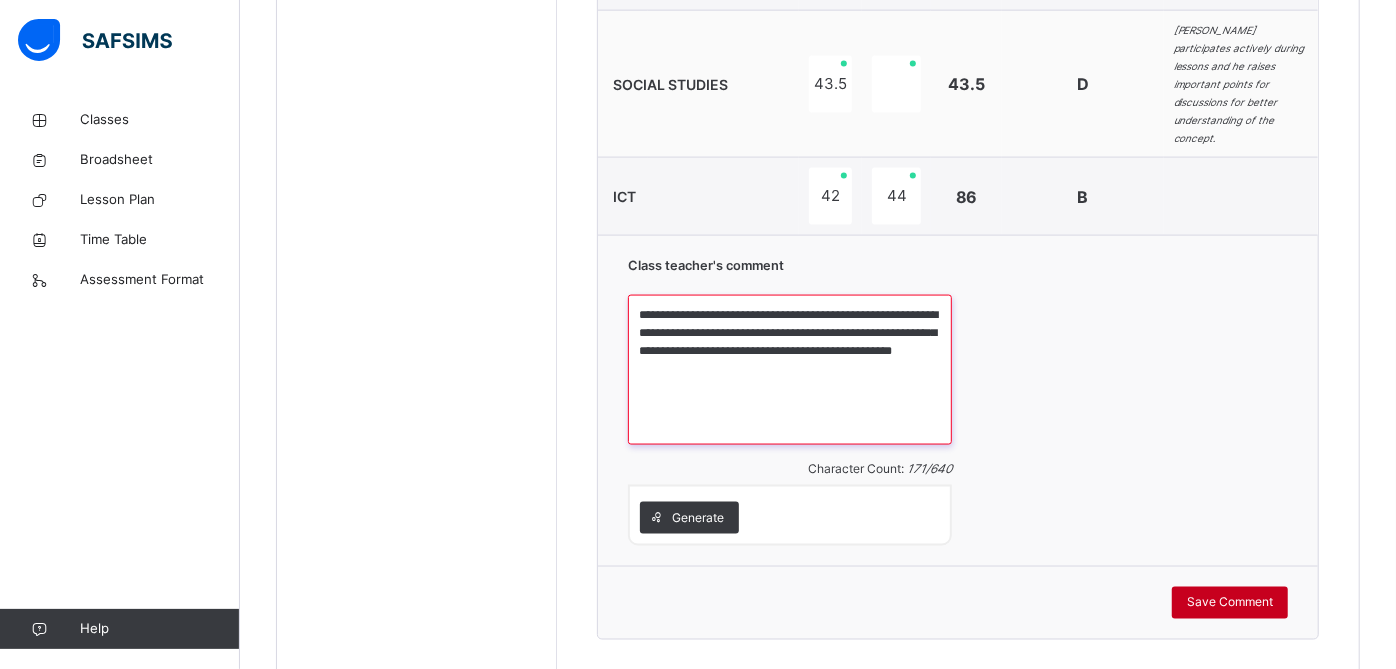 type on "**********" 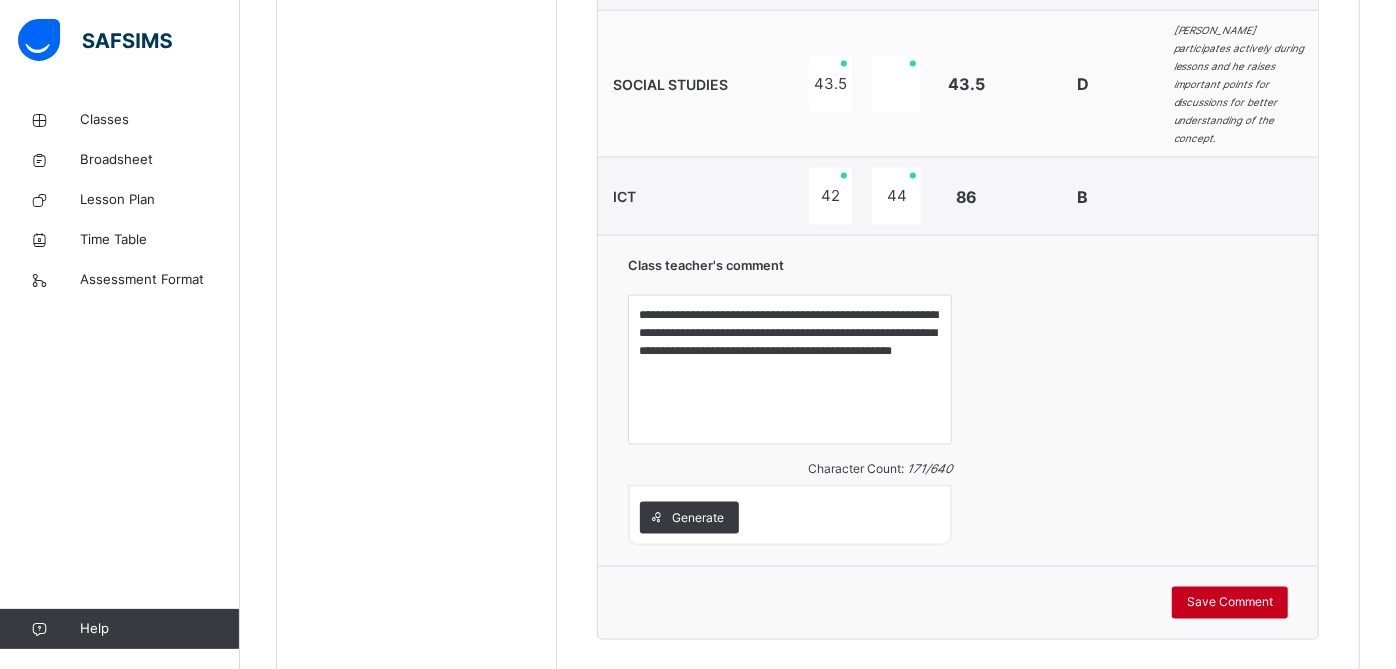 click on "Save Comment" at bounding box center [1230, 603] 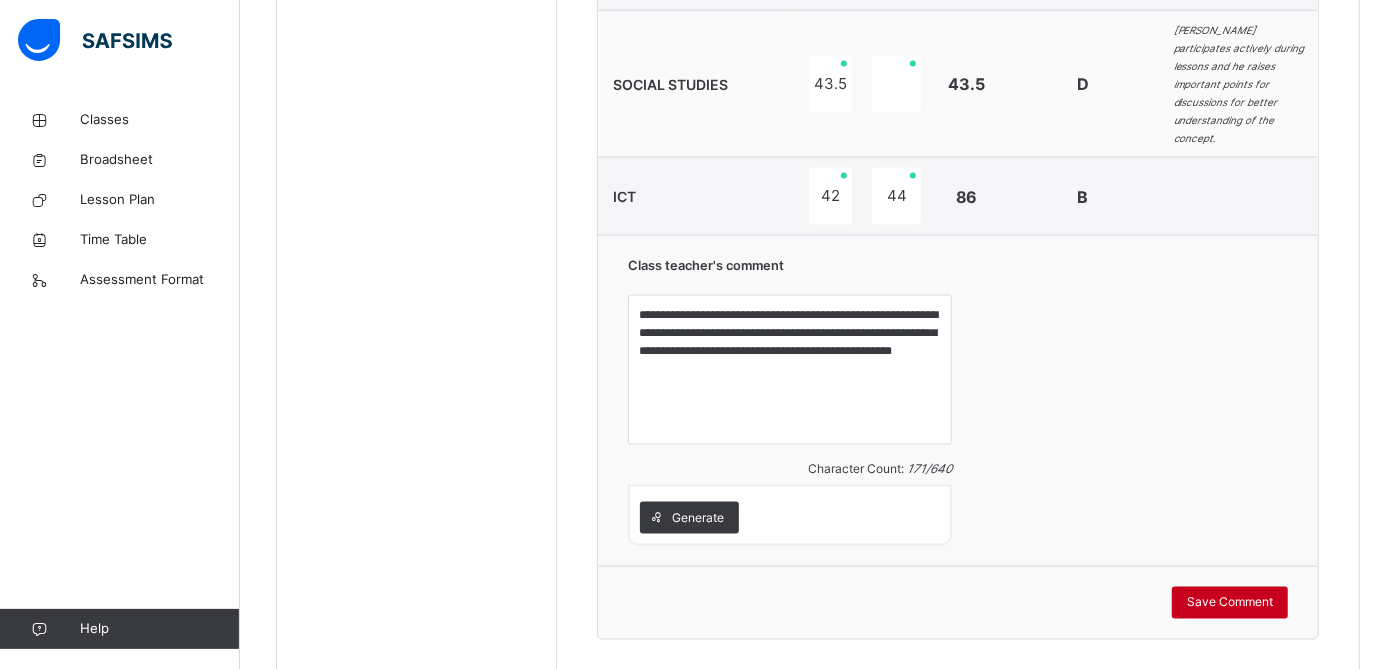 click on "Save Comment" at bounding box center [1230, 603] 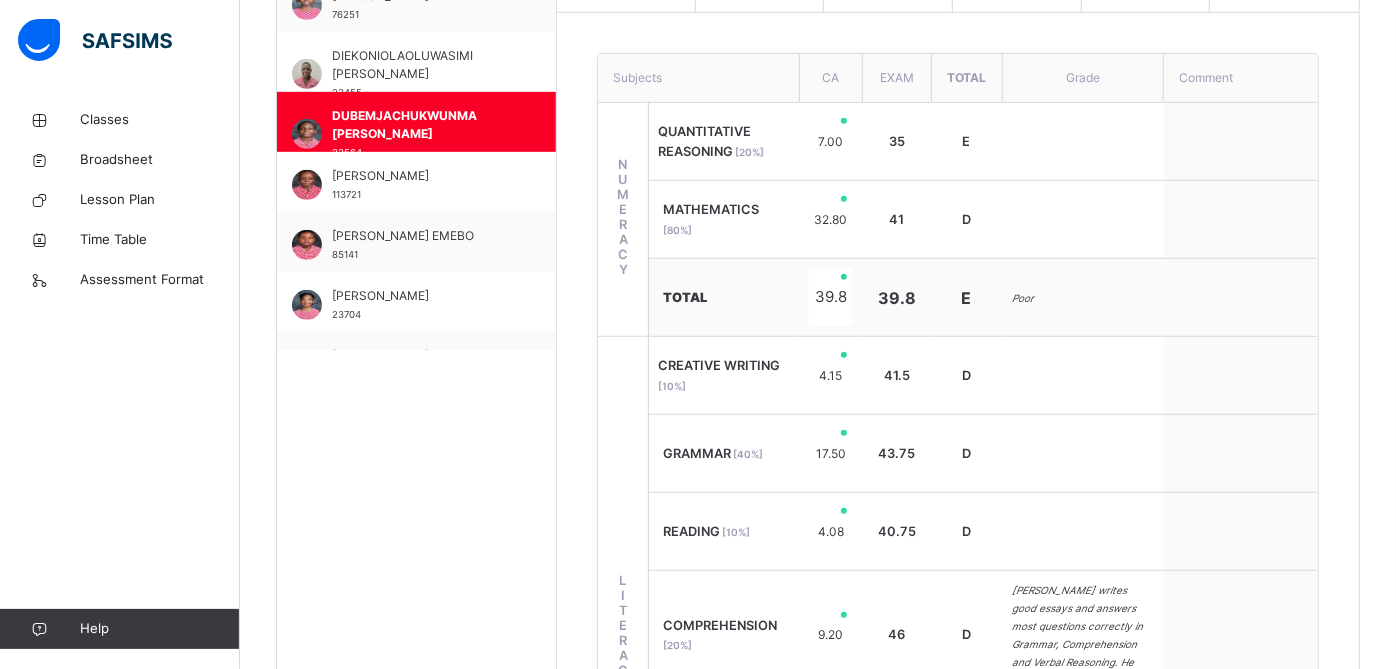 scroll, scrollTop: 680, scrollLeft: 0, axis: vertical 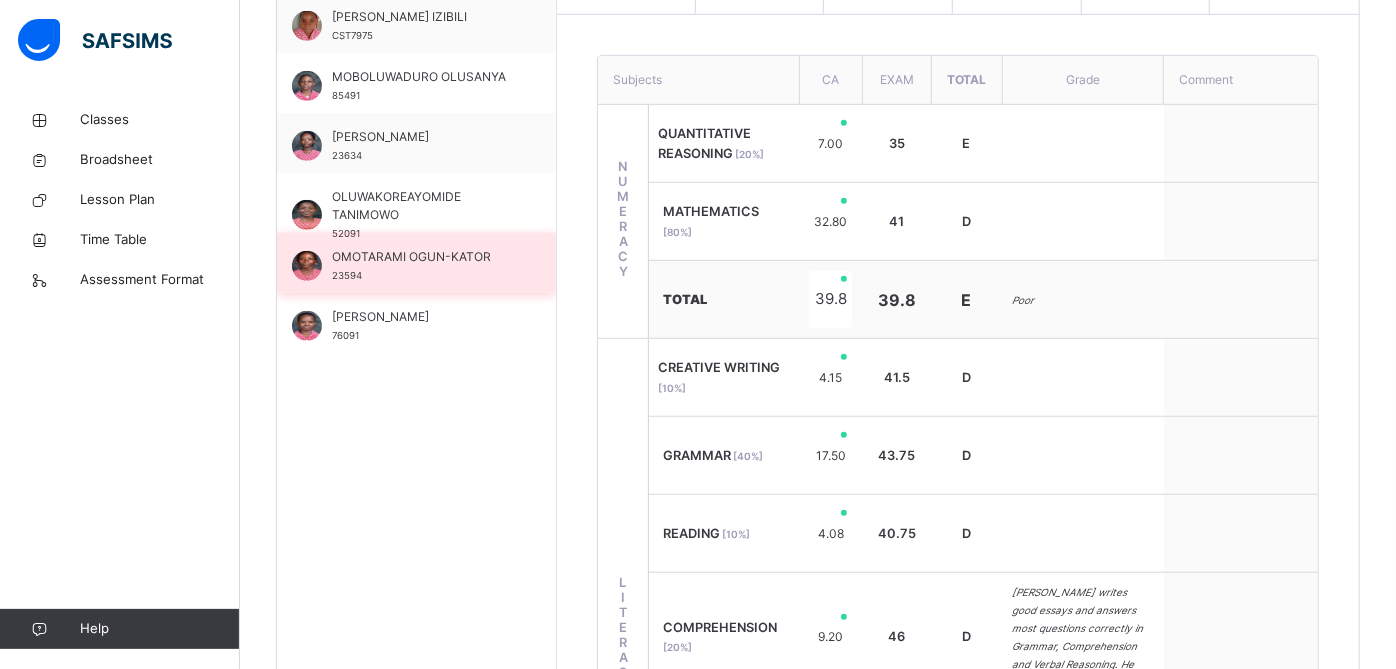 click on "OMOTARAMI  OGUN-KATOR" at bounding box center (421, 257) 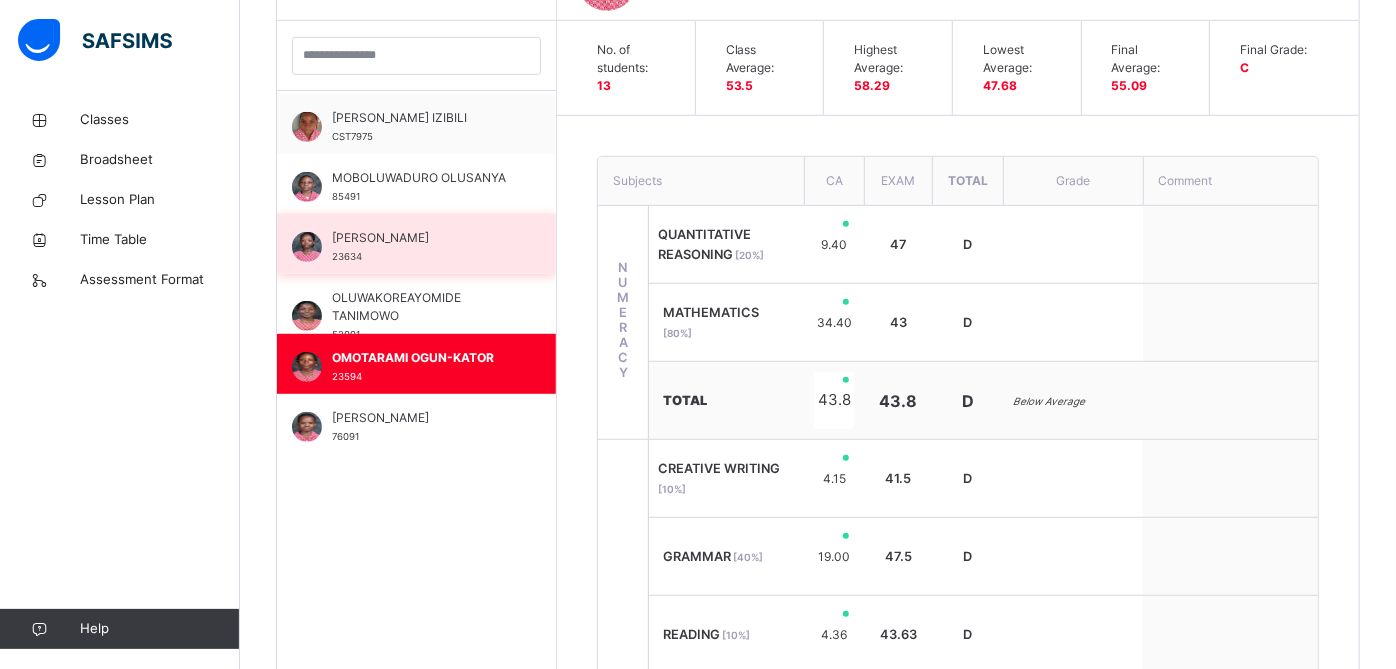 scroll, scrollTop: 680, scrollLeft: 0, axis: vertical 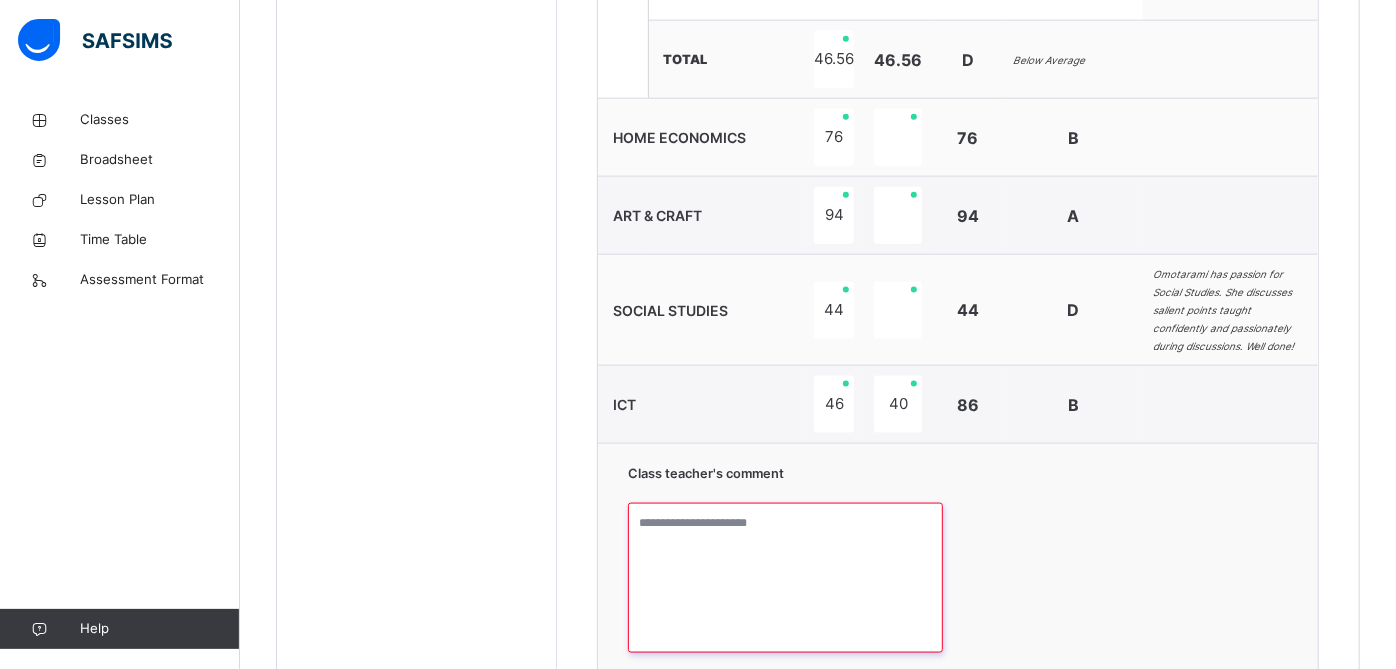 click at bounding box center (785, 578) 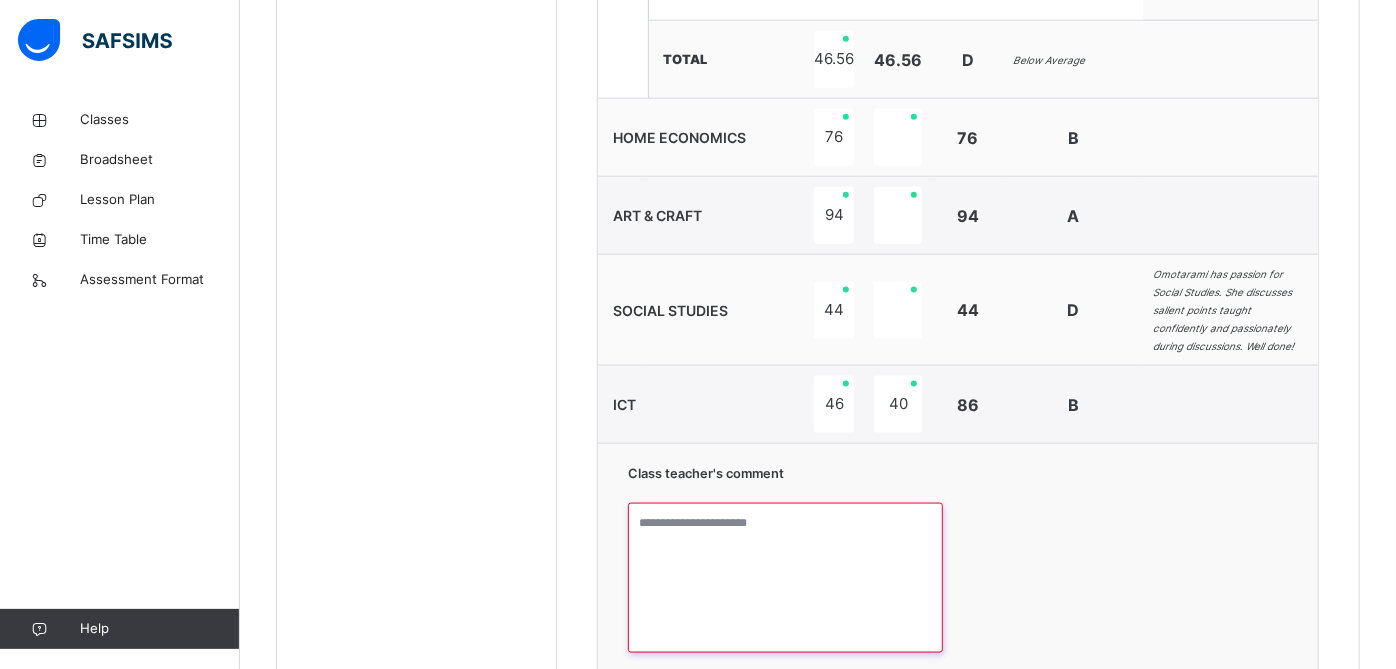 paste on "**********" 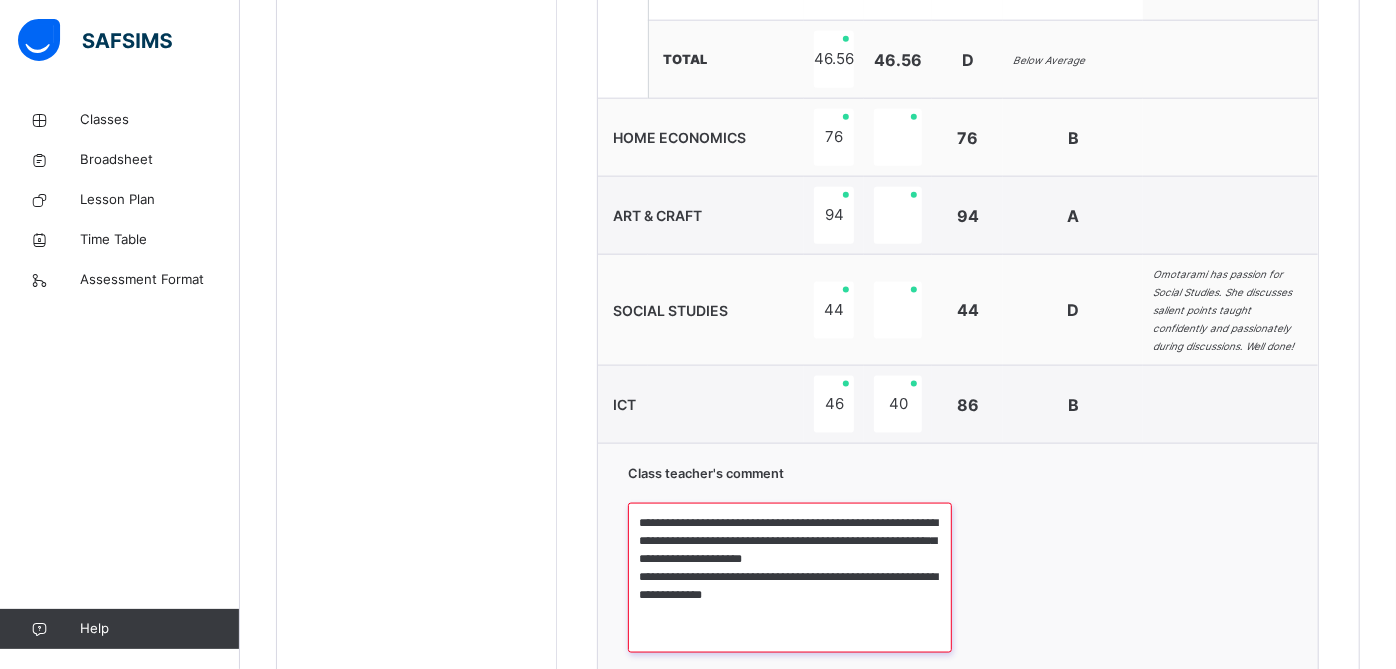 scroll, scrollTop: 1752, scrollLeft: 0, axis: vertical 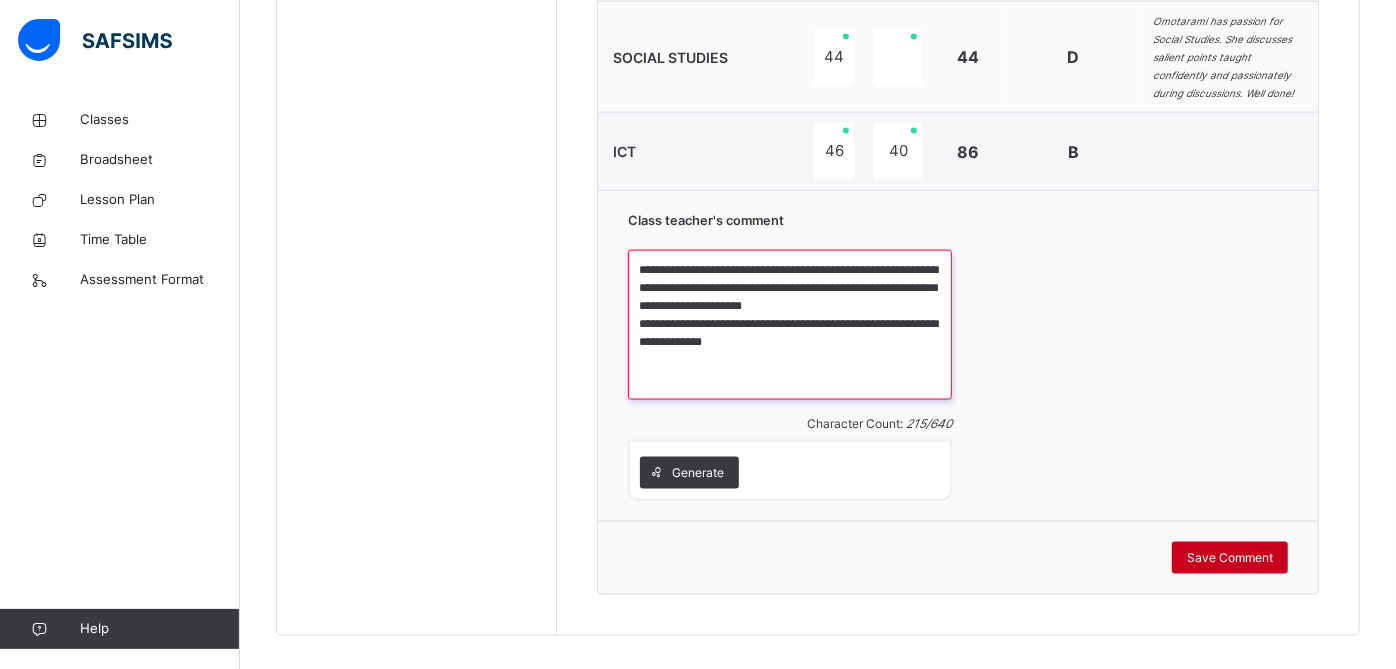 type on "**********" 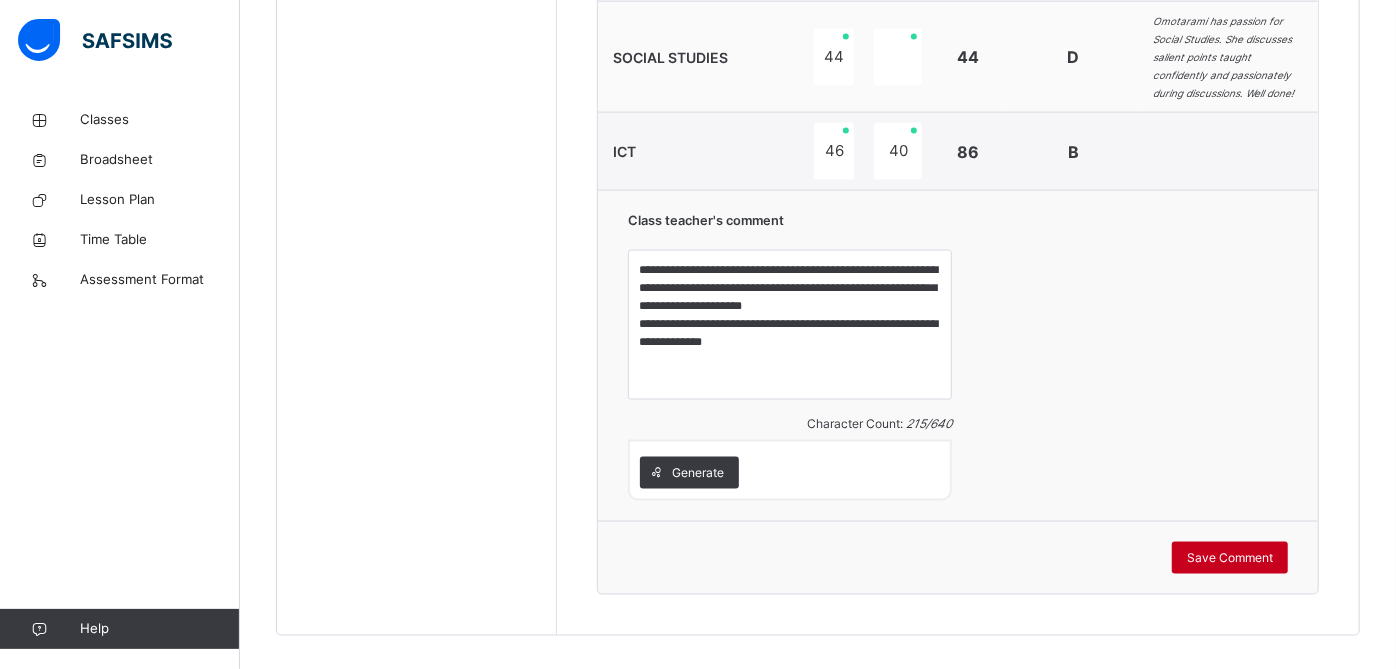 click on "Save Comment" at bounding box center (1230, 558) 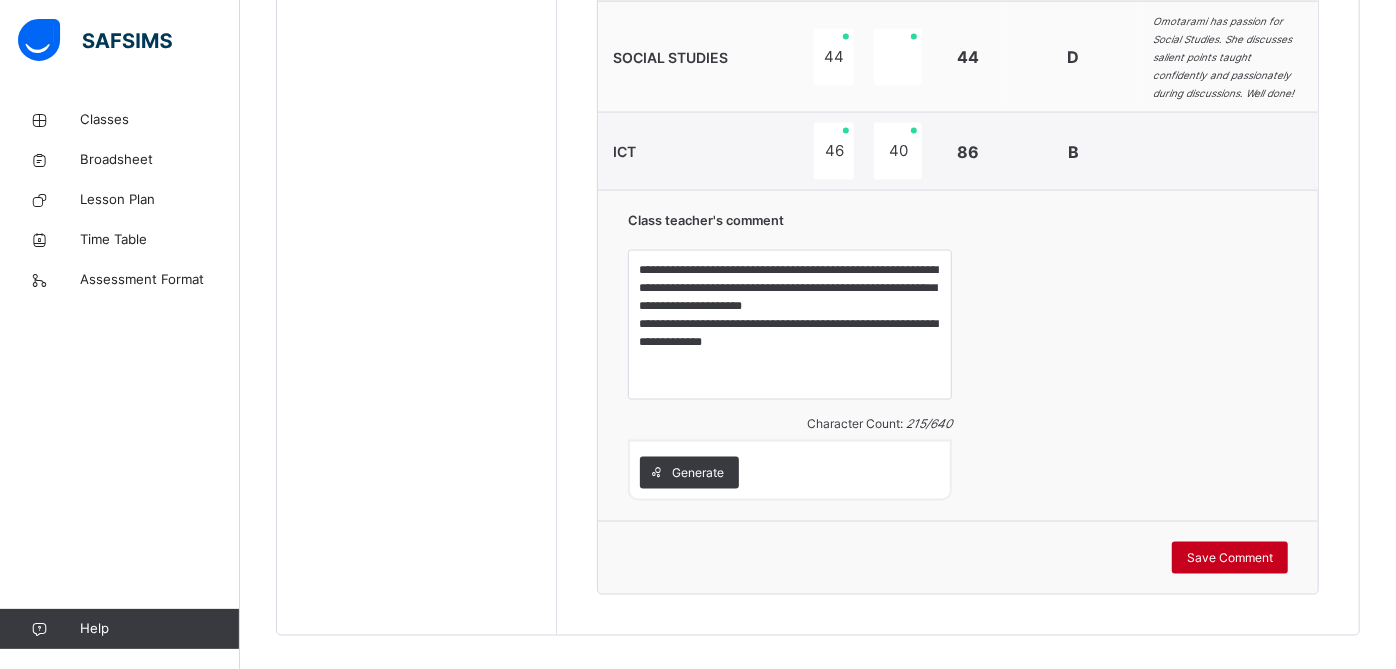 click on "Save Comment" at bounding box center [1230, 558] 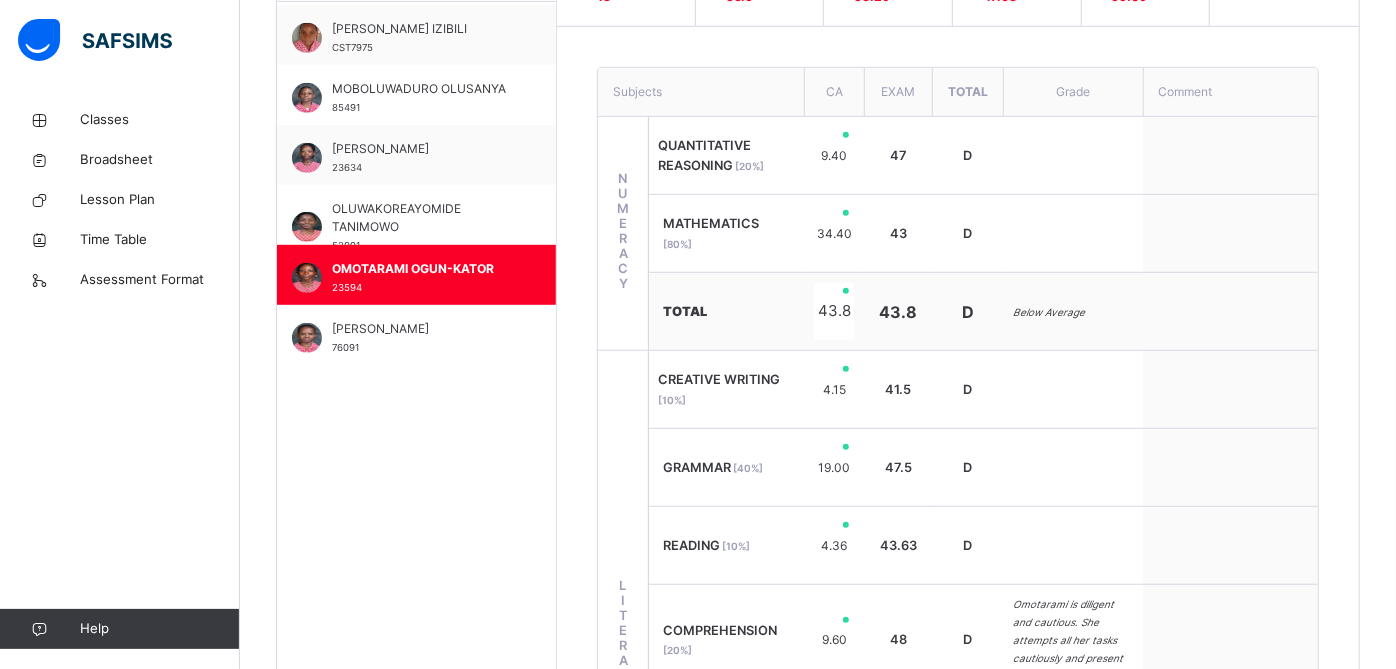 scroll, scrollTop: 660, scrollLeft: 0, axis: vertical 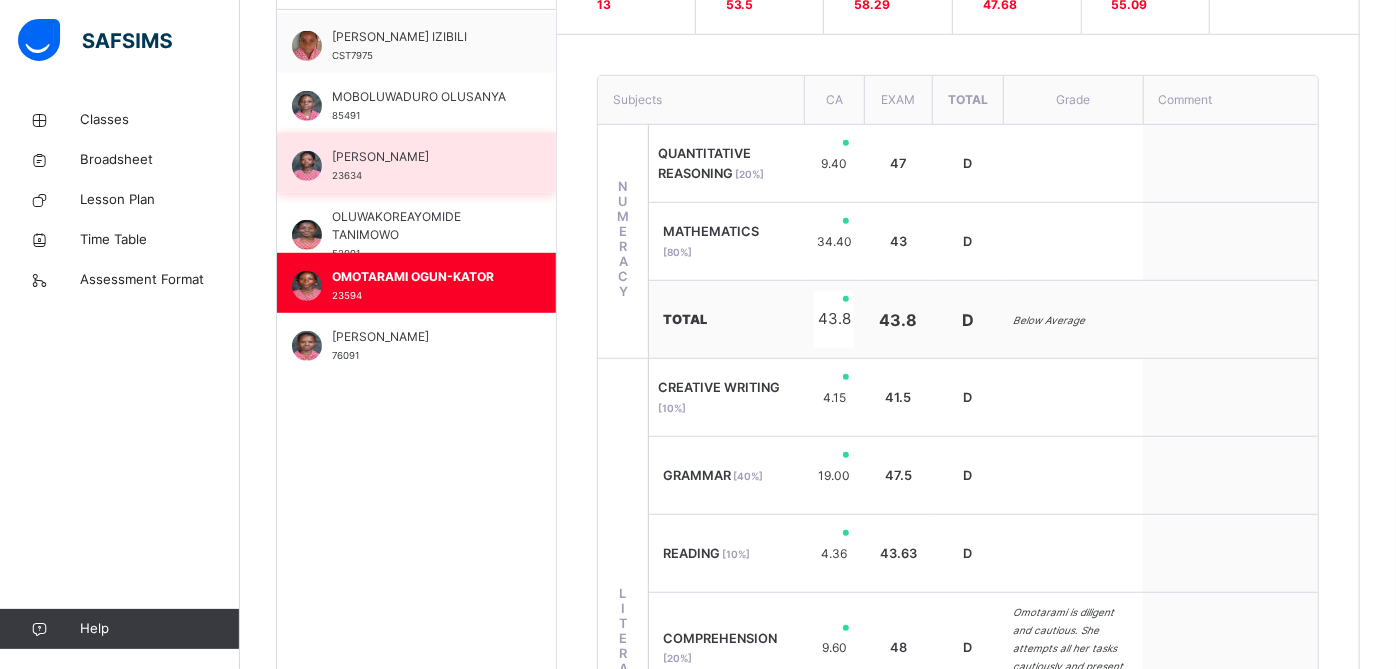 click on "[PERSON_NAME]" at bounding box center (421, 157) 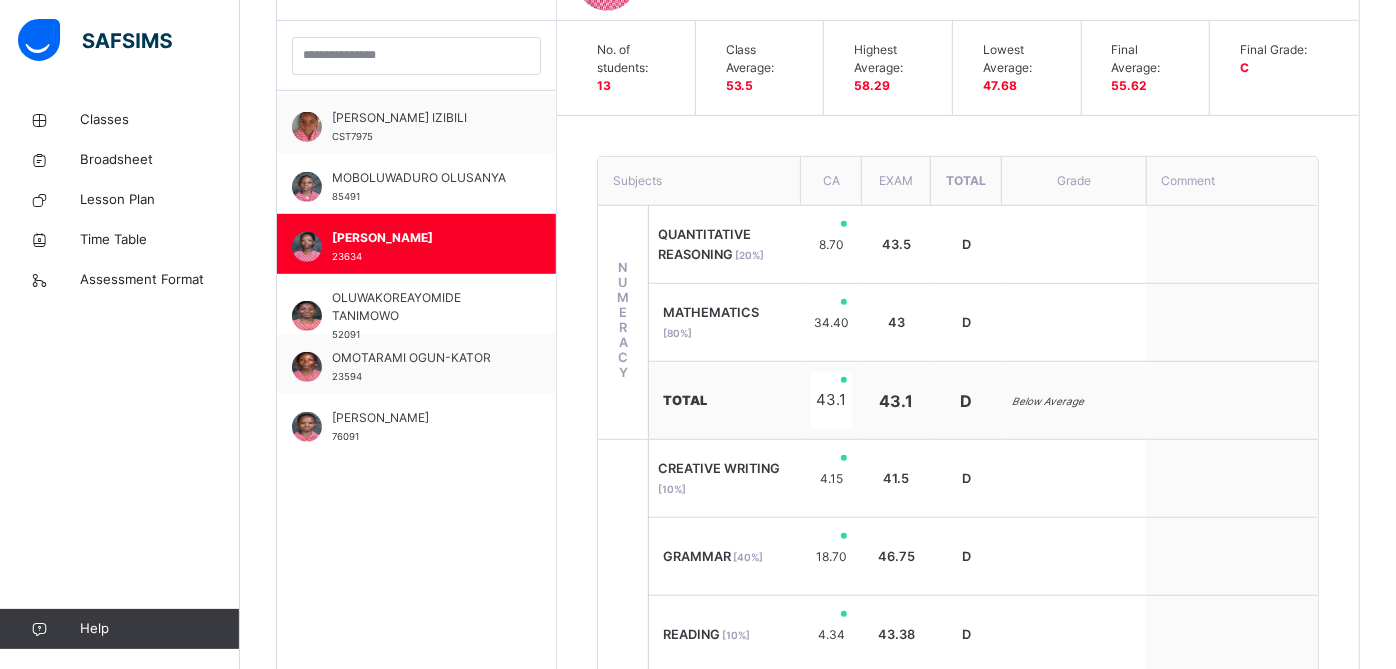 scroll, scrollTop: 660, scrollLeft: 0, axis: vertical 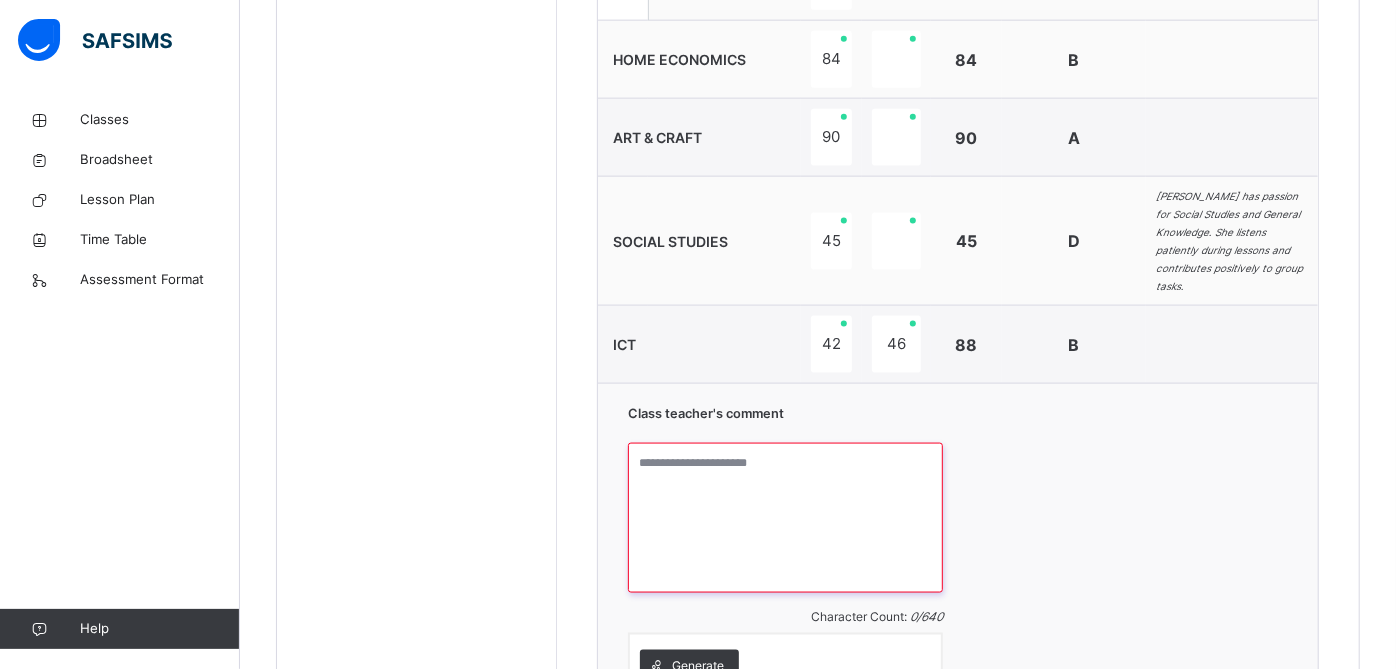 click at bounding box center [785, 518] 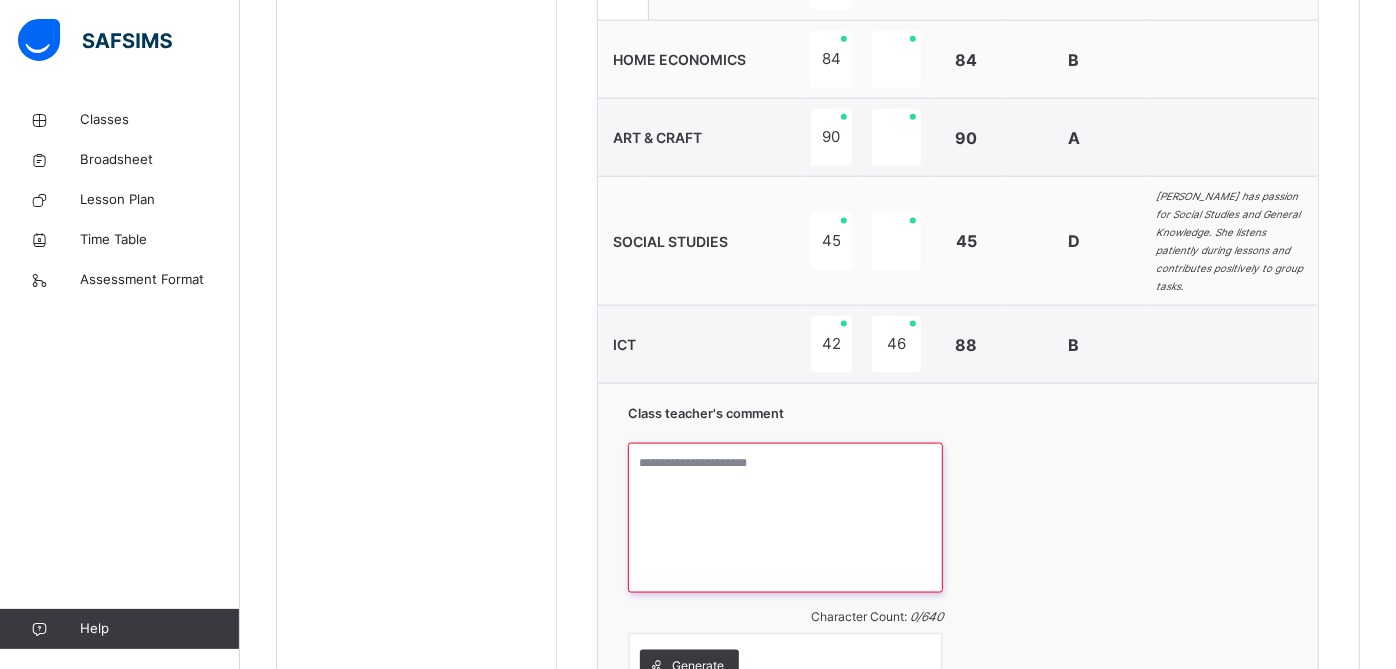 paste on "**********" 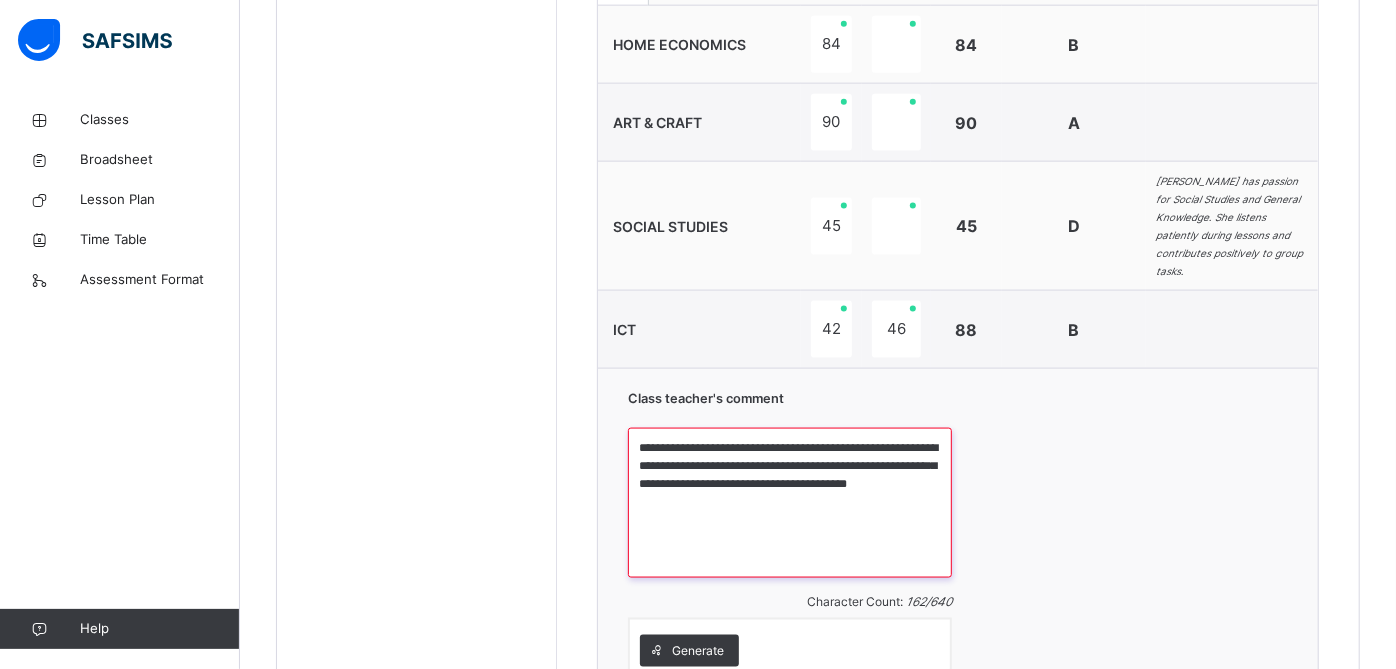 scroll, scrollTop: 1806, scrollLeft: 0, axis: vertical 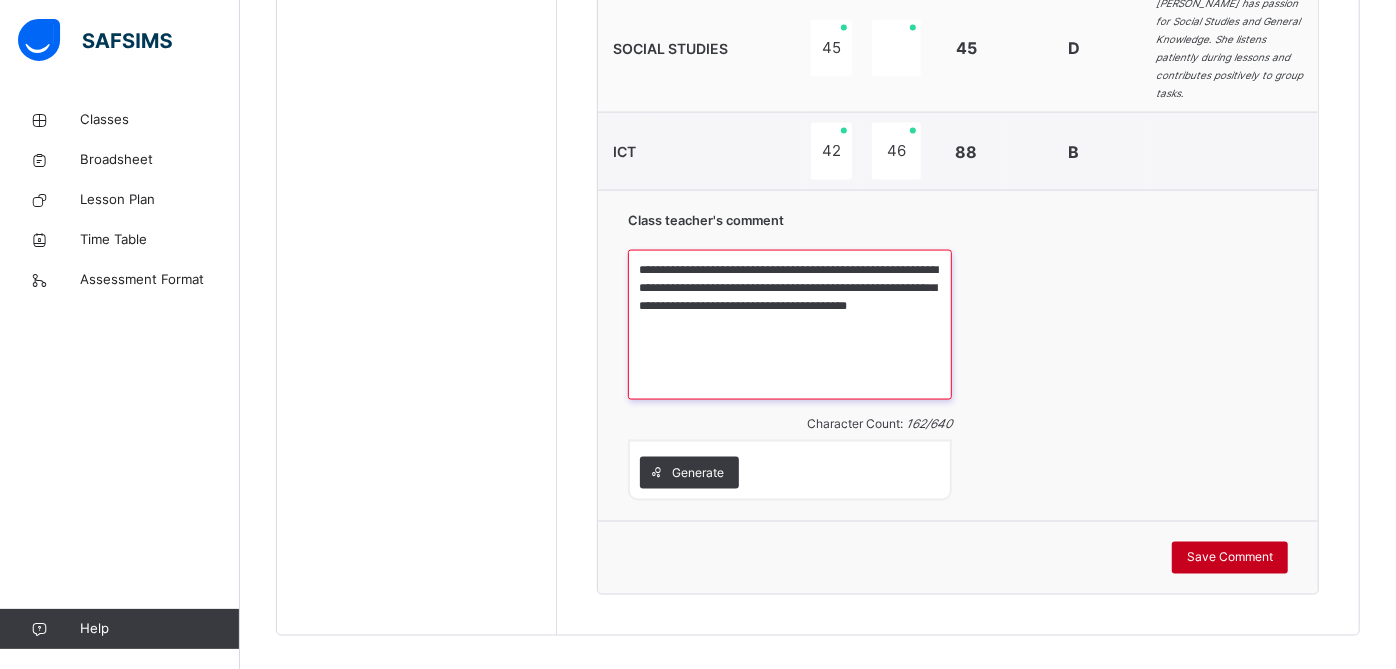 type on "**********" 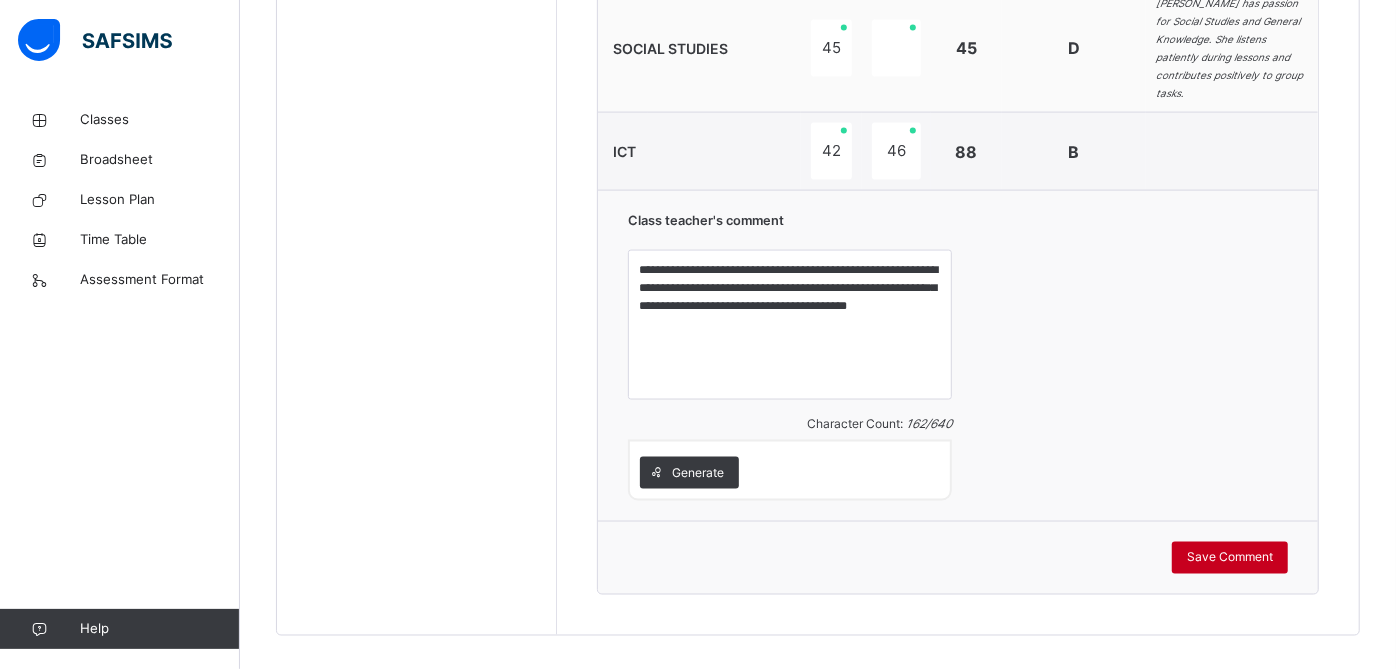click on "Save Comment" at bounding box center [1230, 558] 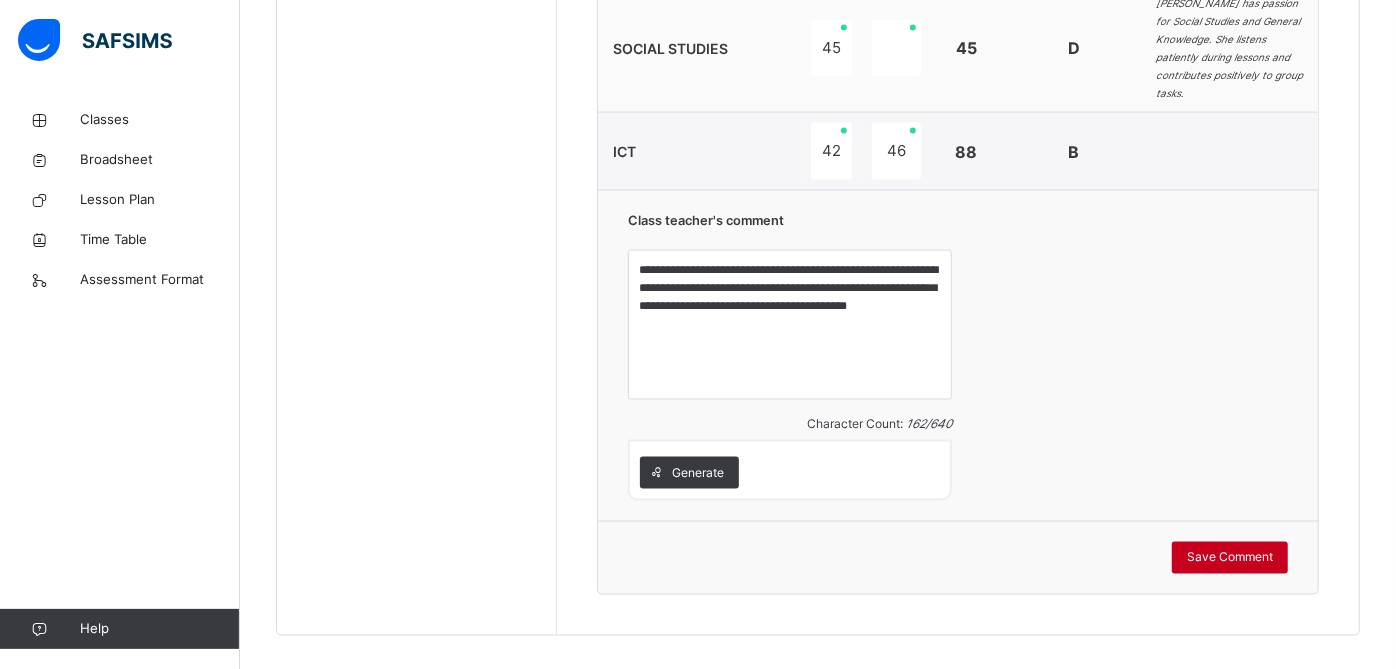 click on "Save Comment" at bounding box center [1230, 558] 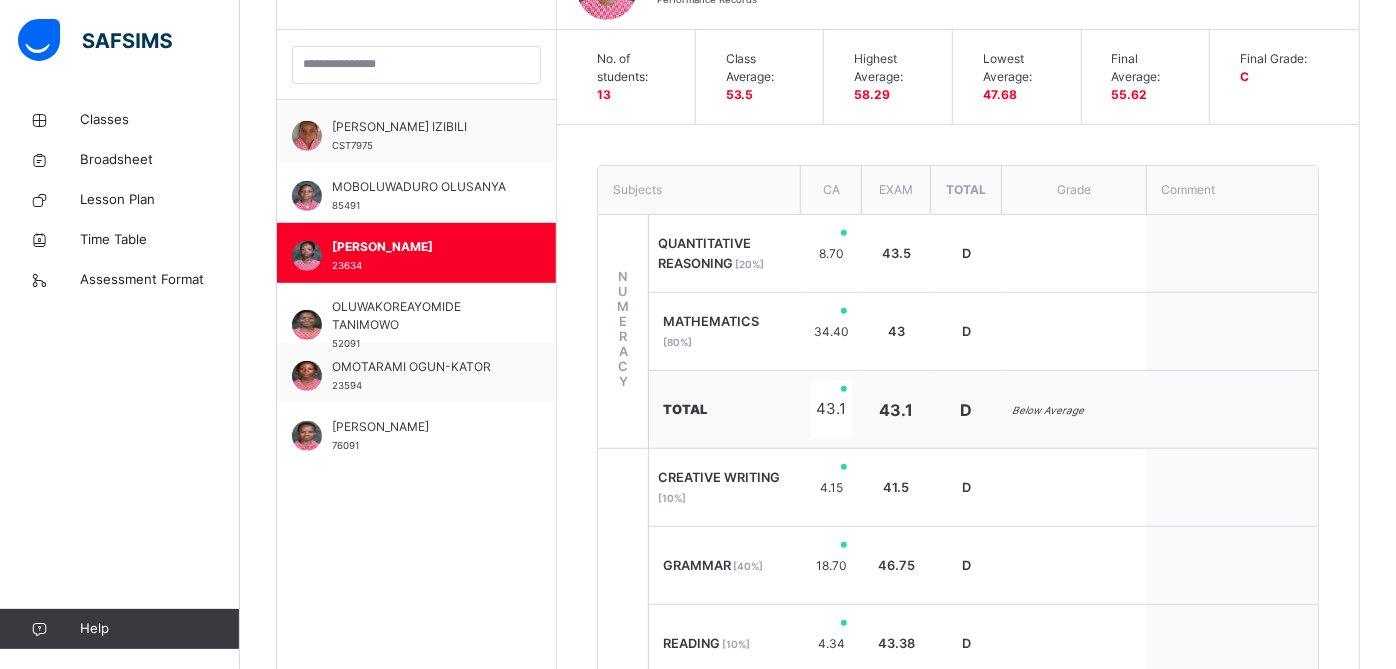 scroll, scrollTop: 564, scrollLeft: 0, axis: vertical 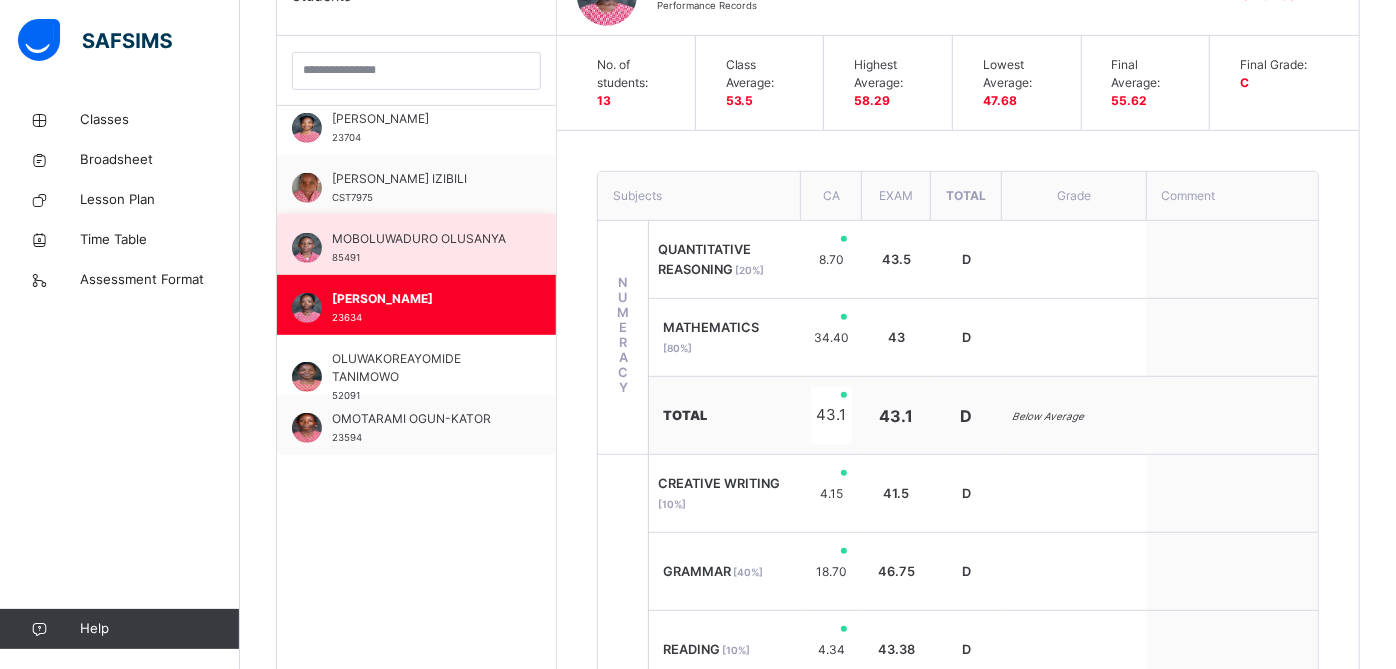 click on "MOBOLUWADURO  OLUSANYA" at bounding box center [421, 239] 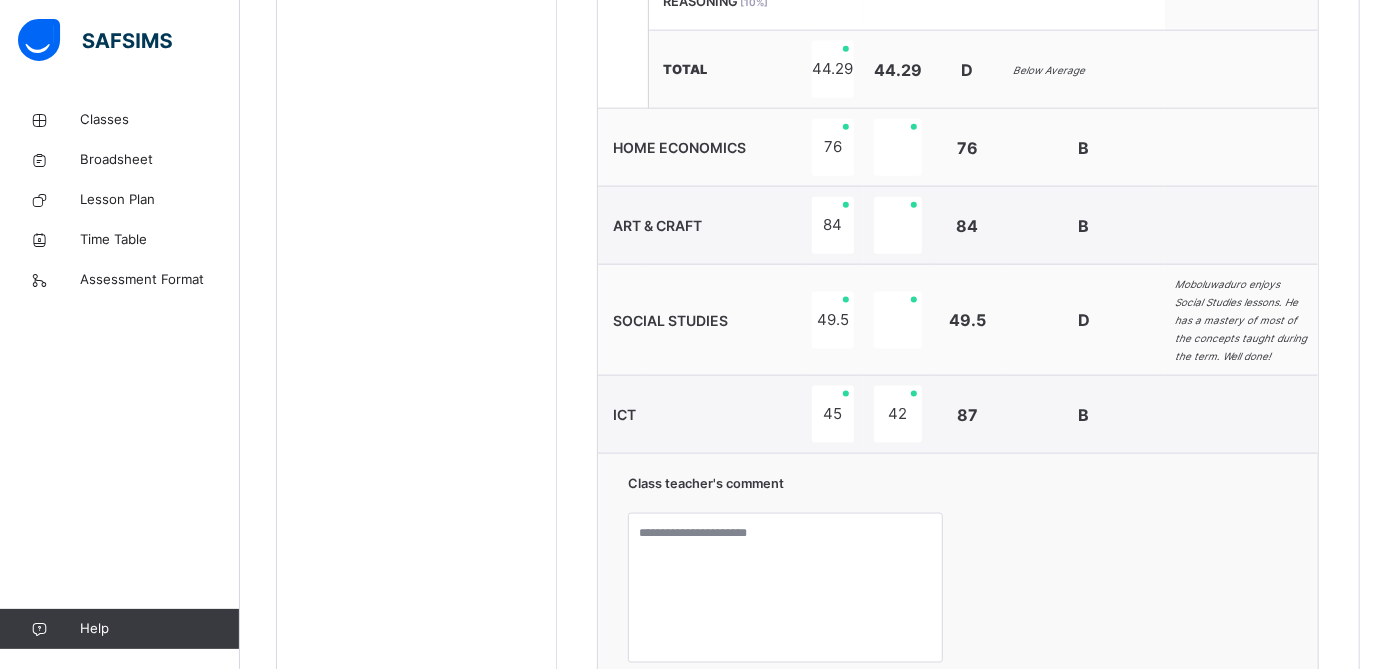 scroll, scrollTop: 1665, scrollLeft: 0, axis: vertical 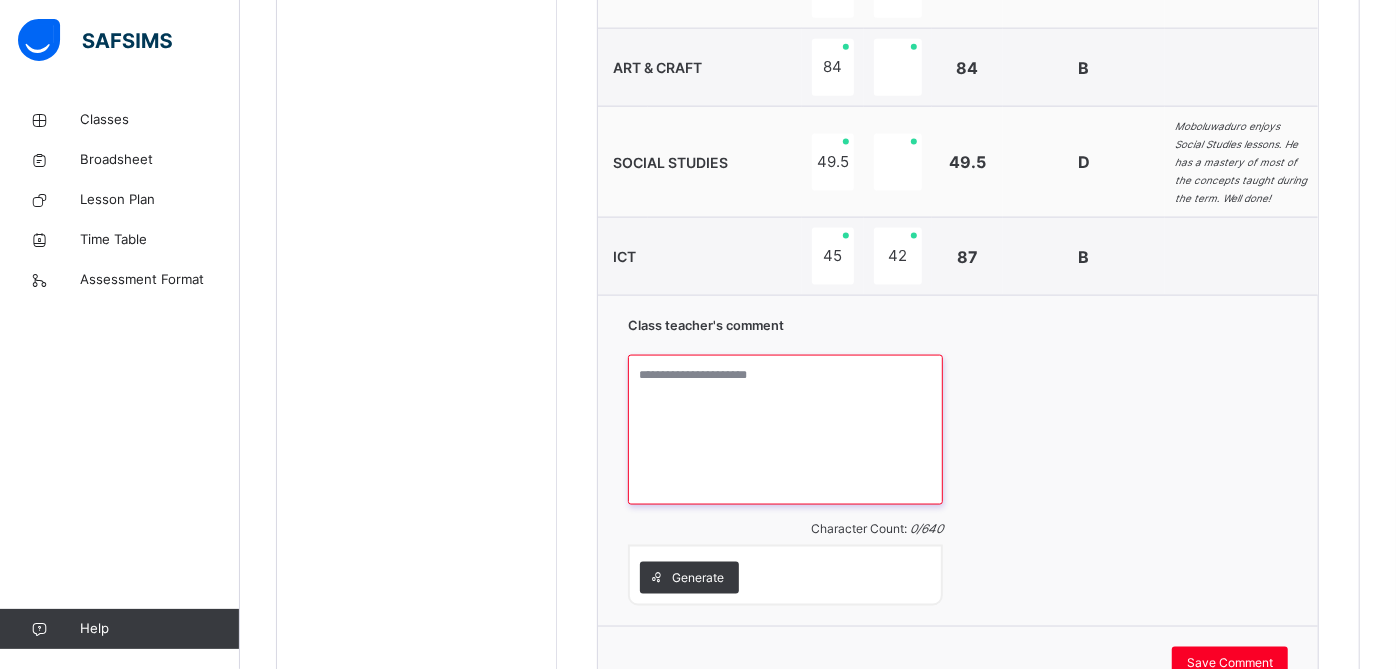 click at bounding box center [785, 430] 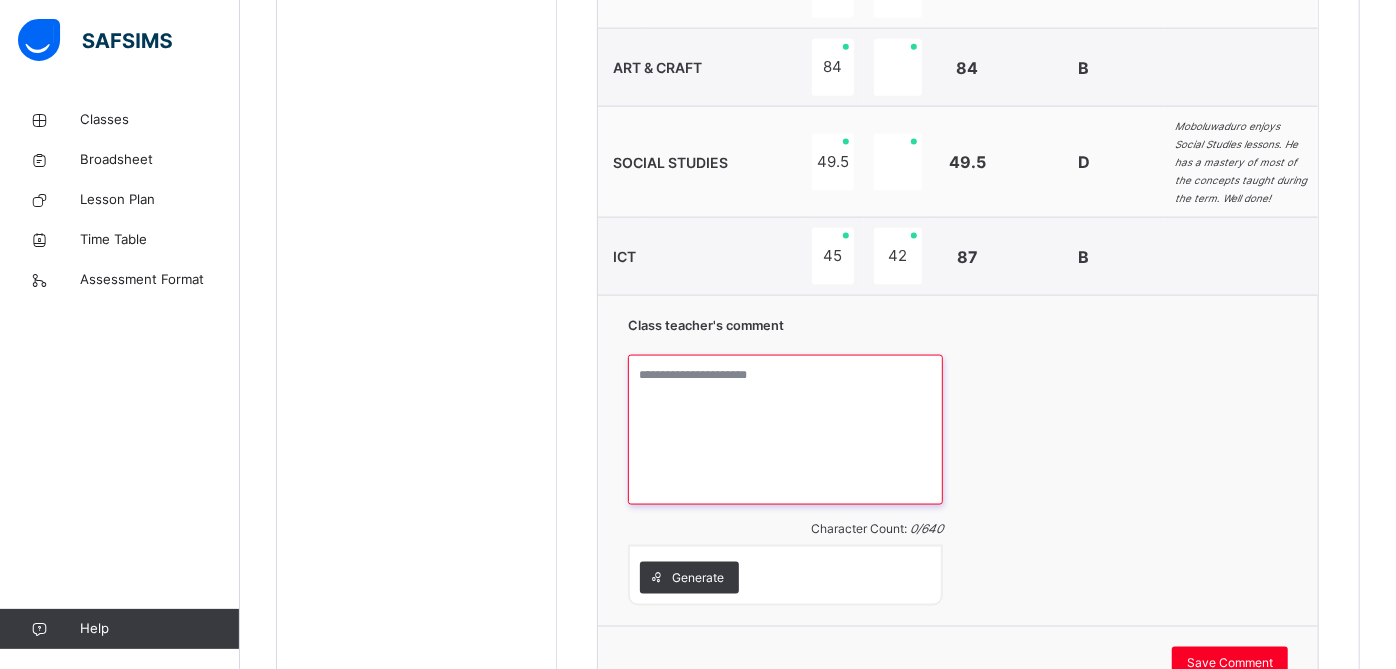 paste on "**********" 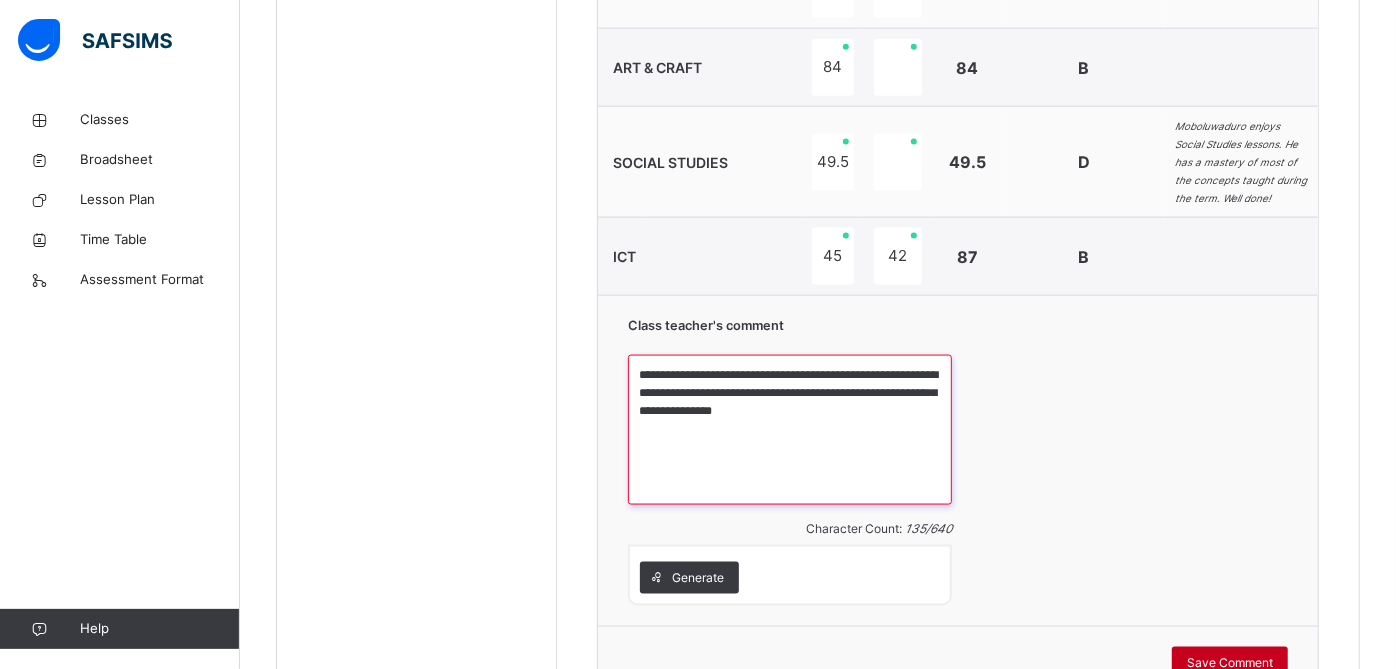 type on "**********" 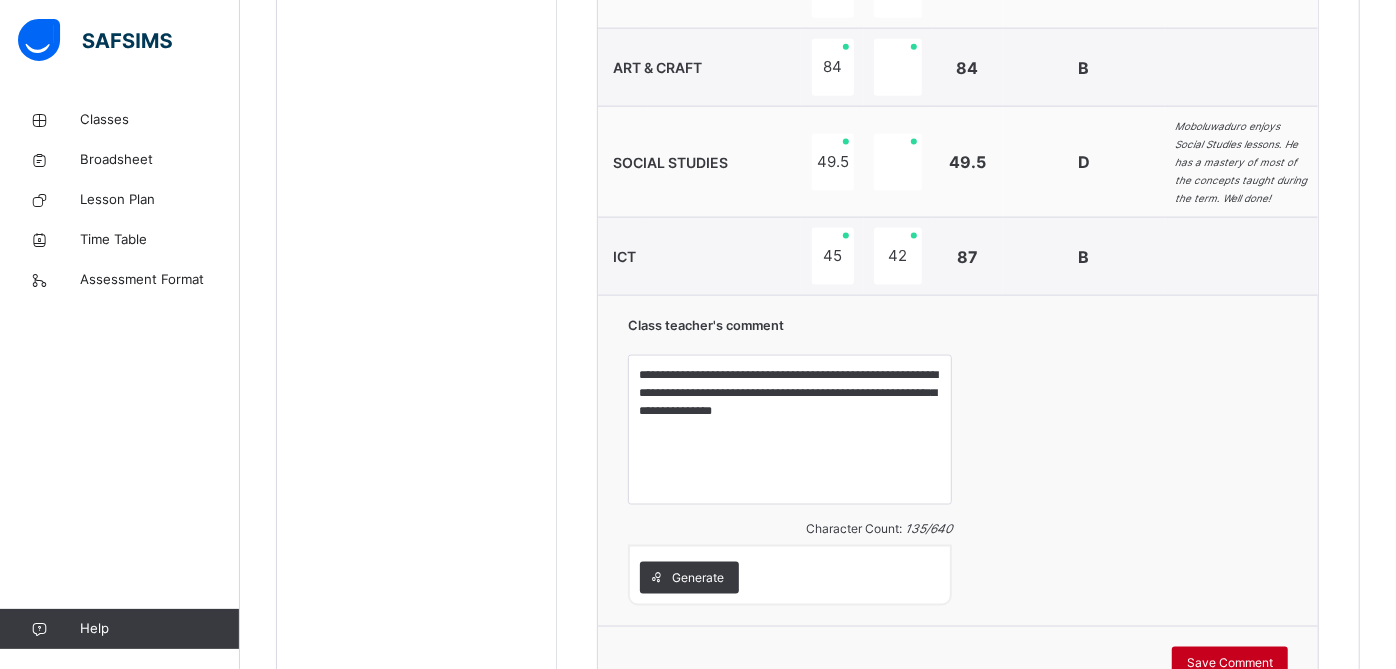 click on "Save Comment" at bounding box center (1230, 663) 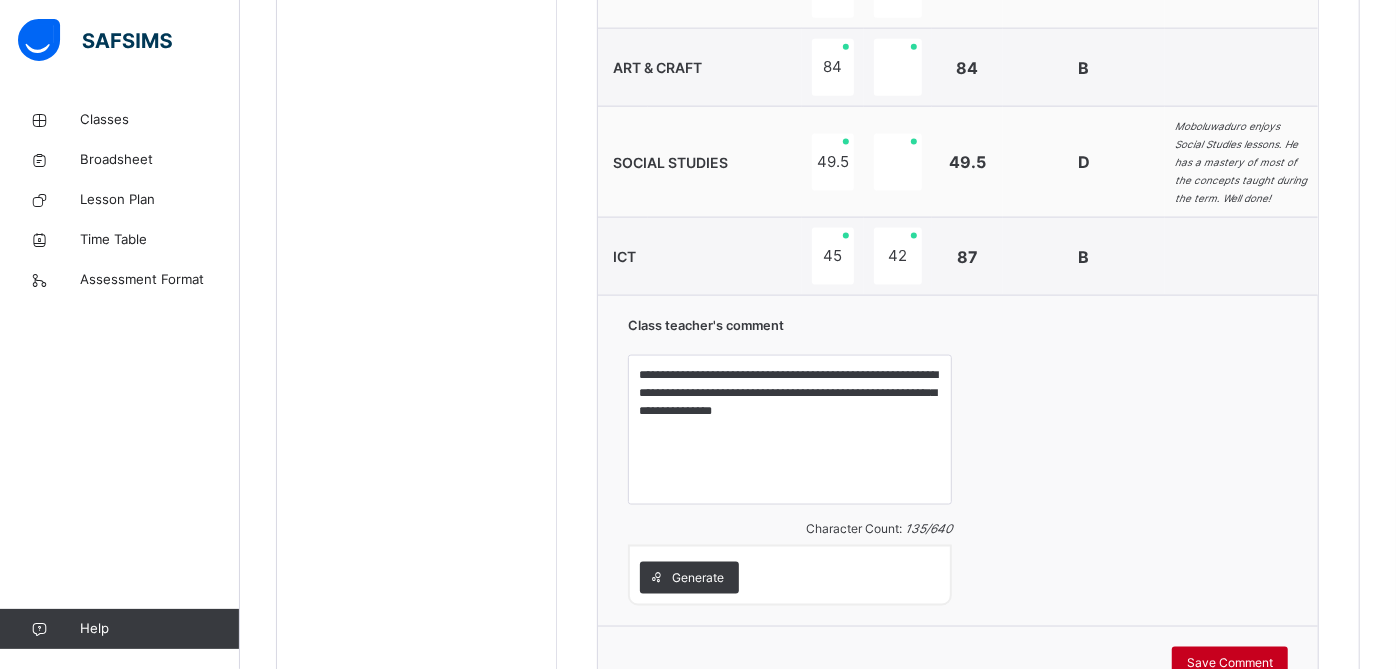click on "Save Comment" at bounding box center (1230, 663) 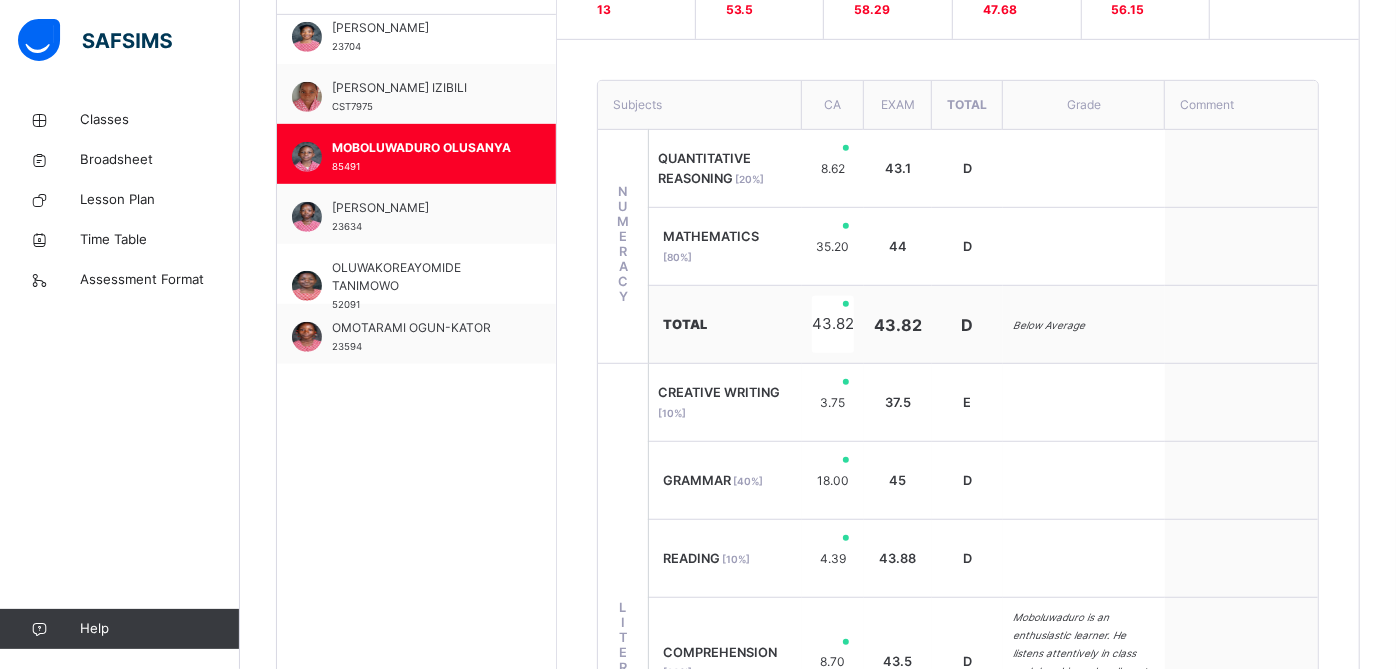 scroll, scrollTop: 625, scrollLeft: 0, axis: vertical 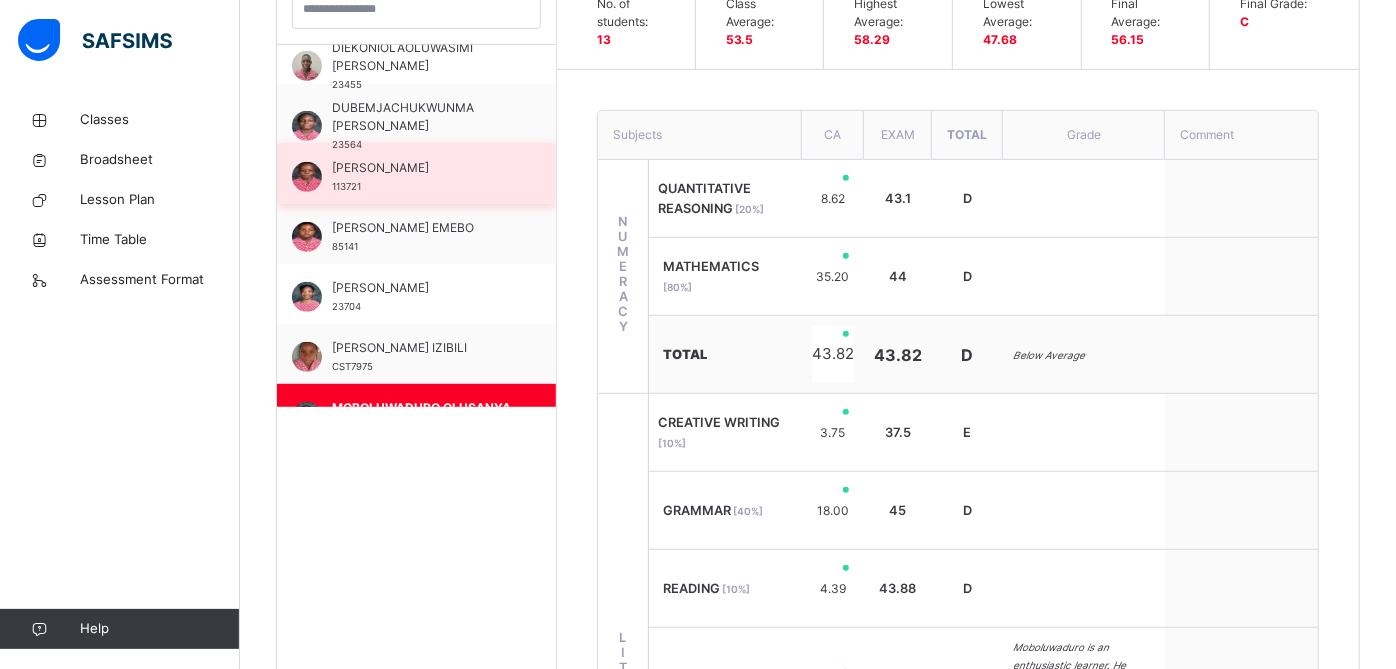 click on "[PERSON_NAME] 113721" at bounding box center [416, 174] 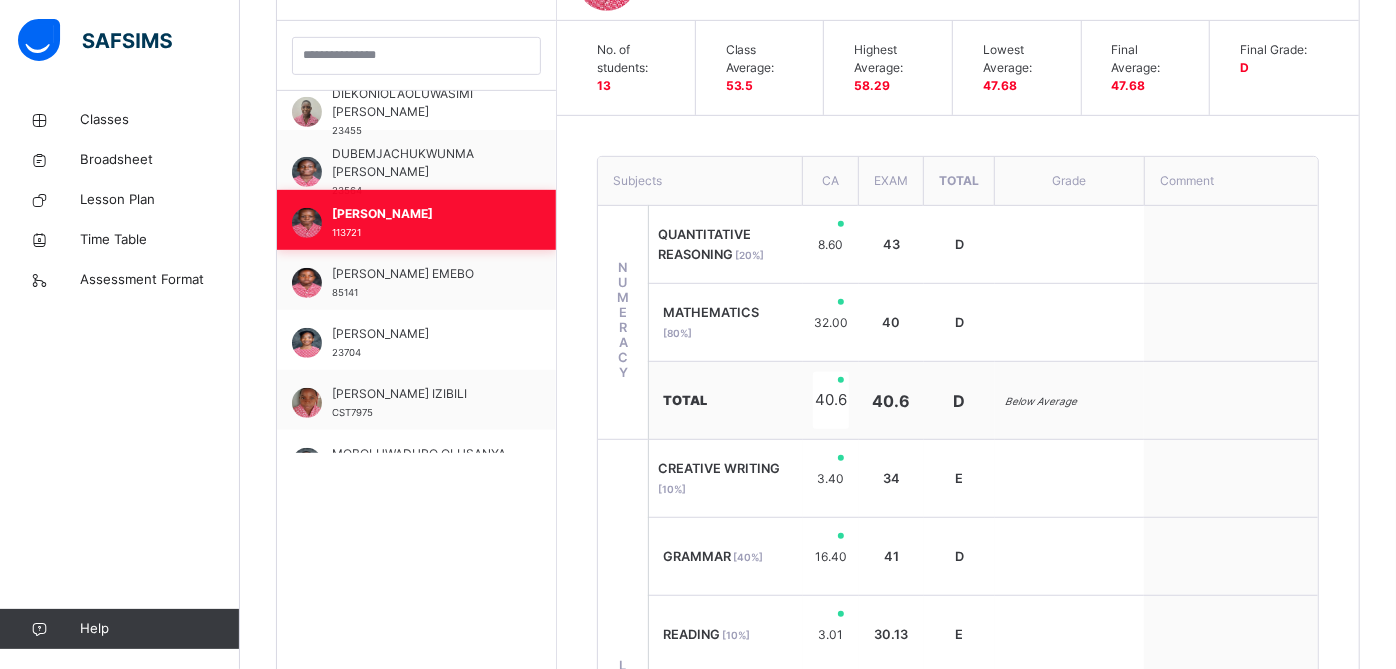 scroll, scrollTop: 625, scrollLeft: 0, axis: vertical 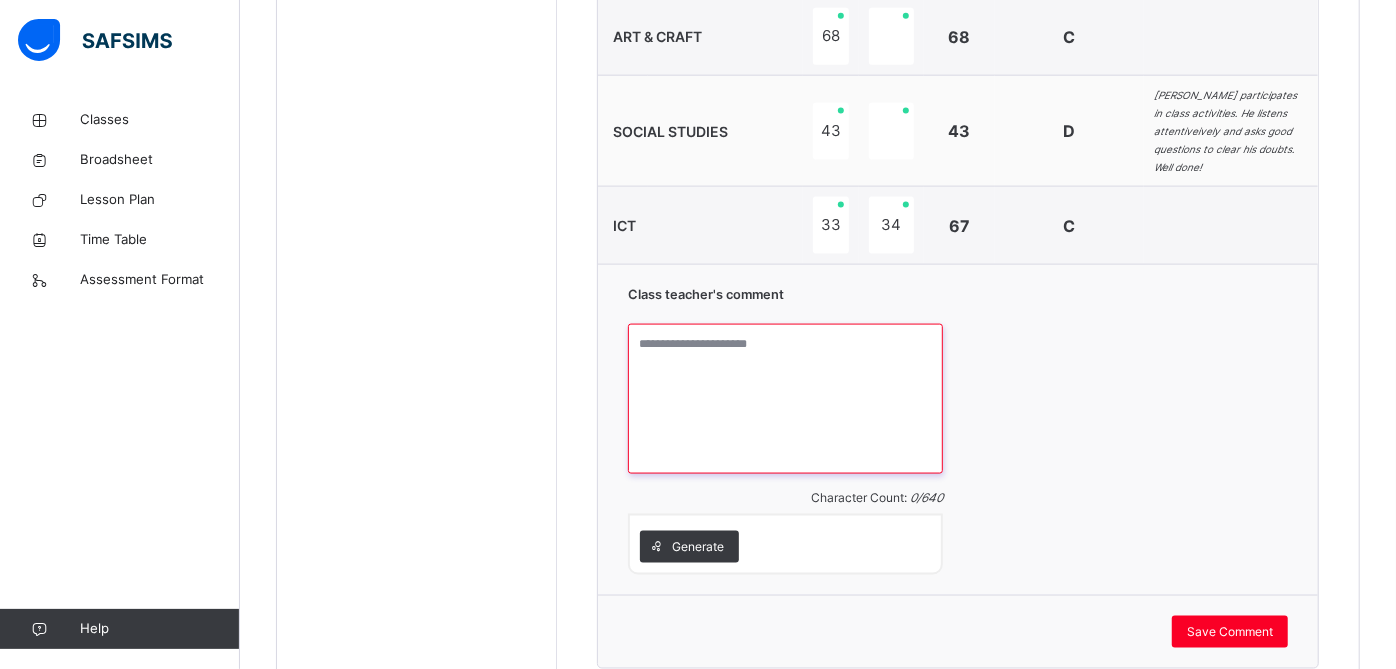 click at bounding box center (785, 399) 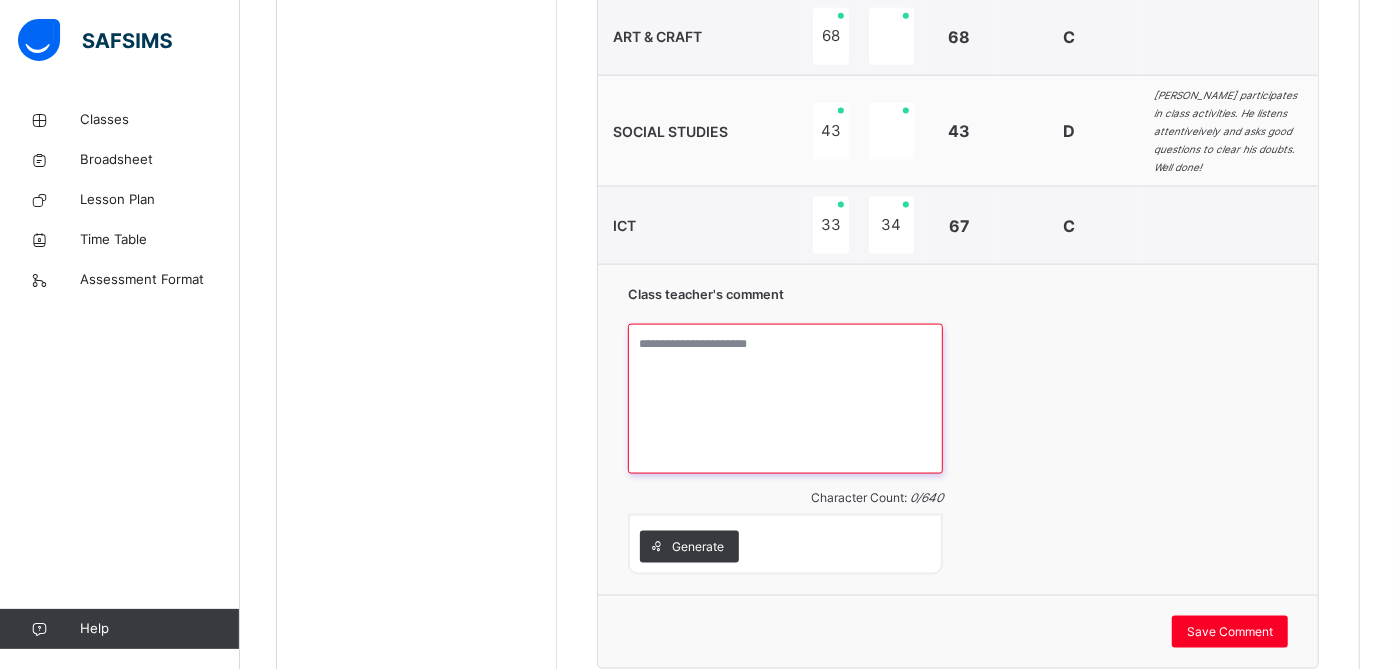 paste on "**********" 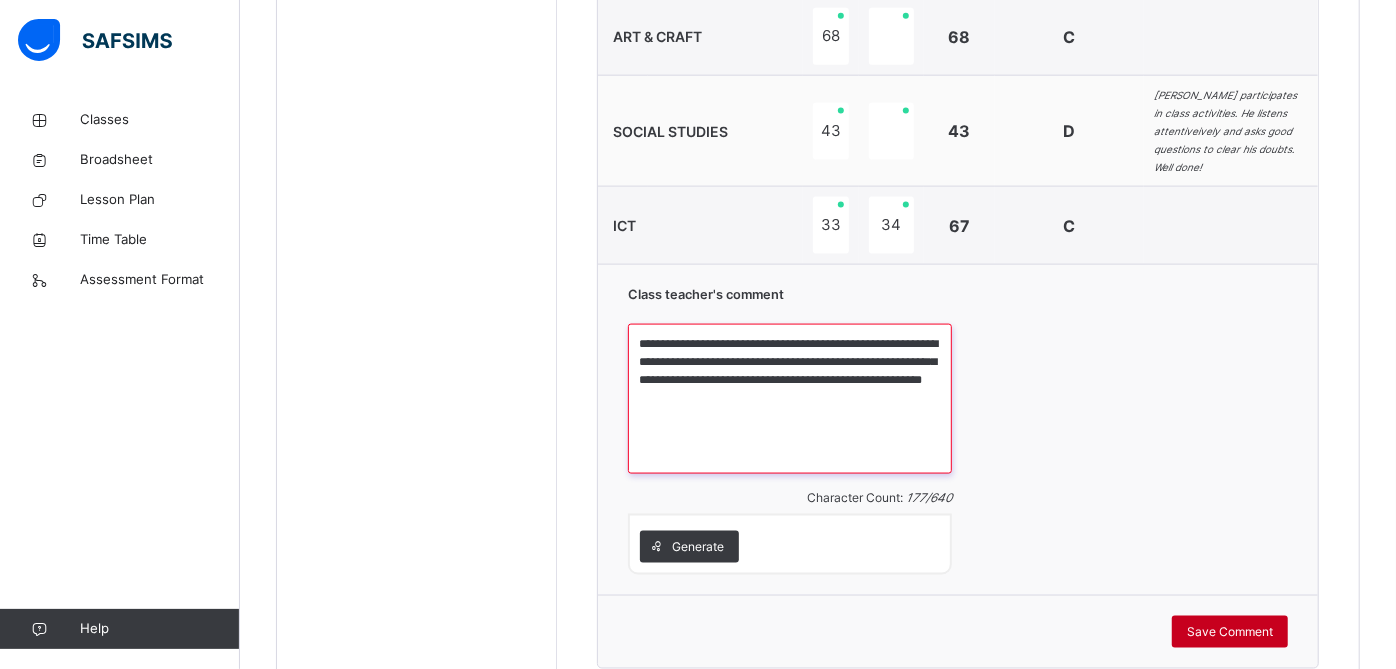 type on "**********" 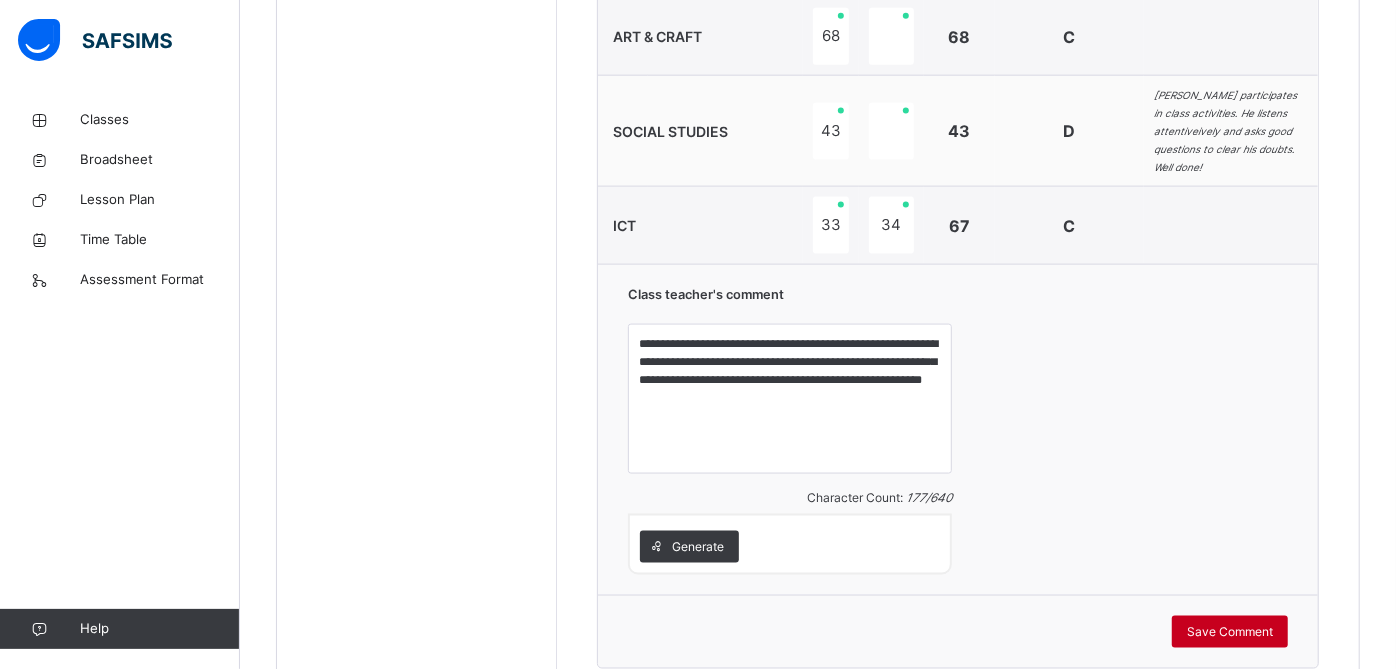 click on "Save Comment" at bounding box center [1230, 632] 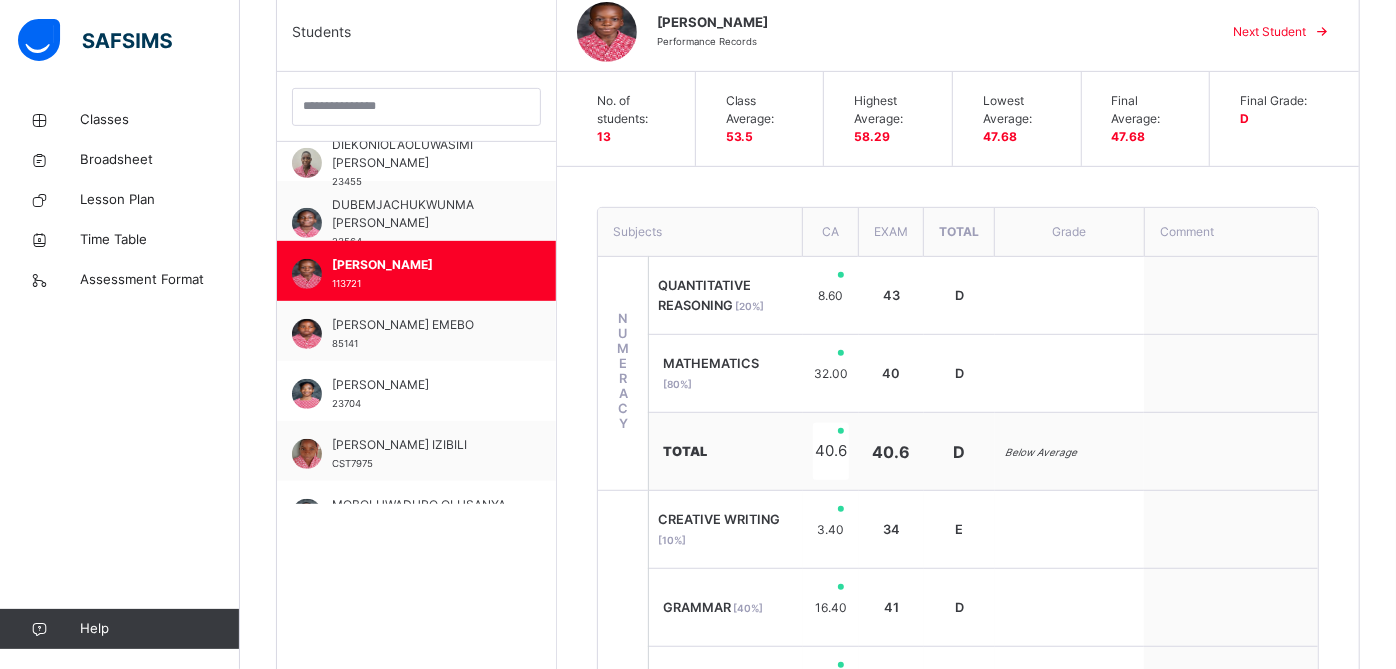 scroll, scrollTop: 520, scrollLeft: 0, axis: vertical 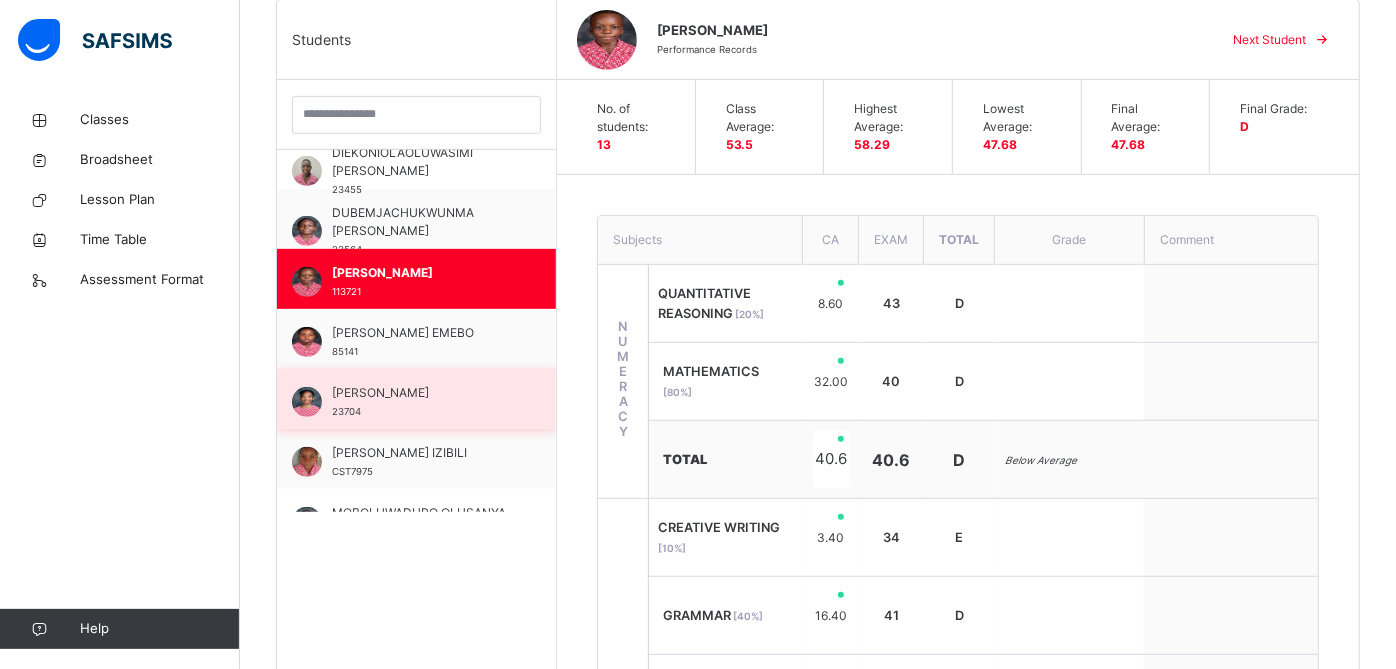click on "[PERSON_NAME] 23704" at bounding box center [421, 402] 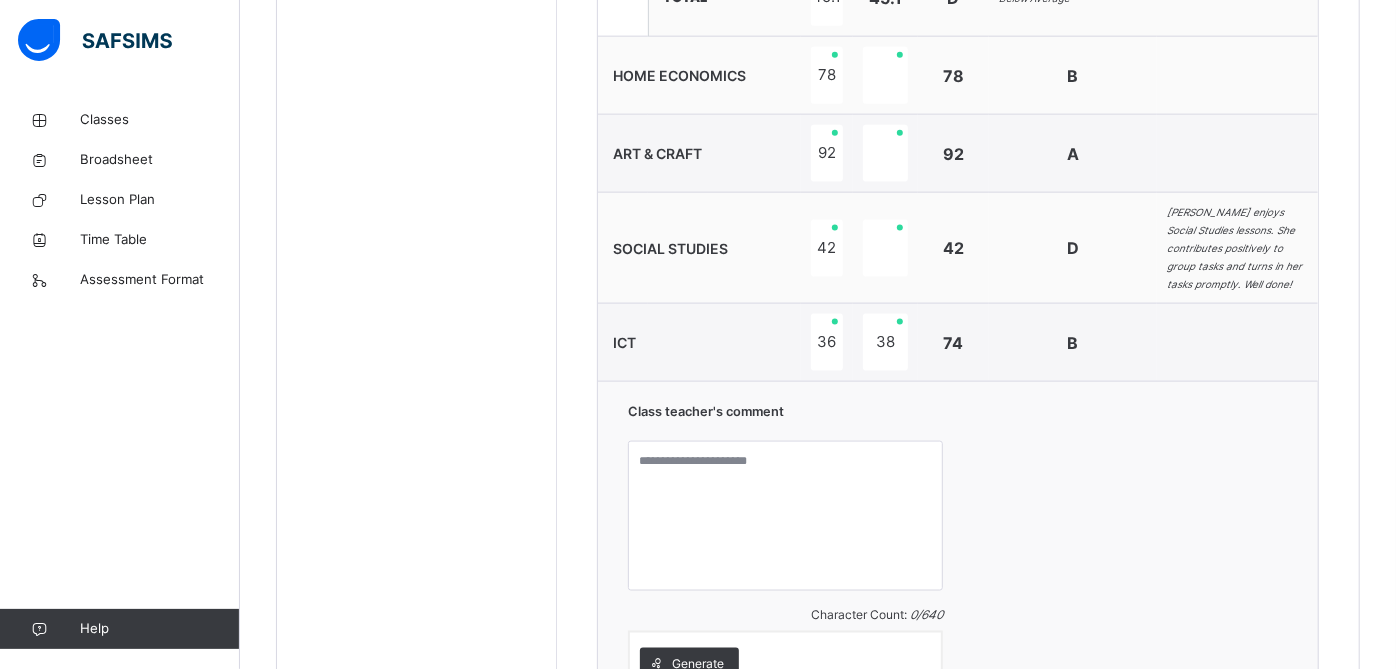 scroll, scrollTop: 1605, scrollLeft: 0, axis: vertical 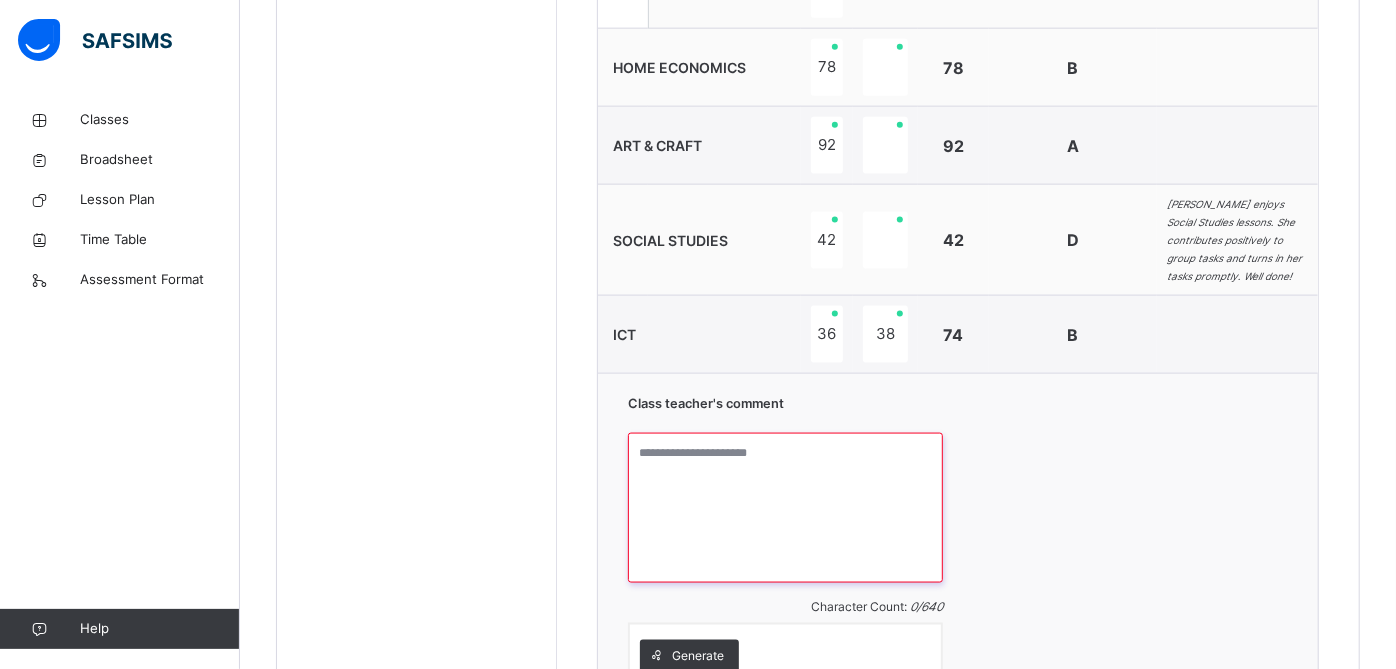 click at bounding box center (785, 508) 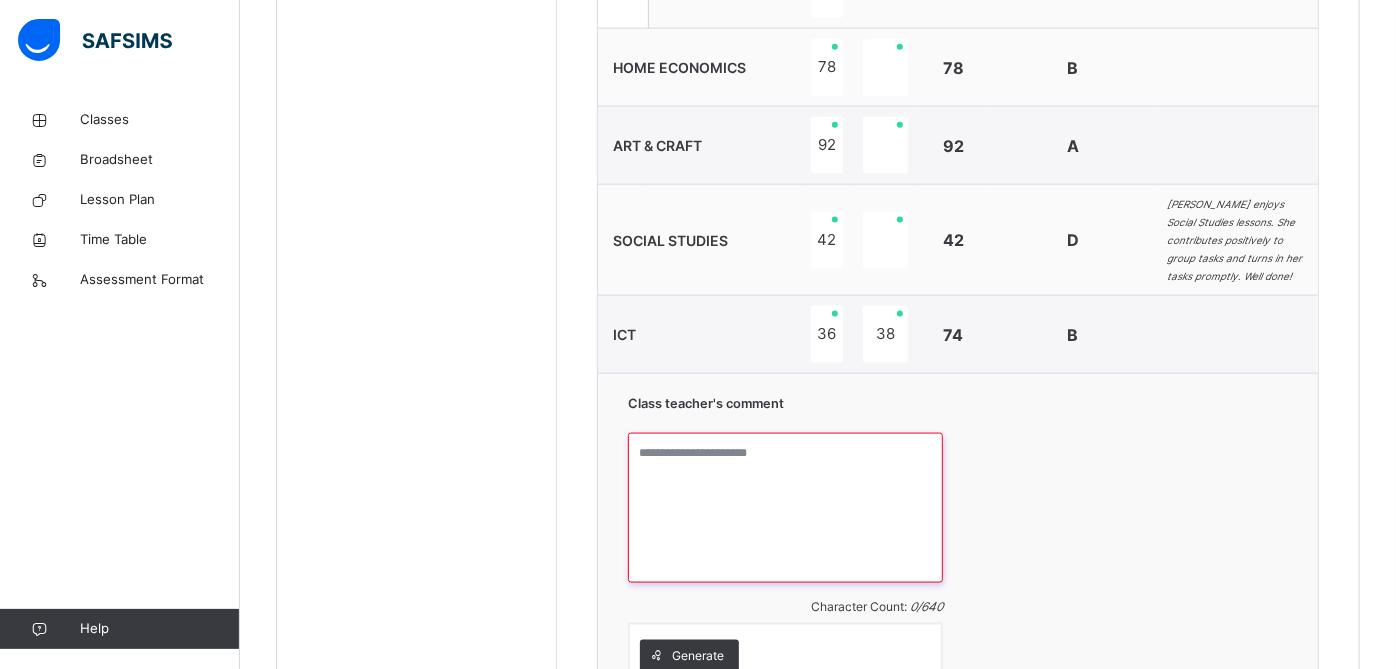 paste on "**********" 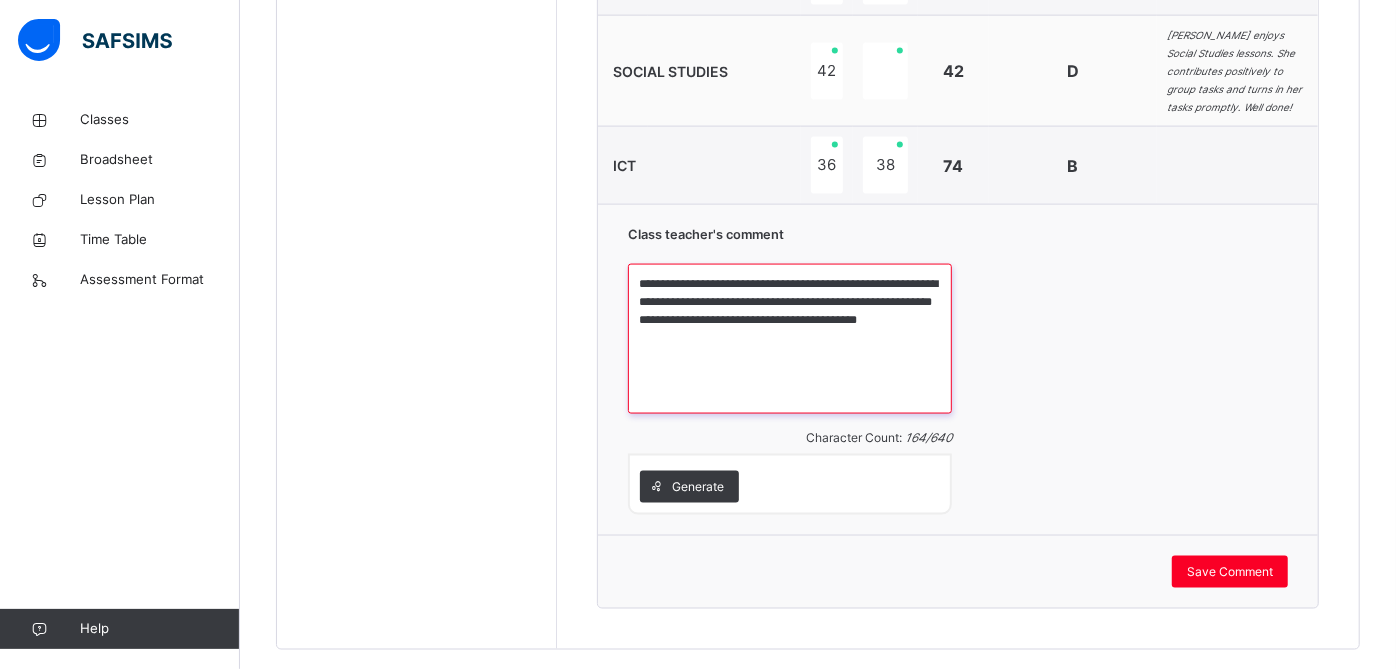 scroll, scrollTop: 1788, scrollLeft: 0, axis: vertical 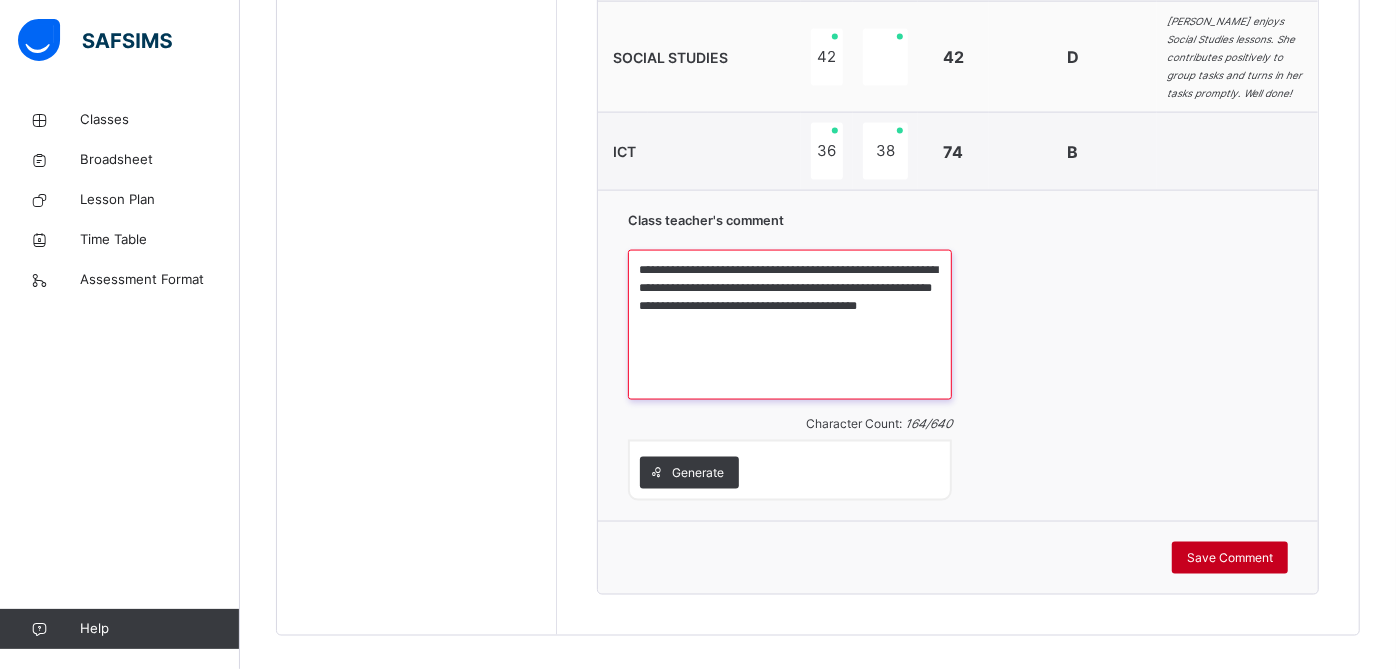 type on "**********" 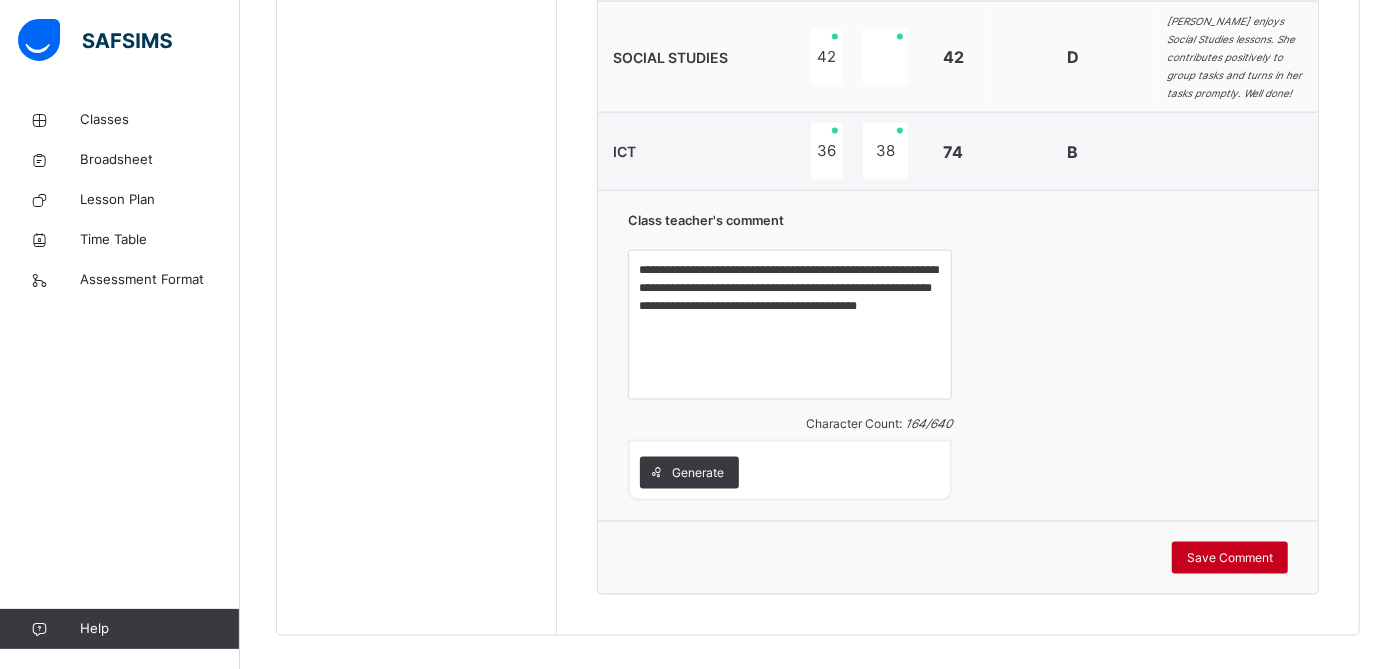 click on "Save Comment" at bounding box center (1230, 558) 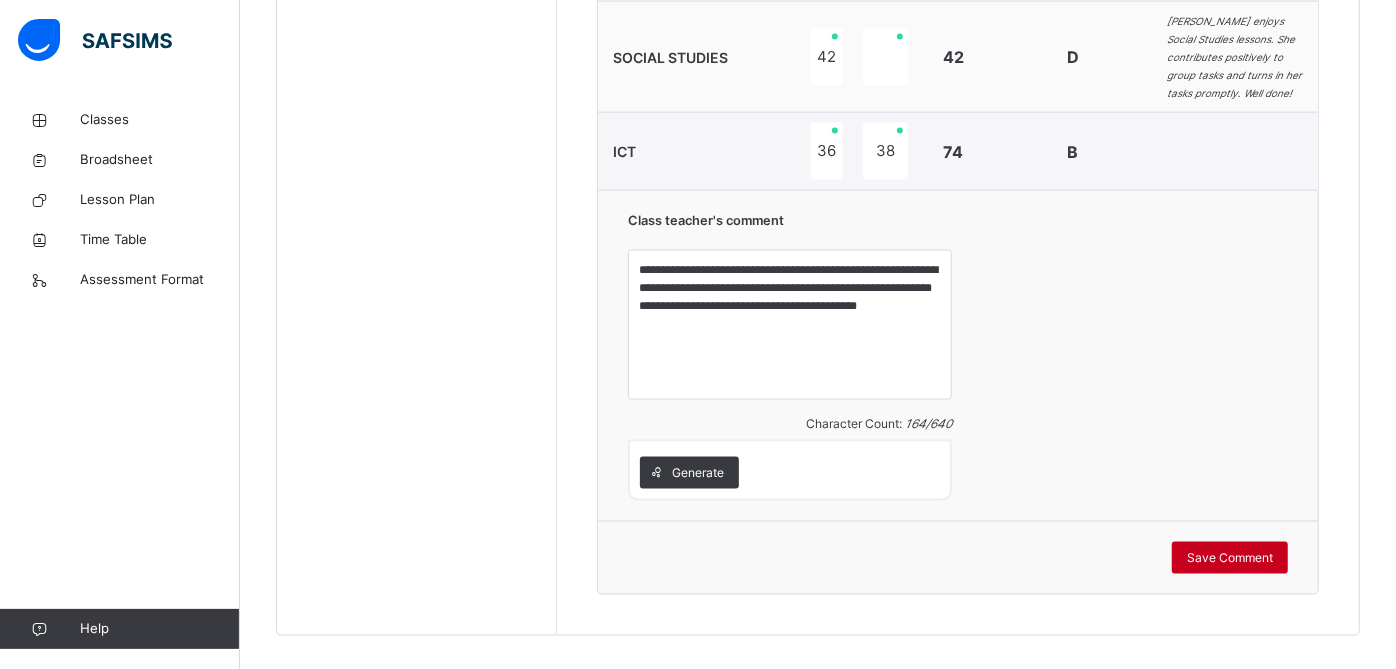 click on "Save Comment" at bounding box center [1230, 558] 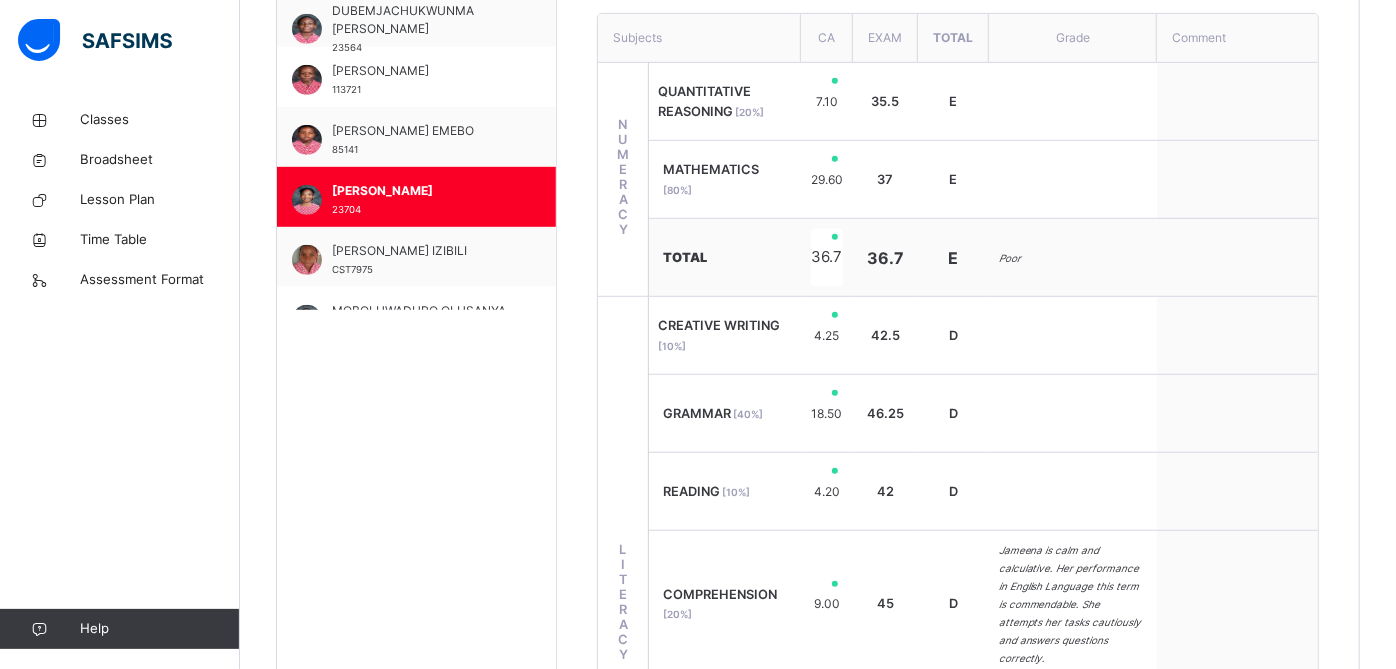 scroll, scrollTop: 584, scrollLeft: 0, axis: vertical 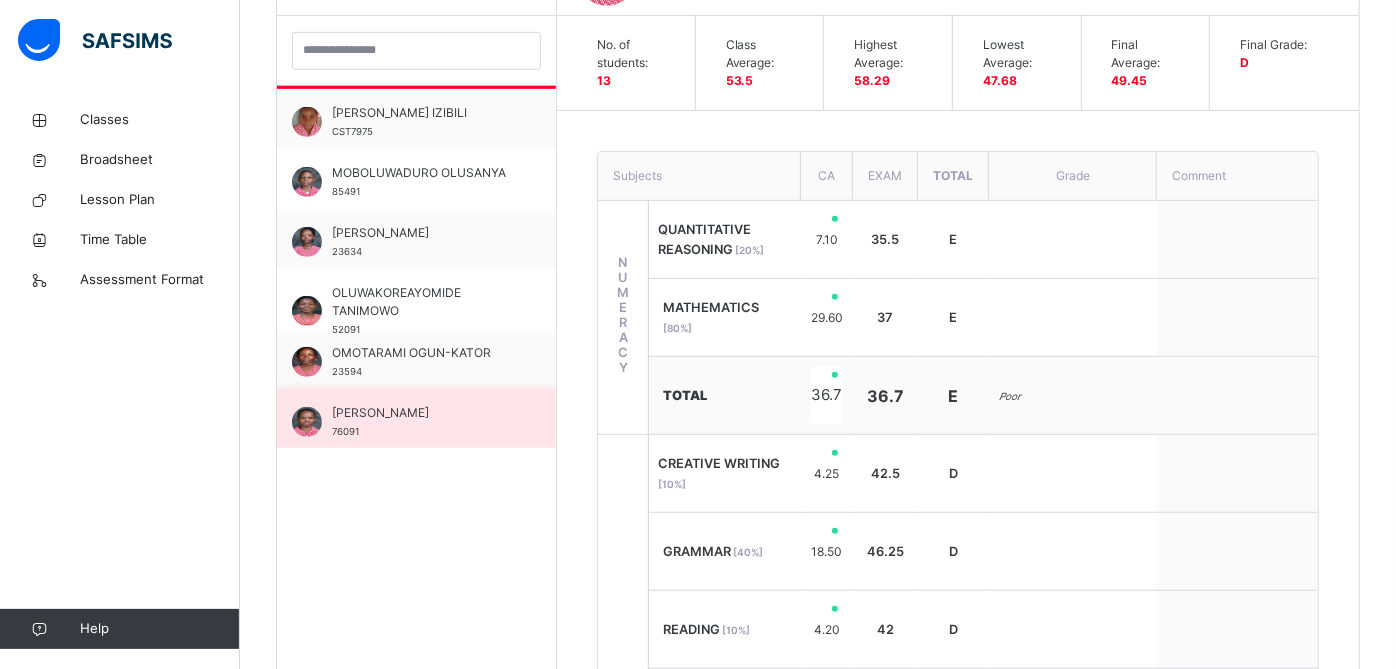 click on "[PERSON_NAME] 76091" at bounding box center [416, 419] 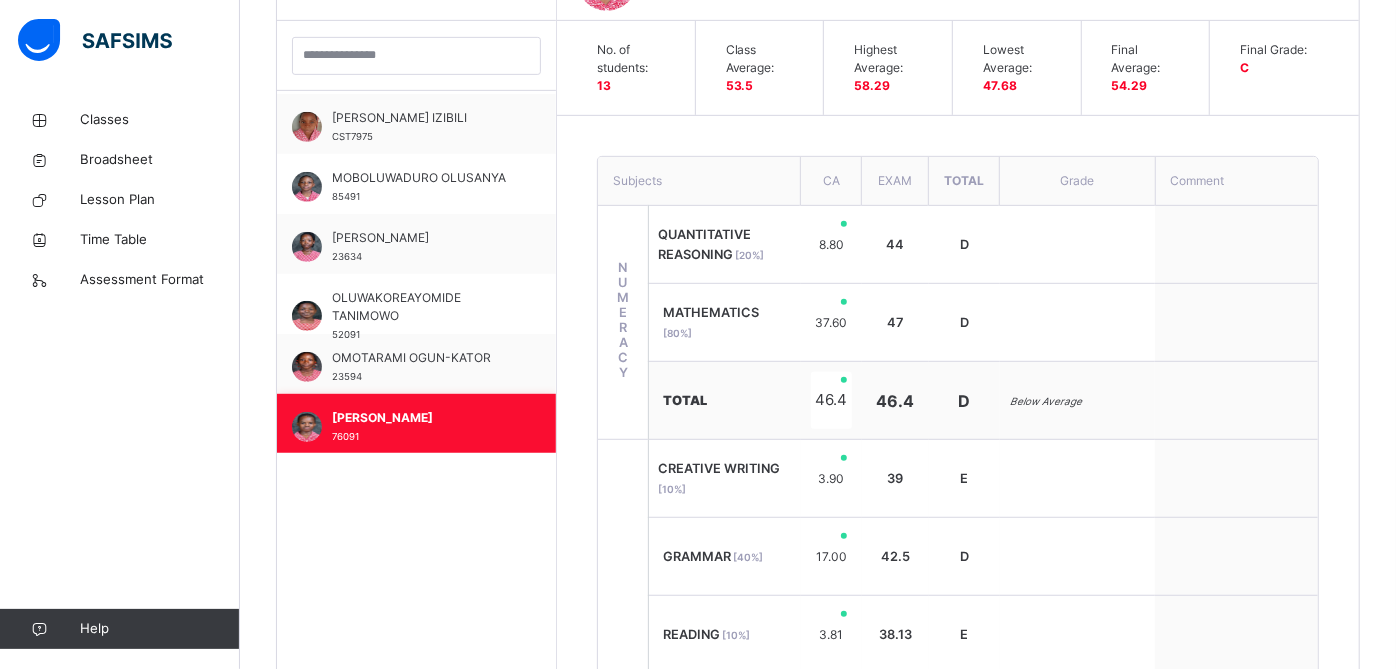 scroll, scrollTop: 584, scrollLeft: 0, axis: vertical 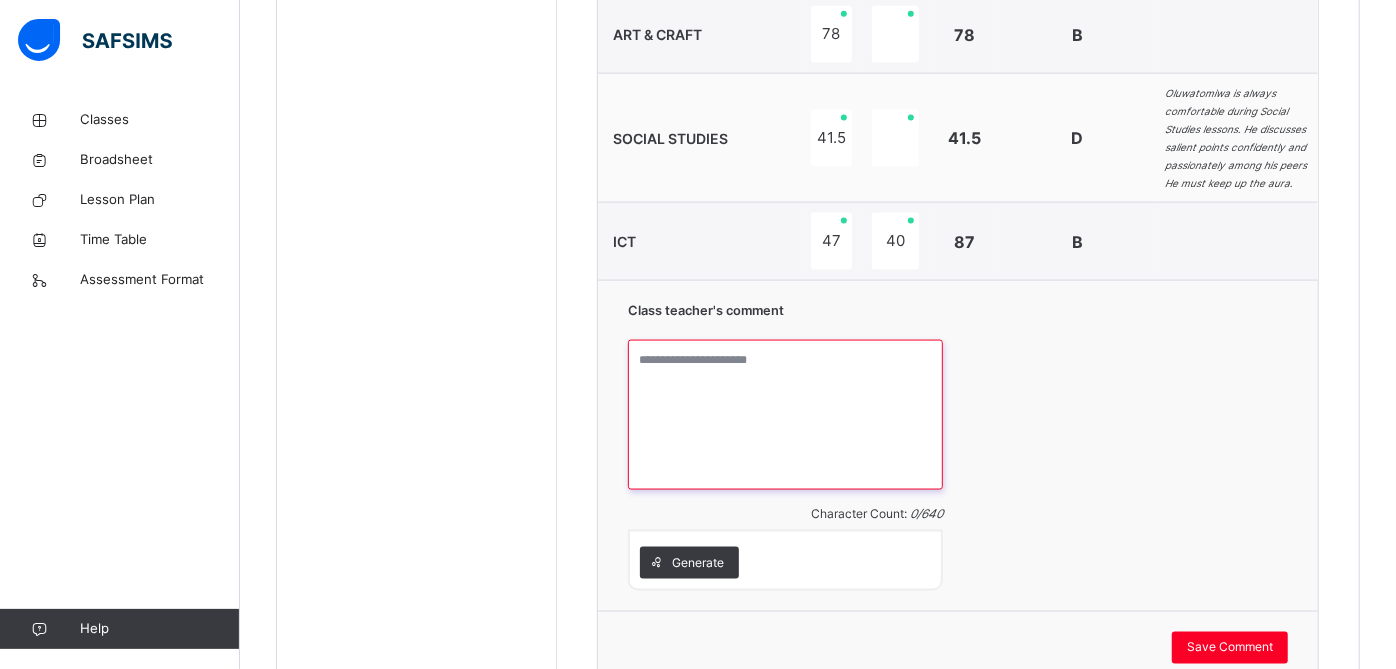 click at bounding box center (785, 415) 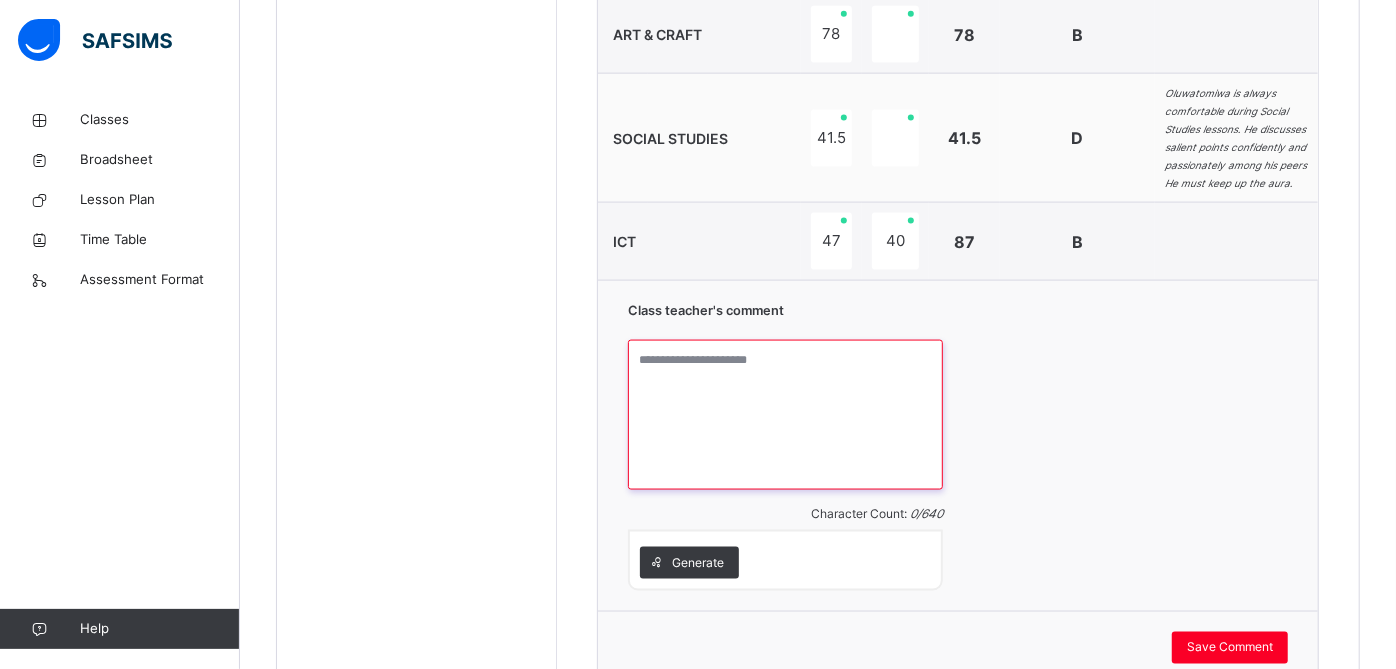 paste on "**********" 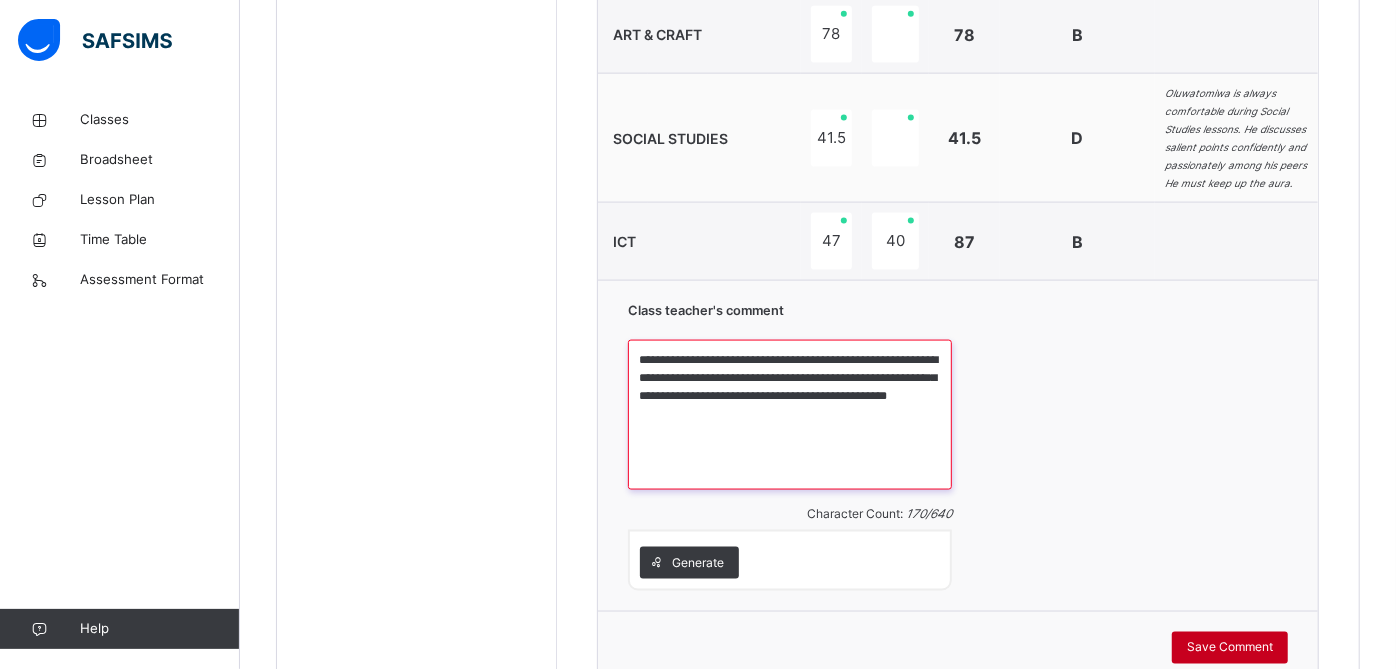 type on "**********" 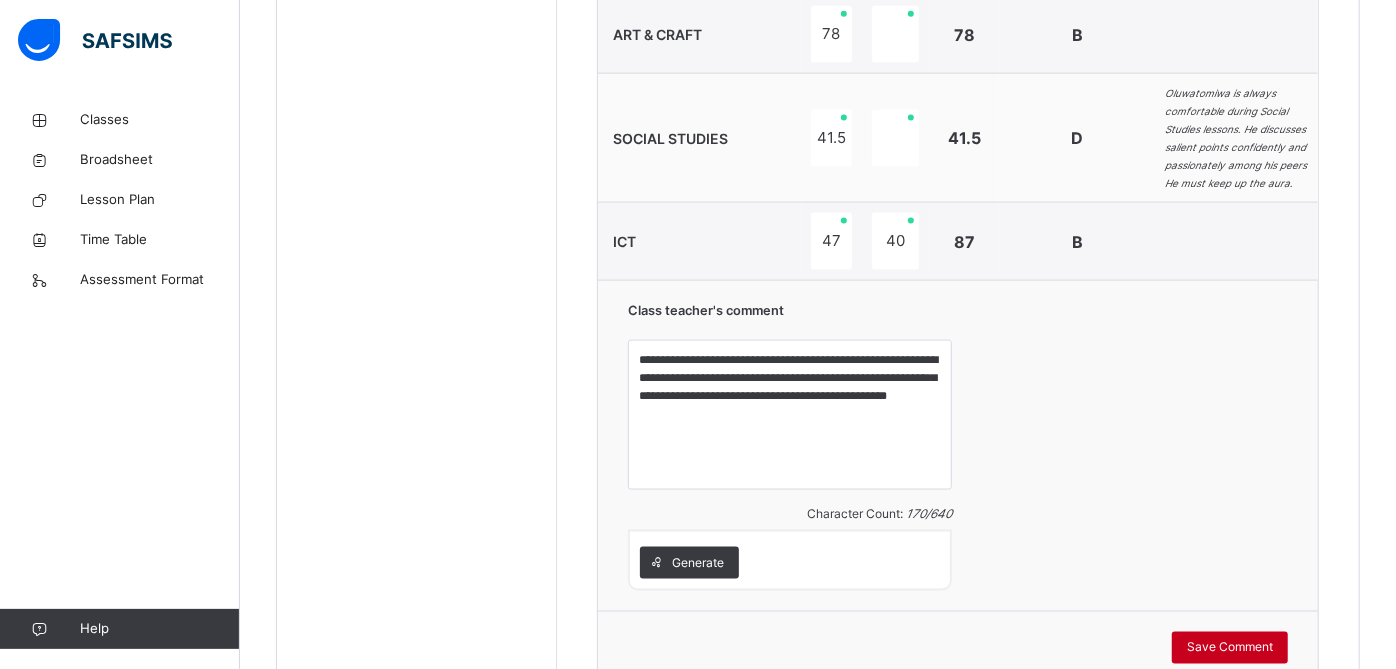 click on "Save Comment" at bounding box center [1230, 648] 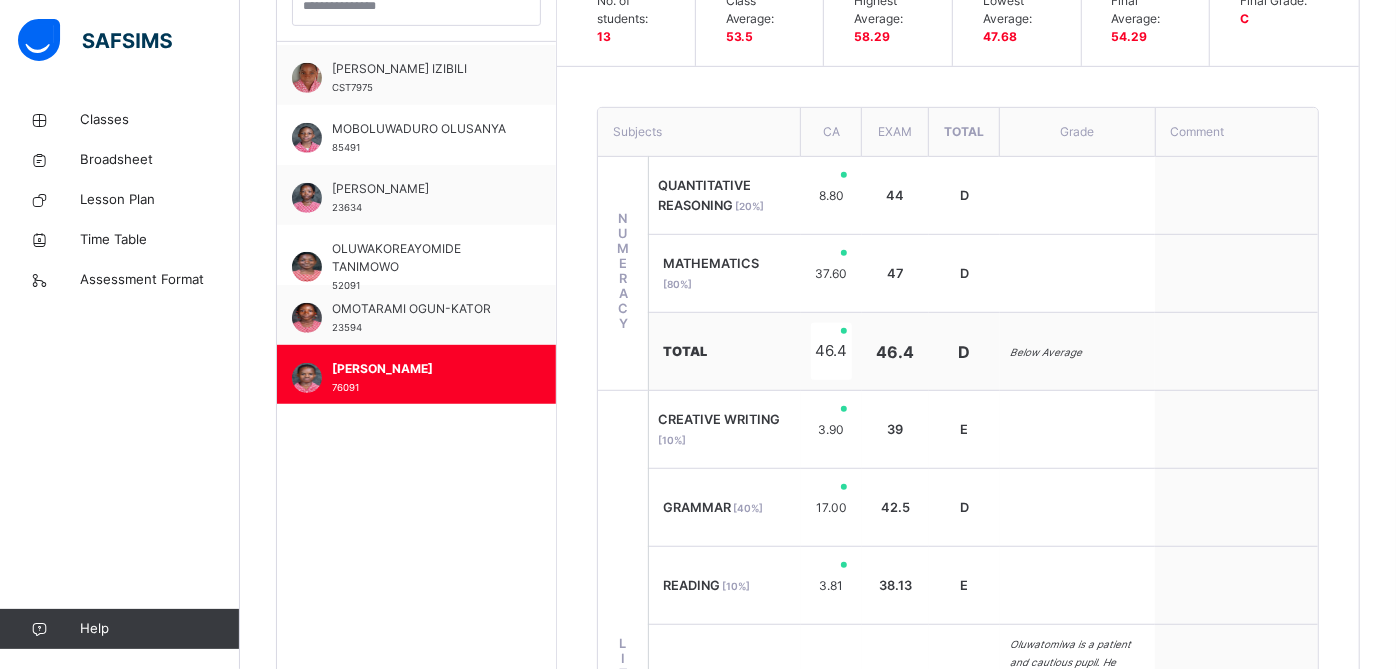 scroll, scrollTop: 625, scrollLeft: 0, axis: vertical 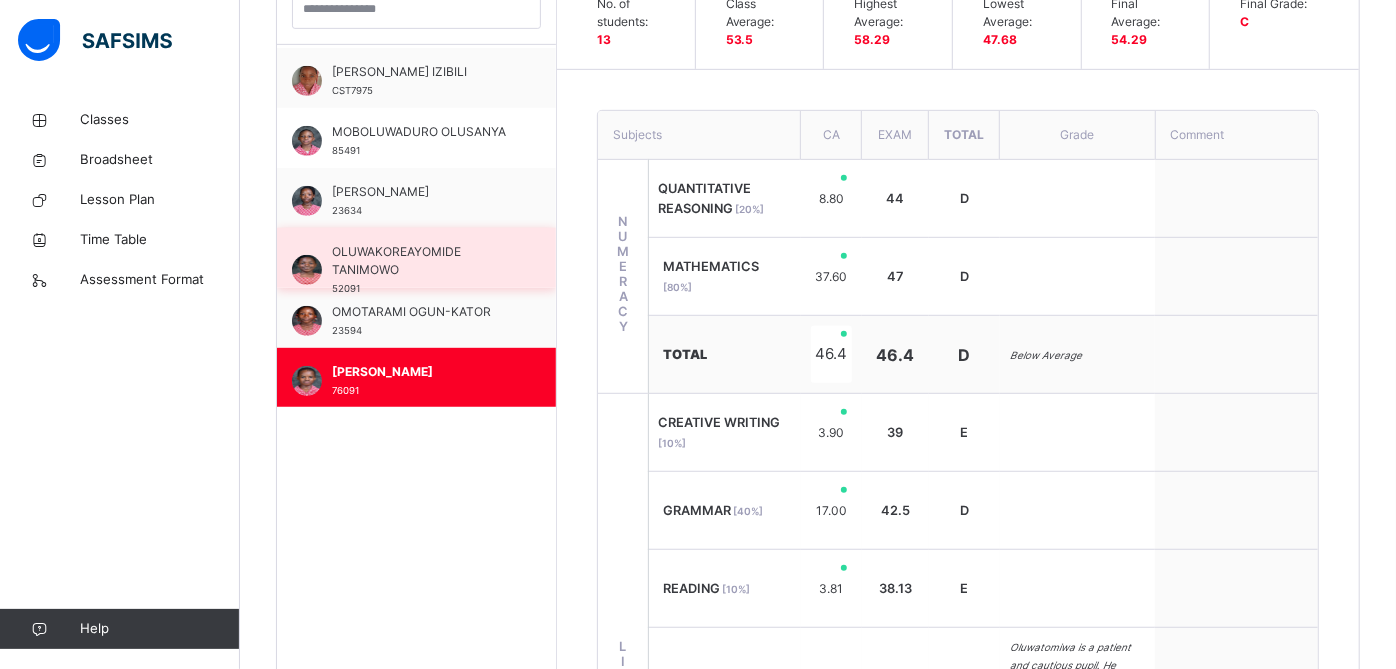 click on "OLUWAKOREAYOMIDE  TANIMOWO" at bounding box center [421, 261] 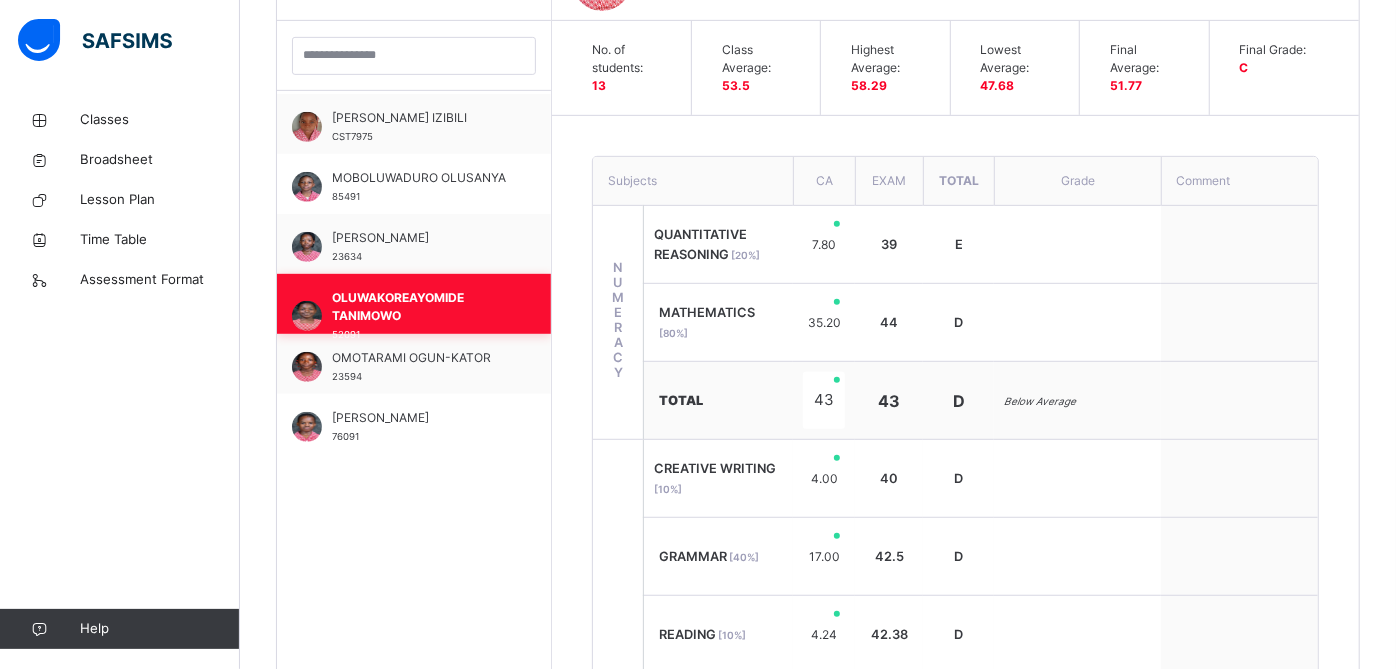 scroll, scrollTop: 625, scrollLeft: 0, axis: vertical 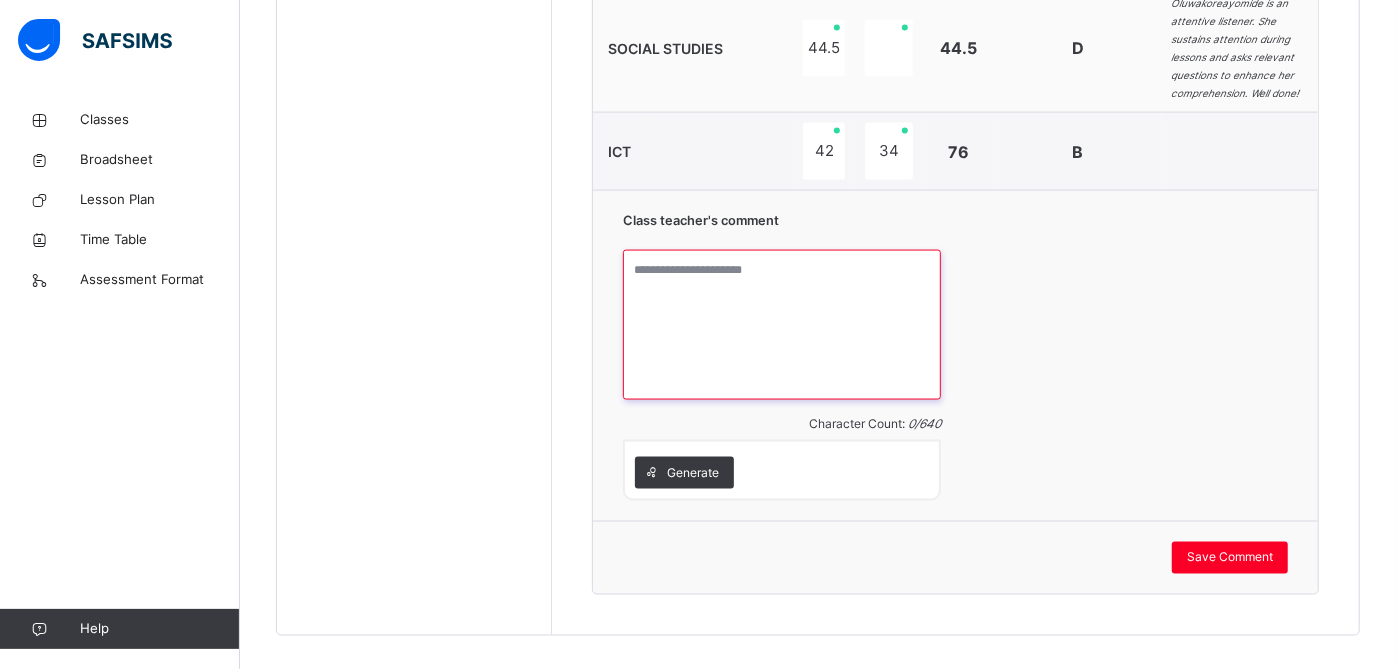 click at bounding box center (781, 325) 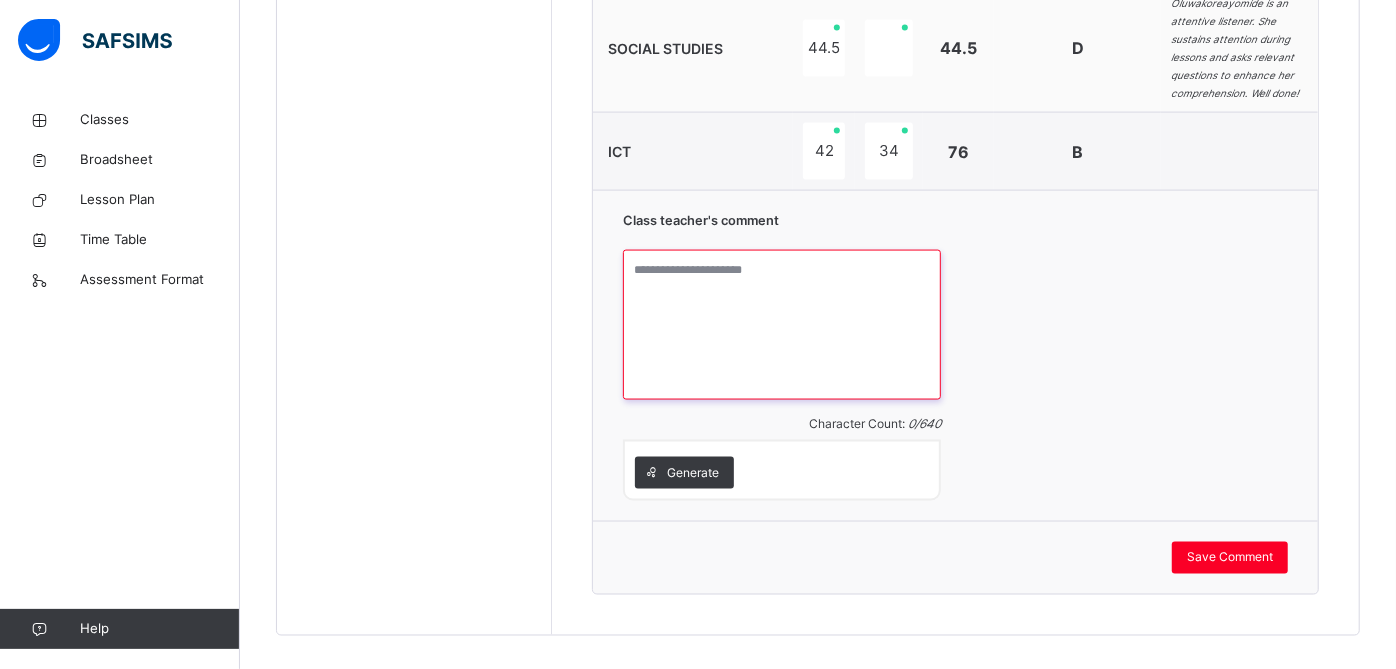 paste on "**********" 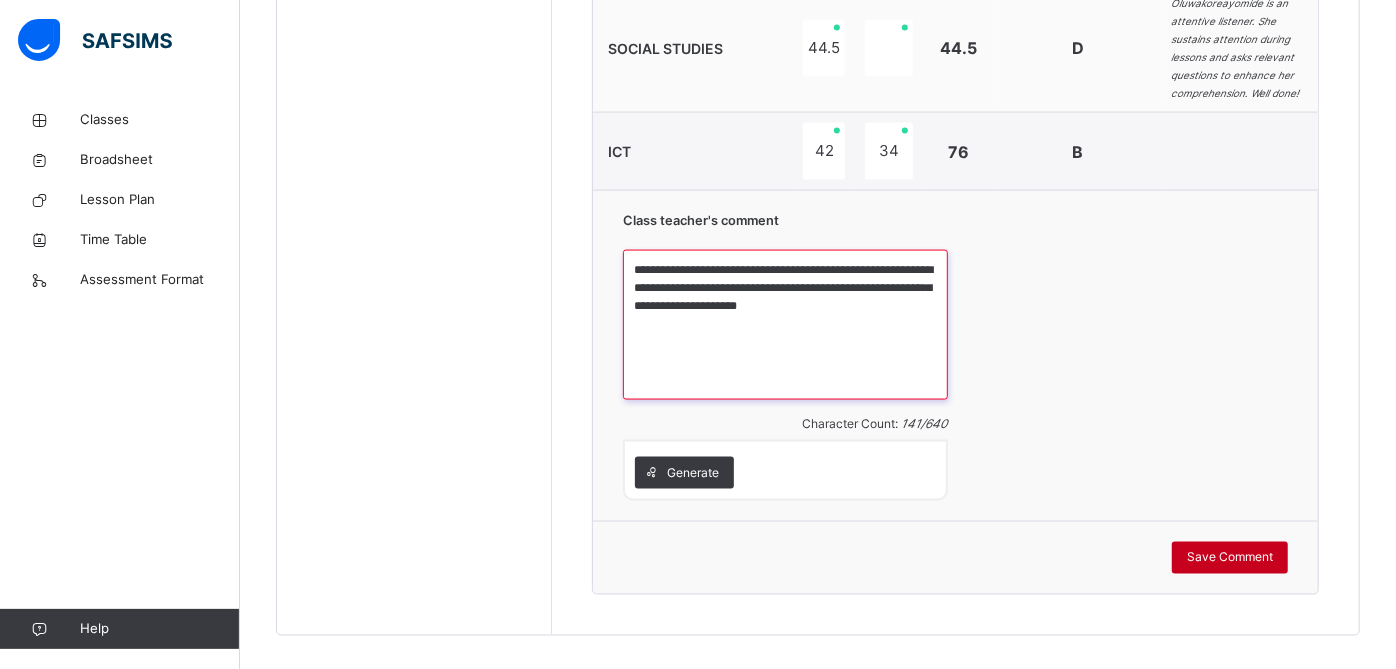 type on "**********" 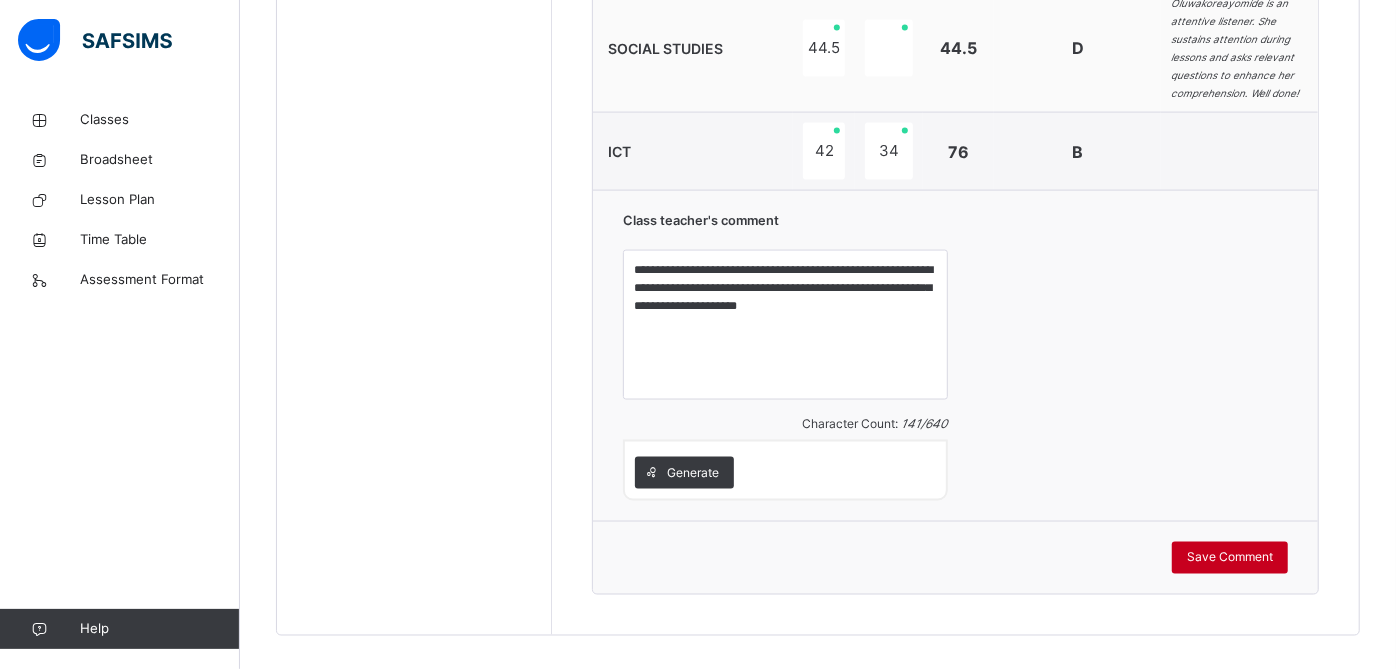 click on "Save Comment" at bounding box center (1230, 558) 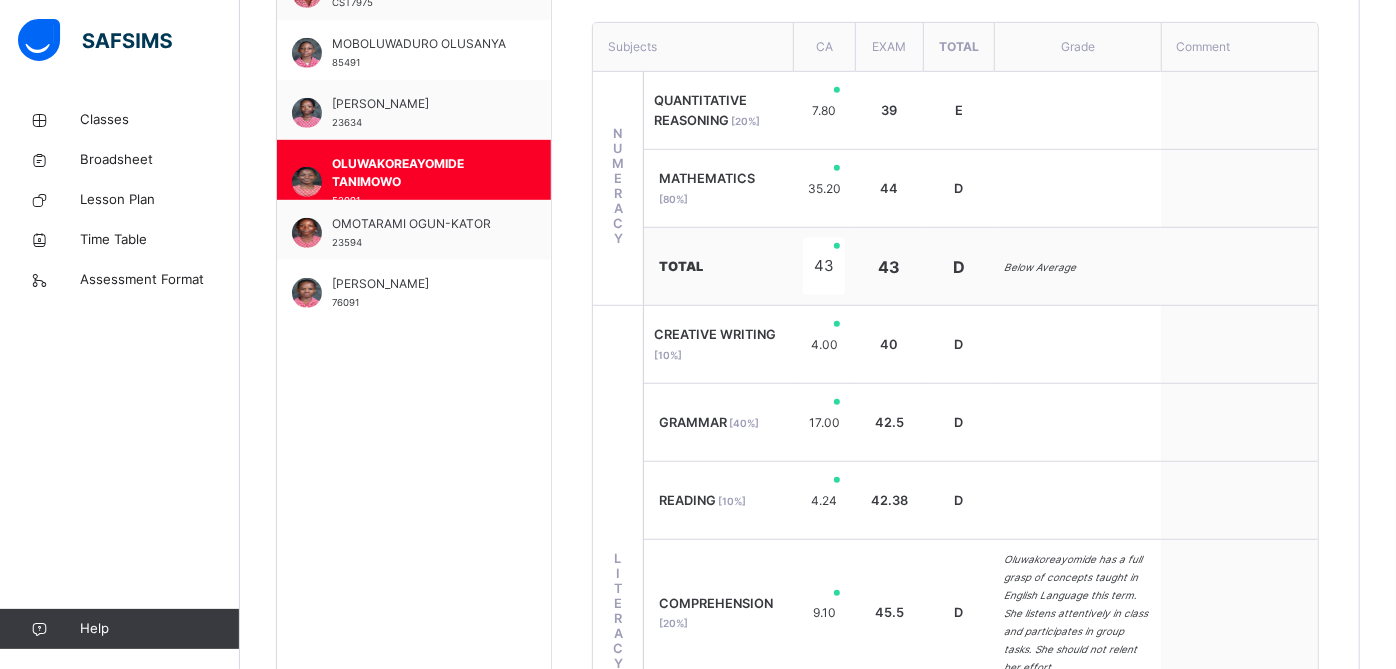 scroll, scrollTop: 701, scrollLeft: 0, axis: vertical 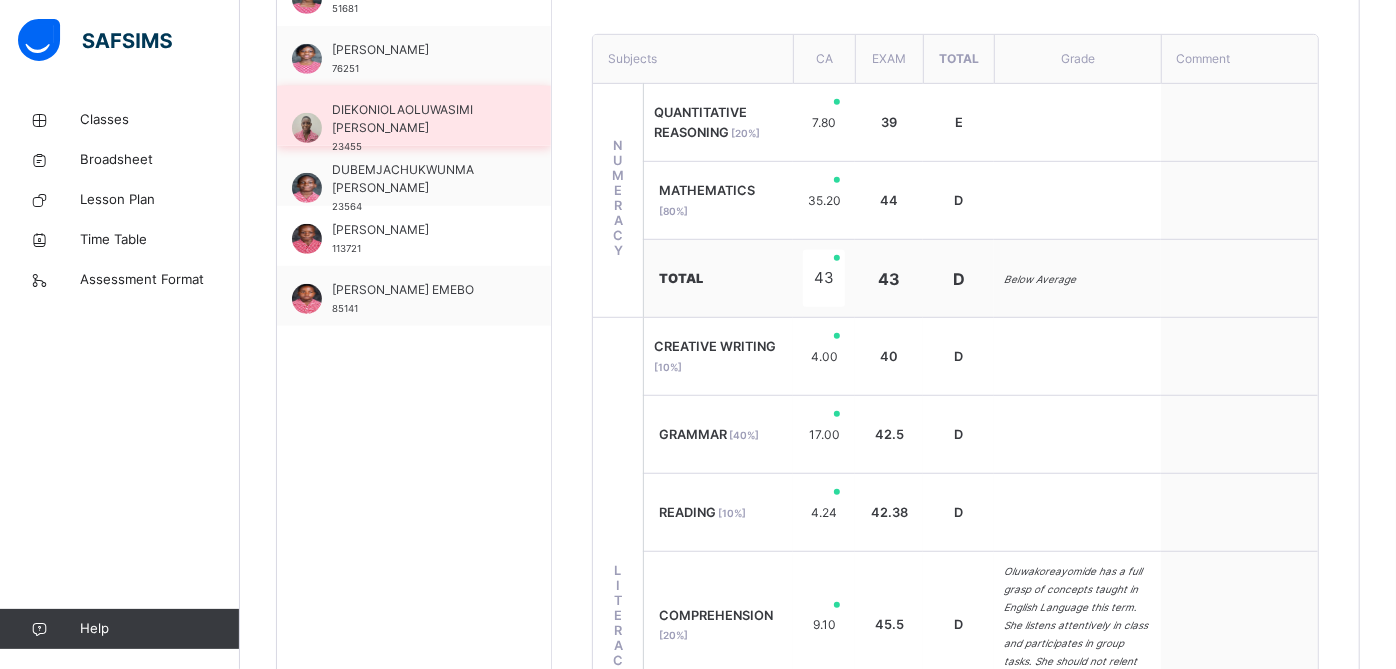 click on "DIEKONIOLAOLUWASIMI  [PERSON_NAME]" at bounding box center [419, 119] 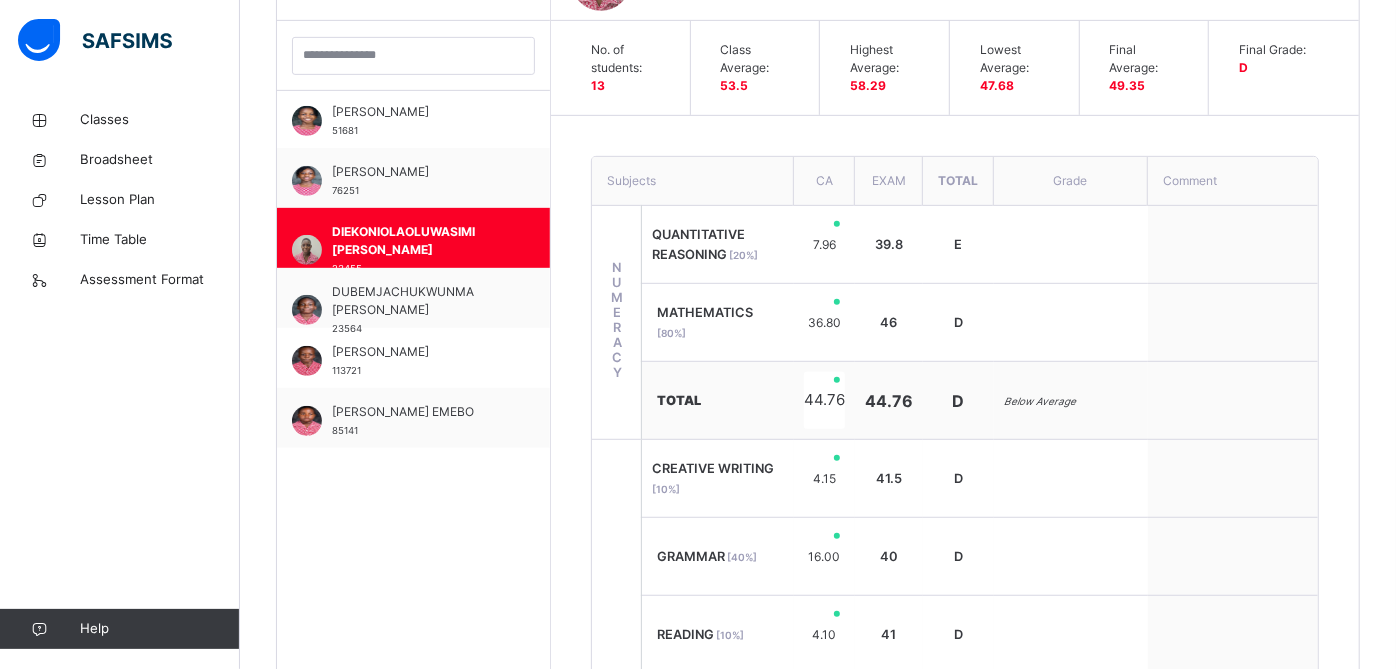 scroll, scrollTop: 701, scrollLeft: 0, axis: vertical 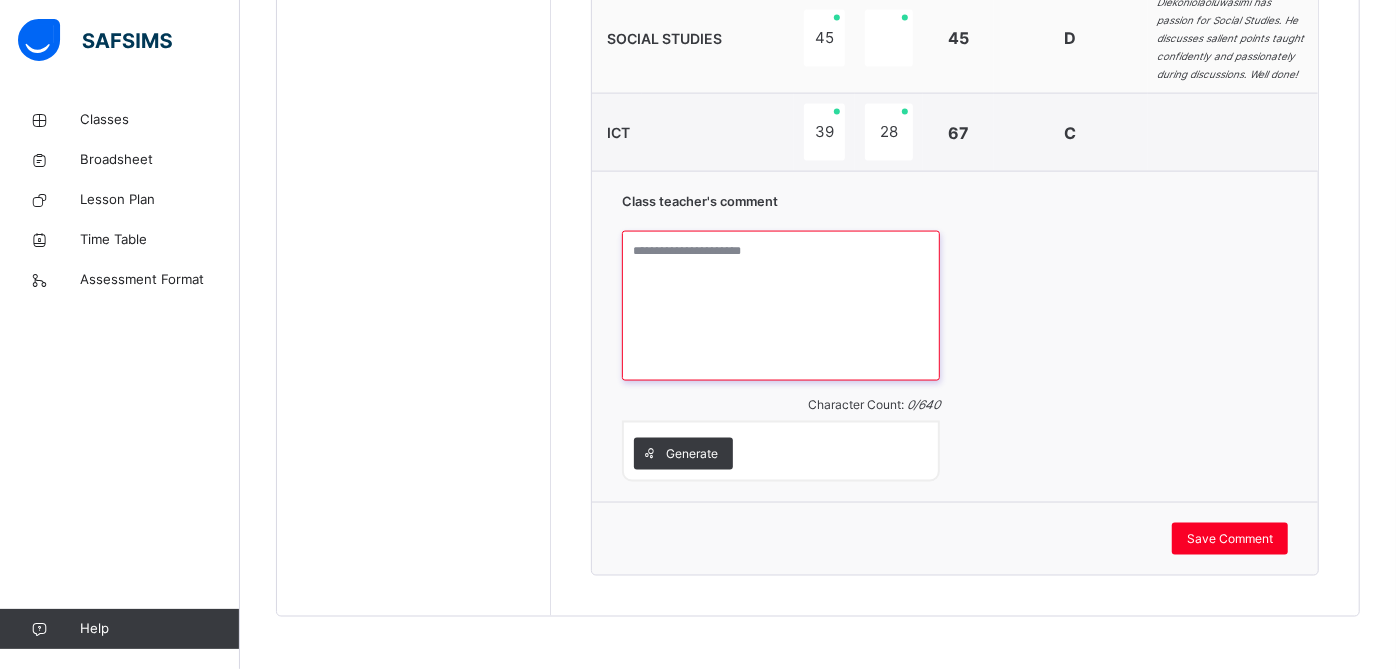 click at bounding box center (781, 306) 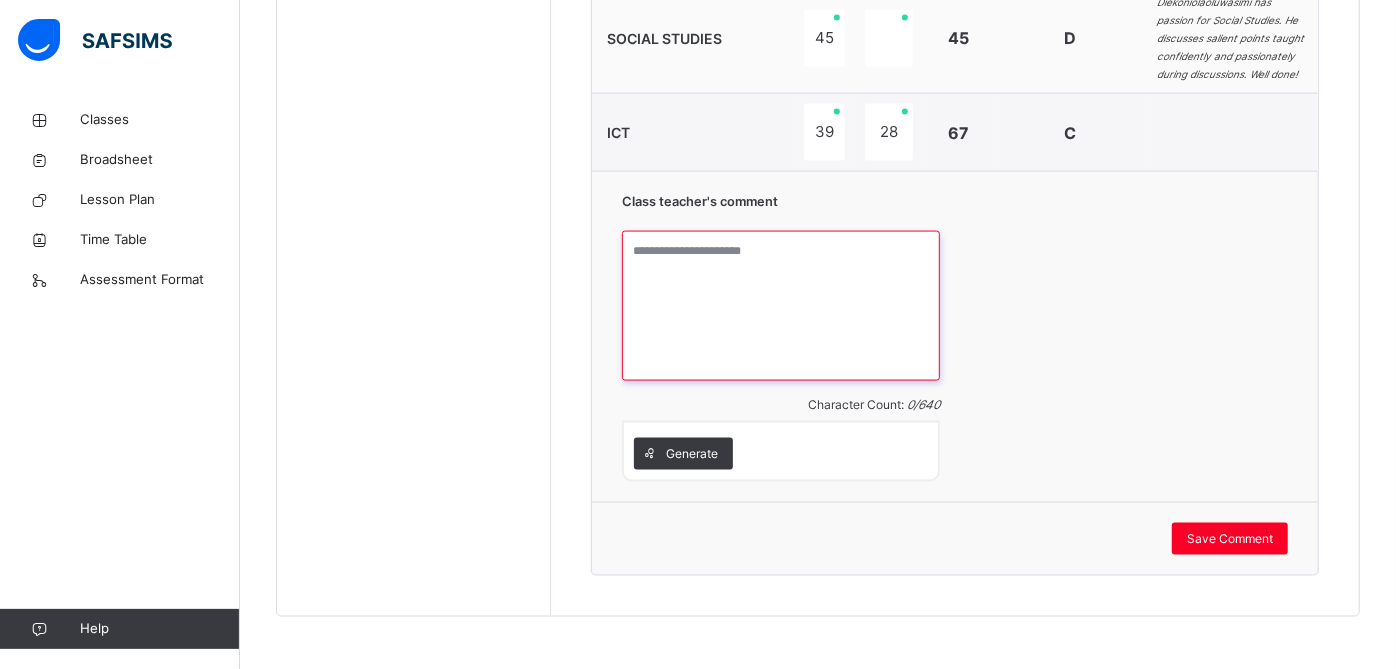 paste on "**********" 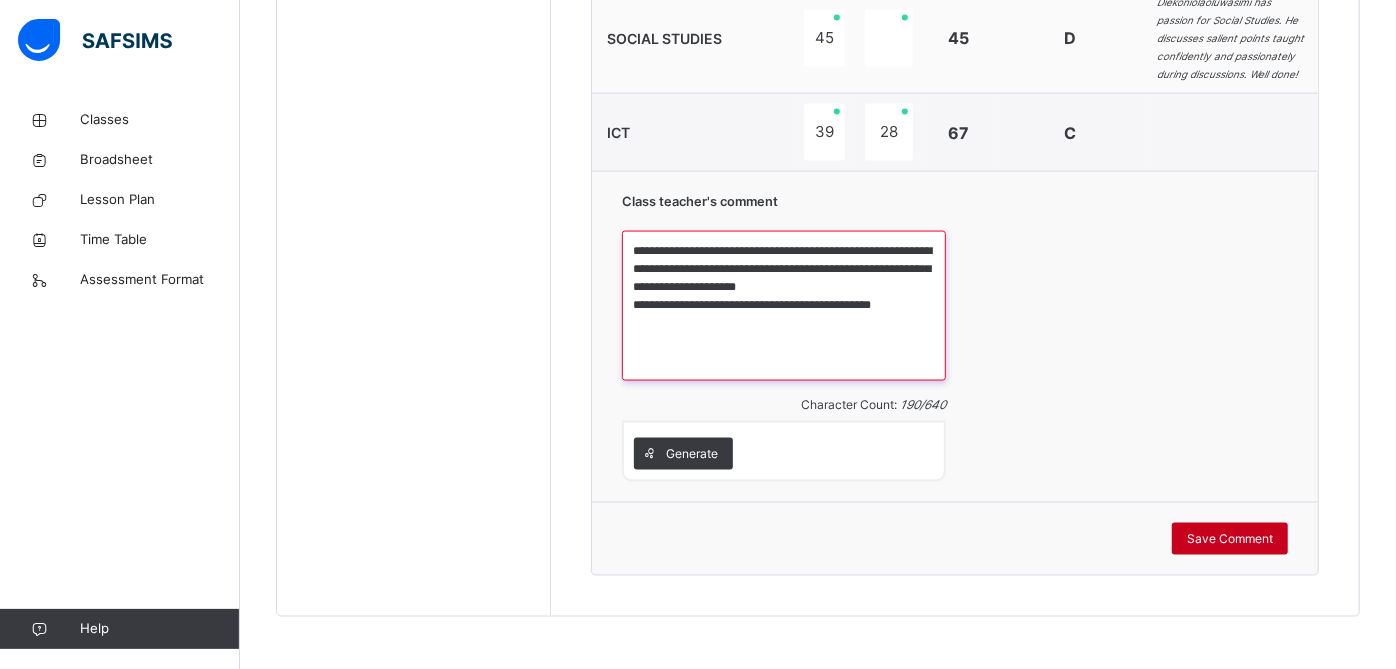 type on "**********" 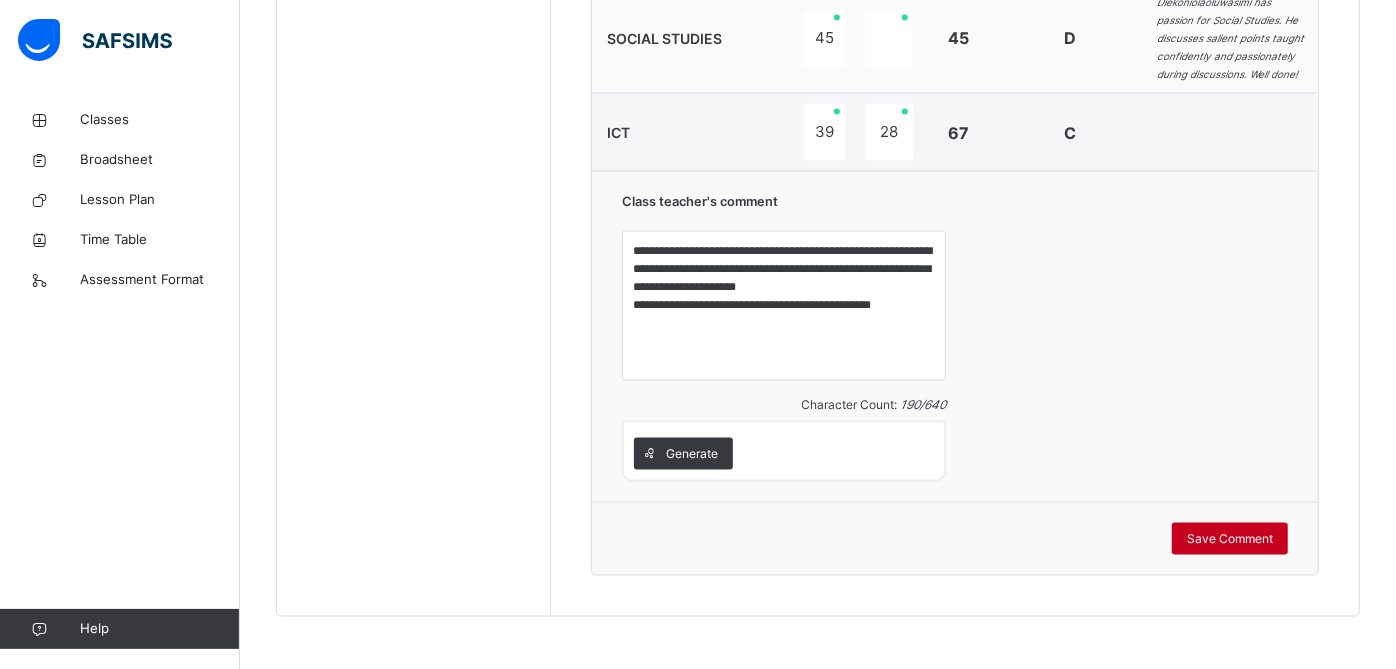 click on "Save Comment" at bounding box center [1230, 539] 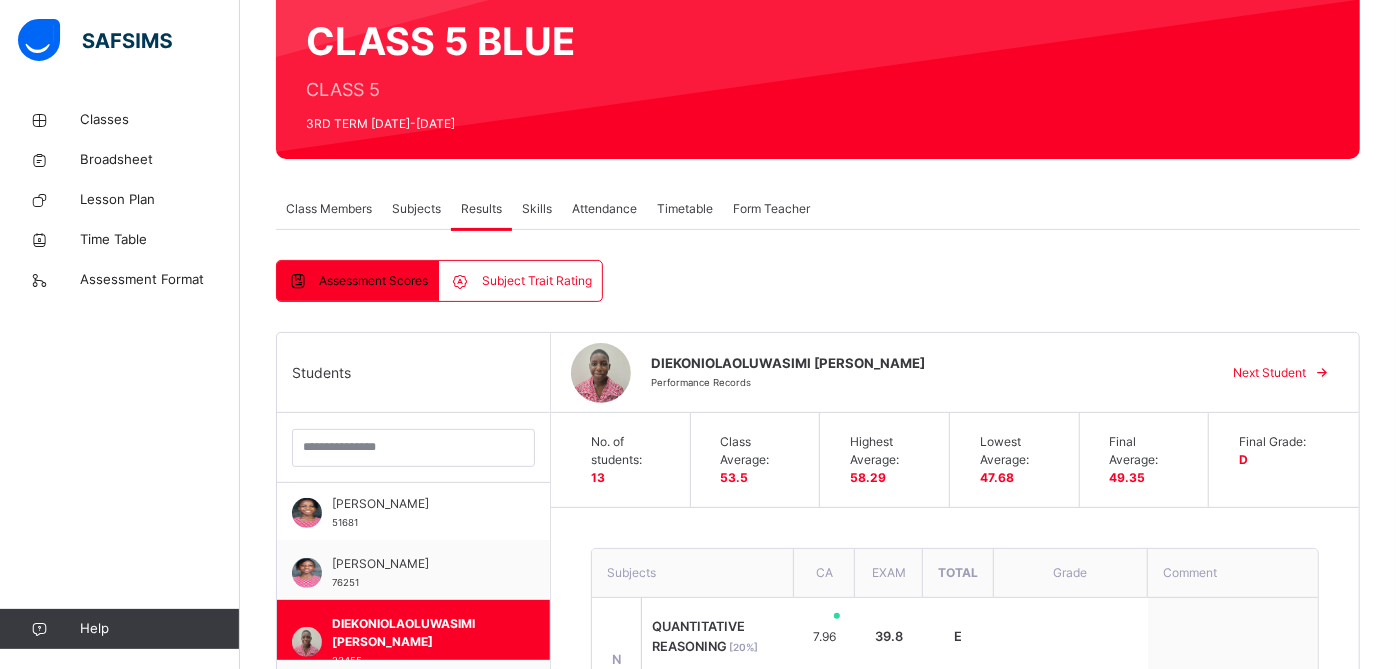 scroll, scrollTop: 184, scrollLeft: 0, axis: vertical 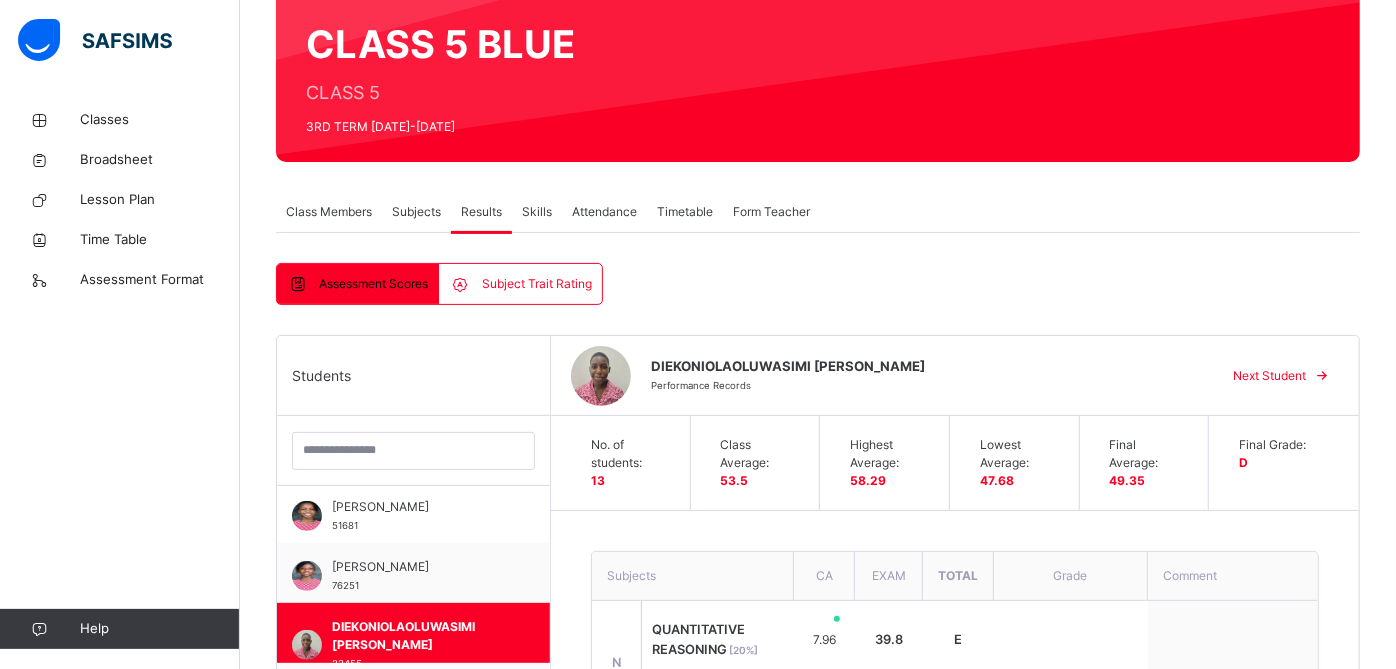 click on "Skills" at bounding box center (537, 212) 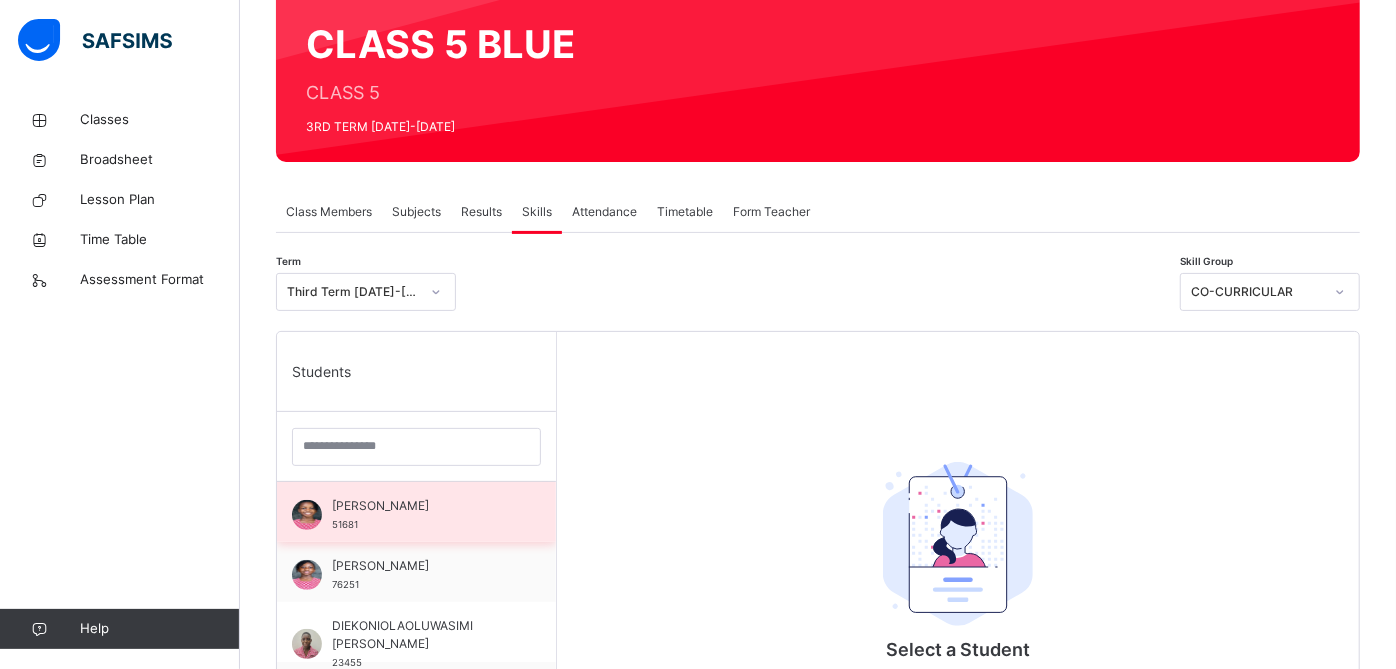 click on "[PERSON_NAME] 51681" at bounding box center (421, 515) 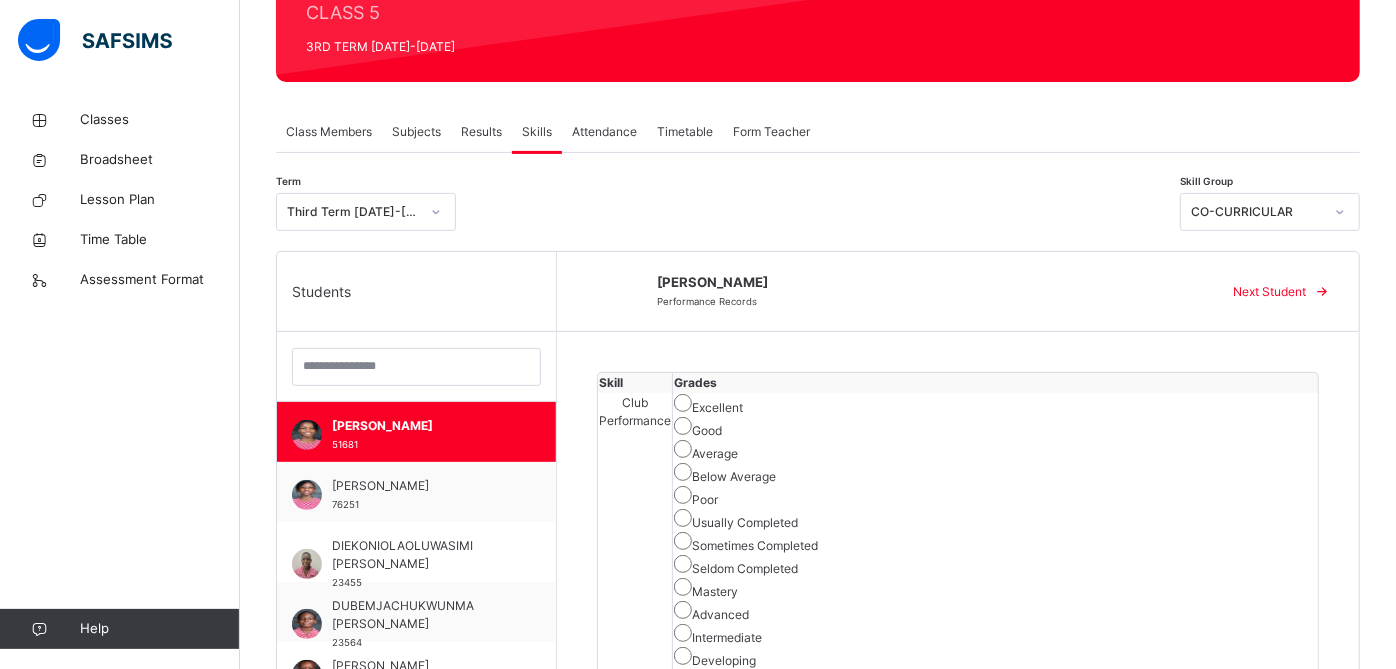 scroll, scrollTop: 260, scrollLeft: 0, axis: vertical 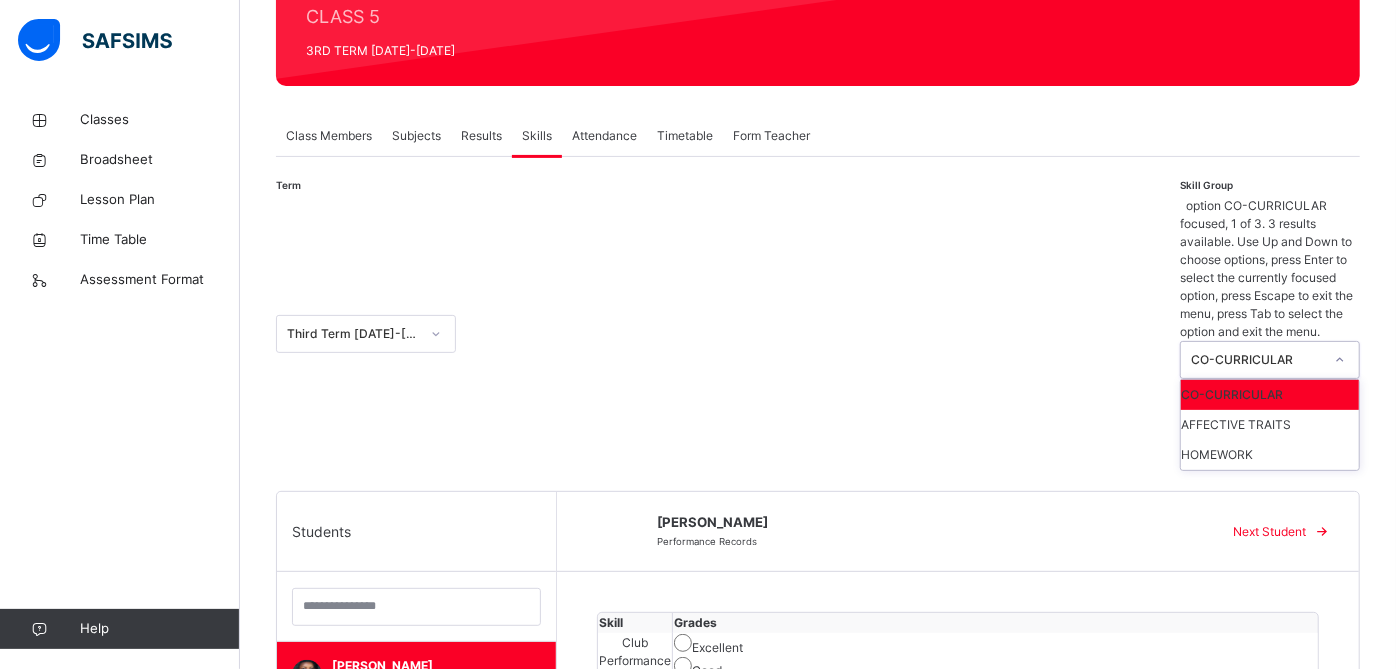 click 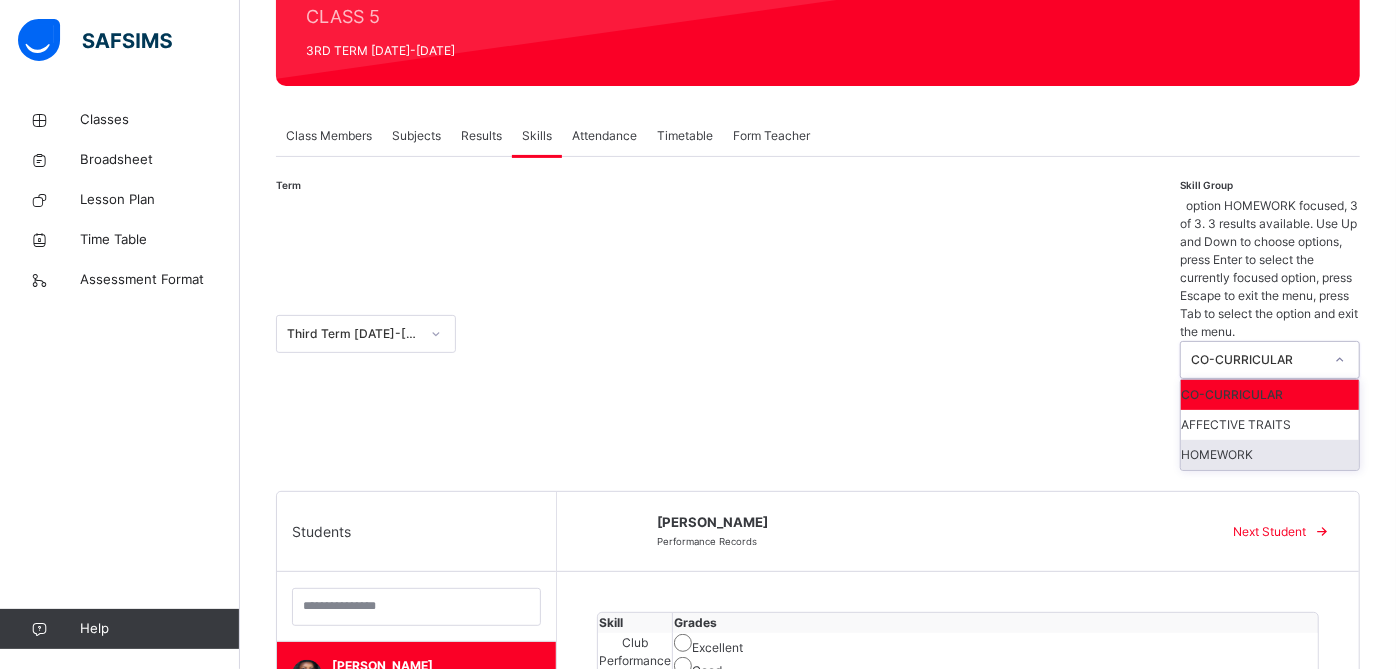 click on "HOMEWORK" at bounding box center (1270, 455) 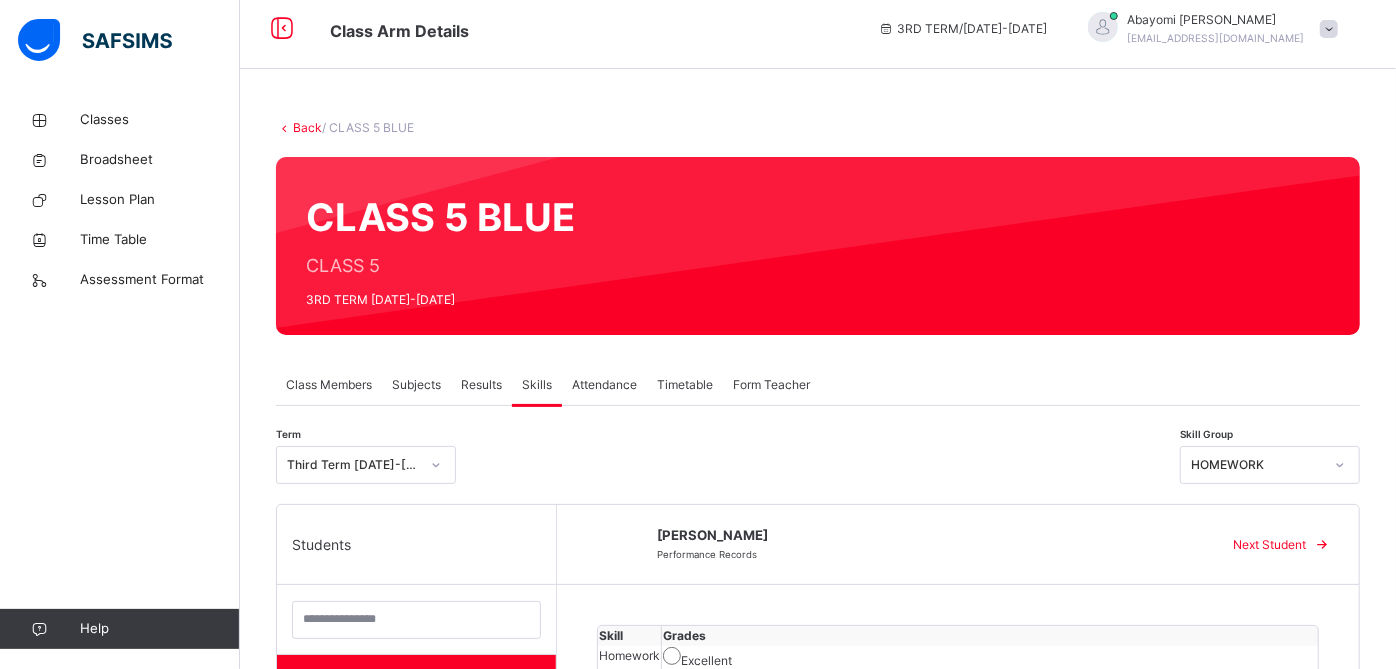 scroll, scrollTop: 0, scrollLeft: 0, axis: both 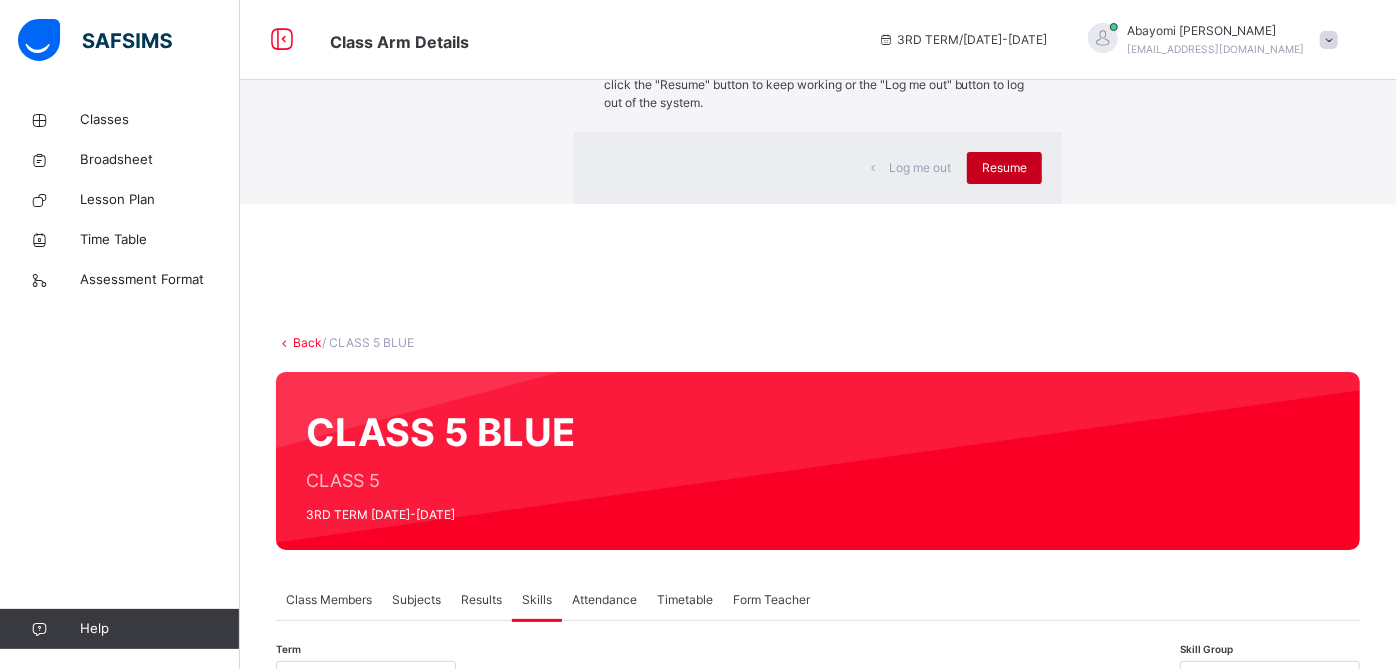 click on "Resume" at bounding box center [1004, 168] 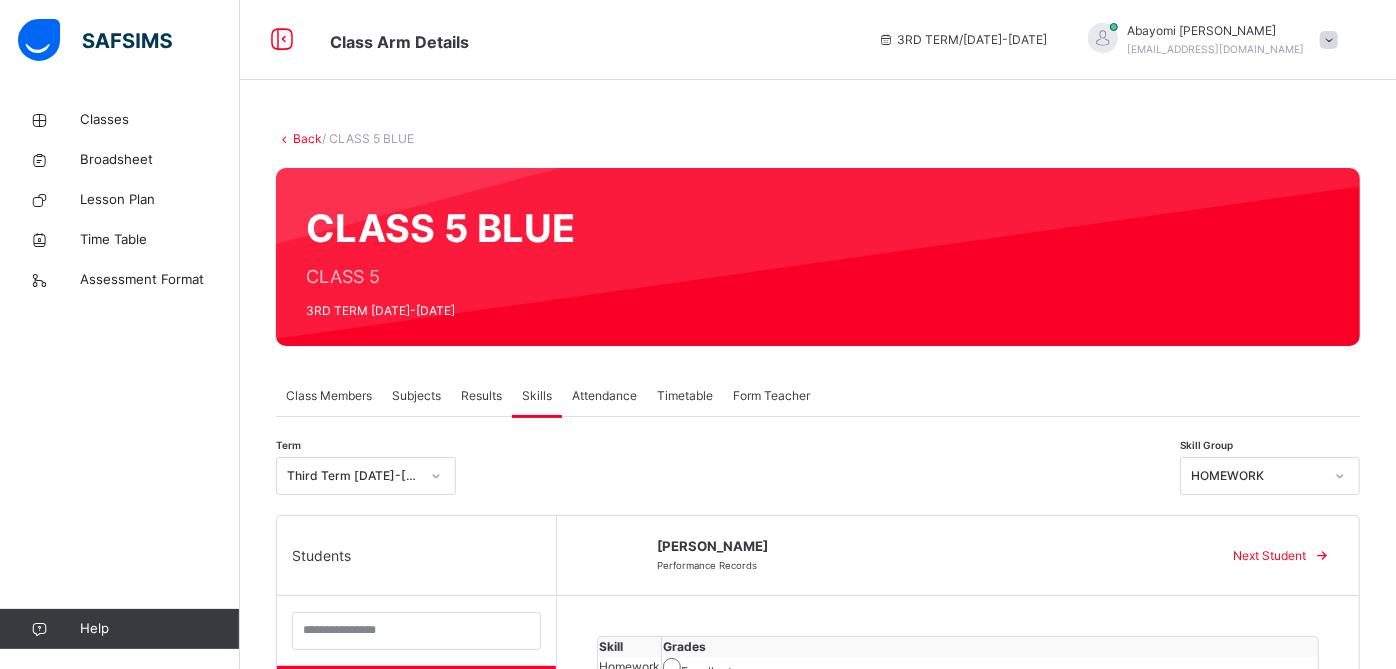 click on "Back  / CLASS 5 BLUE CLASS 5 BLUE CLASS 5 3RD TERM [DATE]-[DATE] Class Members Subjects Results Skills Attendance Timetable Form Teacher Skills More Options   13  Students in class Download Pdf Report Excel Report View subject profile [GEOGRAPHIC_DATA] Gbagada Date: [DATE] 1:12:59 pm Class Members Class:  CLASS 5 BLUE Total no. of Students:  13 Term:  3RD TERM Session:  [DATE]-[DATE] S/NO Admission No. Last Name First Name Other Name 1 51681 AKINBOBOYE [PERSON_NAME] 2 76251 [PERSON_NAME] 3 23455 [PERSON_NAME] DIEKONIOLAOLUWASIMI 4 23564 [PERSON_NAME] DUBEMJACHUKWUNMA 5 113721 [PERSON_NAME] 6 85141 [PERSON_NAME] 7 23704 [PERSON_NAME] 8 CST7975 IZIBILI [PERSON_NAME] 9 85491 [PERSON_NAME] 10 23634 OJO OLAMIDE 11 52091 TANIMOWO OLUWAKOREAYOMIDE 12 23594 OGUN-KATOR OMOTARAMI 13 76091 PONNLE TOMIWA JOEL Students Actions [PERSON_NAME] 51681 [PERSON_NAME] 76251 Diekoniolaoluwasimi  [PERSON_NAME] 23455 Dubemjachukwunma  [PERSON_NAME] 23564 [PERSON_NAME] 113721 Finbar Chukwuebuka Emebo 85141 [PERSON_NAME] 23704" at bounding box center (818, 668) 